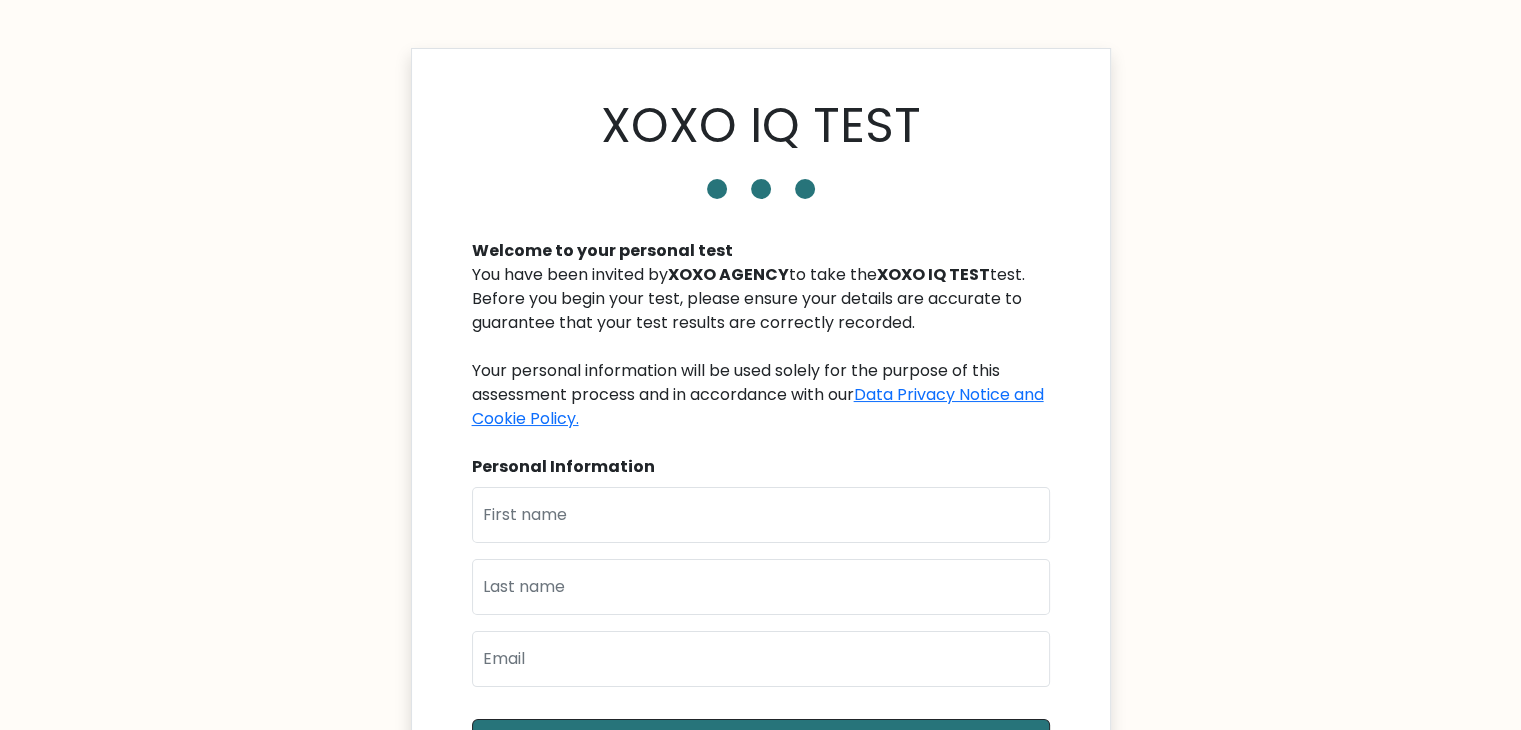 scroll, scrollTop: 135, scrollLeft: 0, axis: vertical 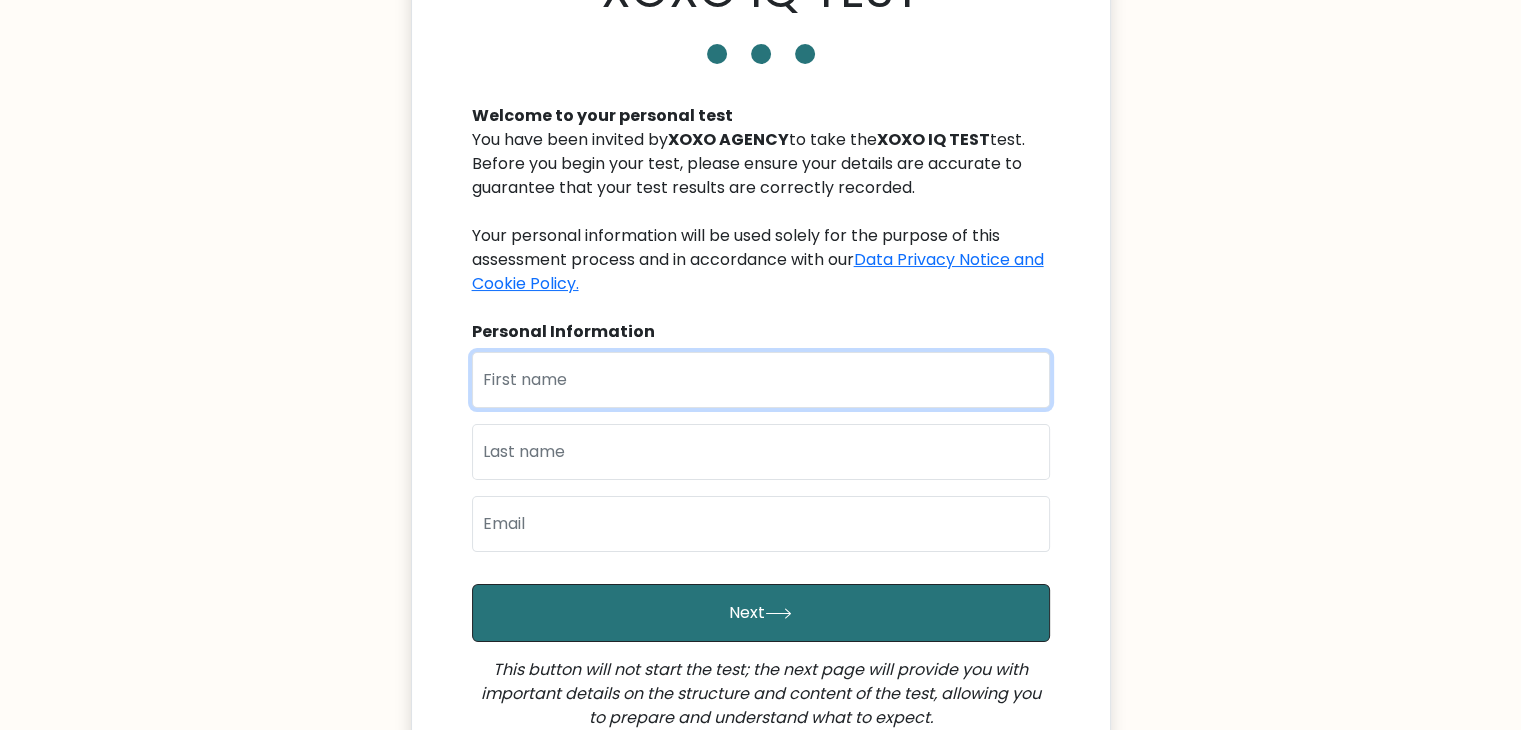click at bounding box center [761, 380] 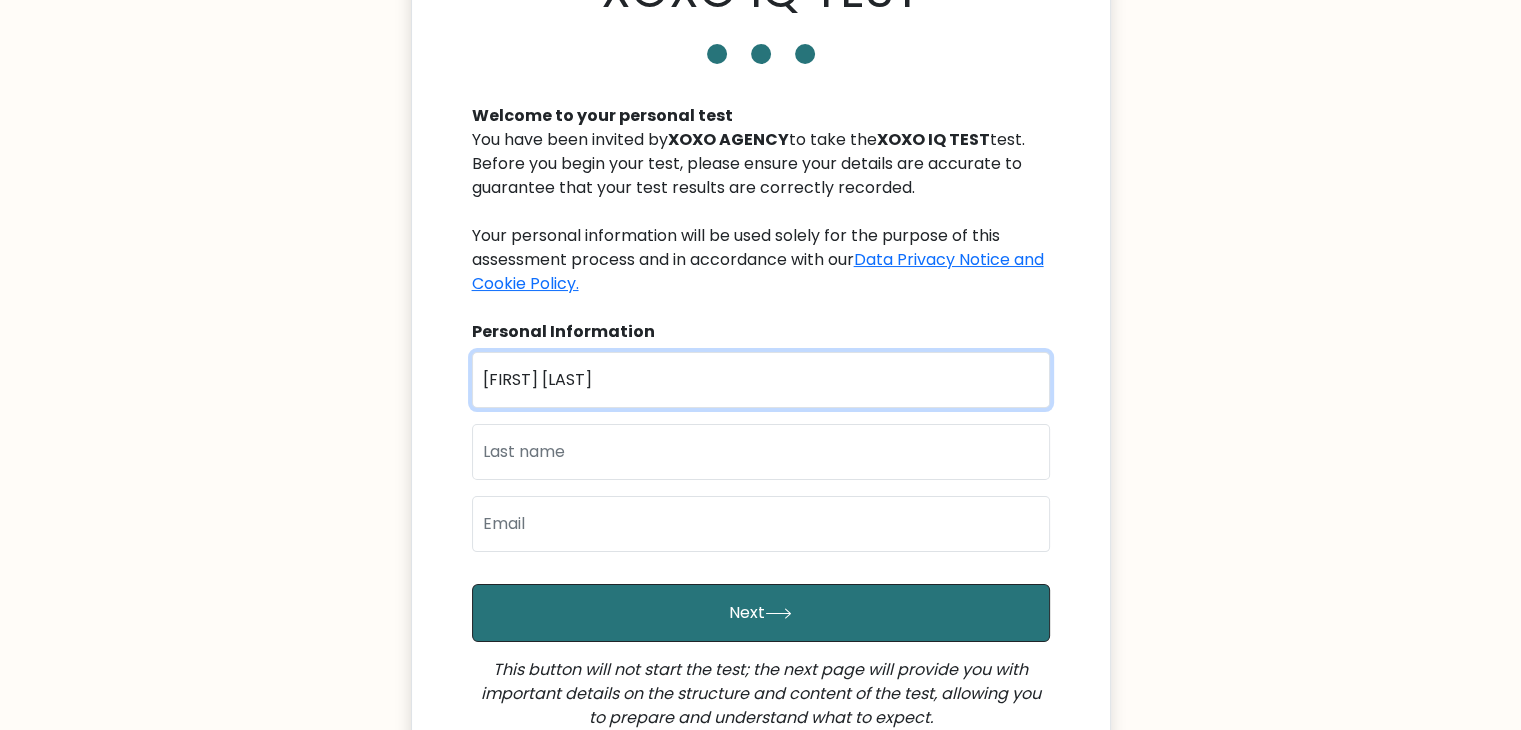 type on "[FIRST] [LAST]" 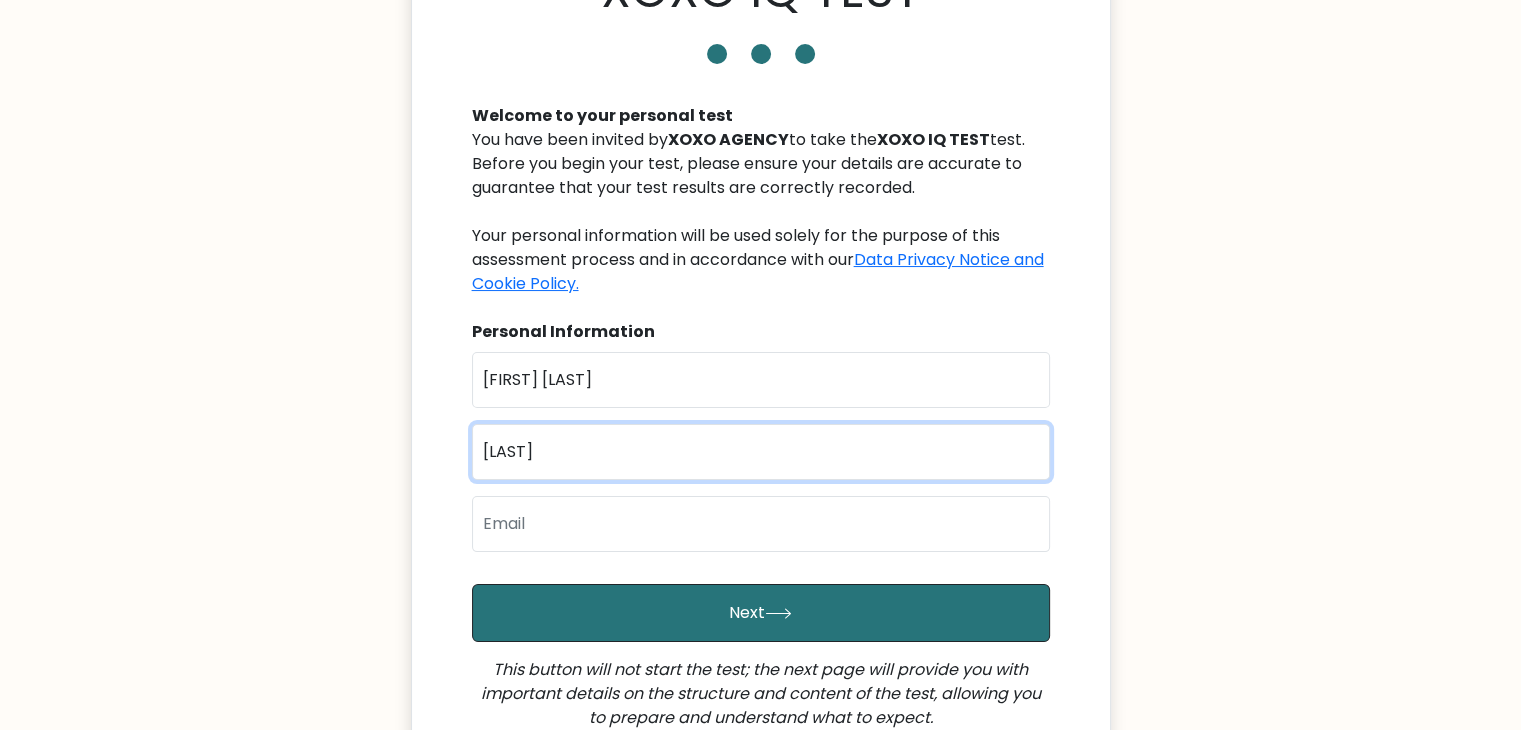 type on "Tiay" 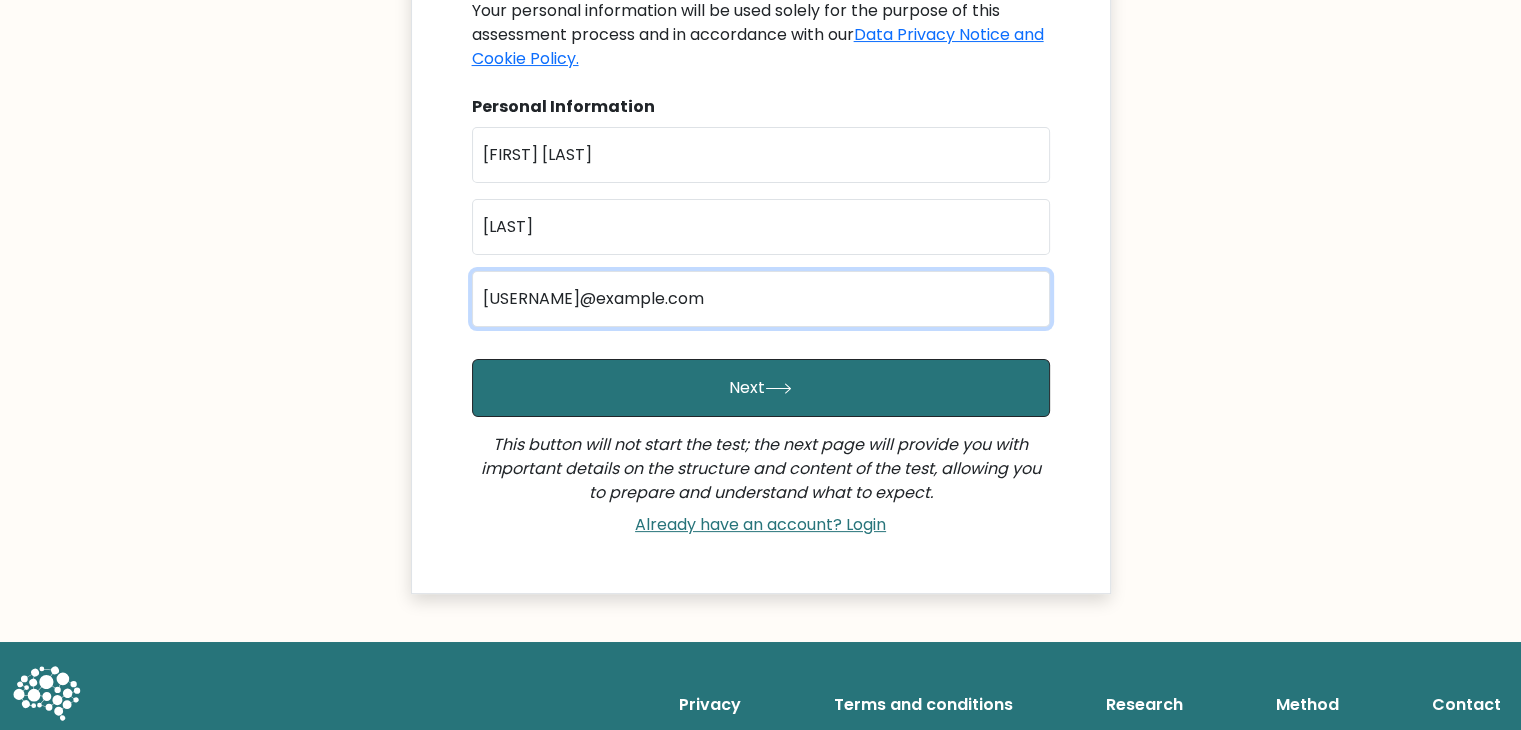 scroll, scrollTop: 393, scrollLeft: 0, axis: vertical 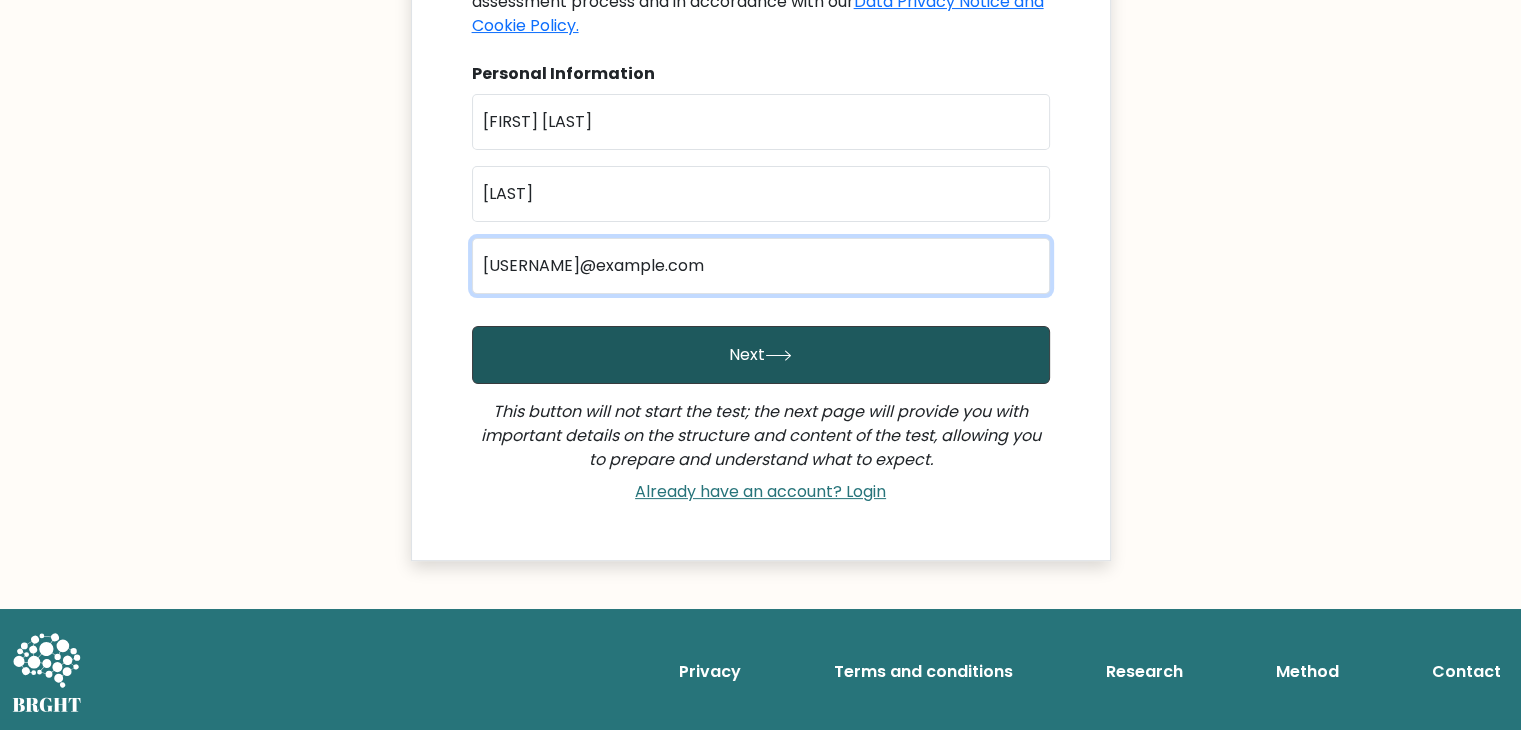 type on "davetiay@gmail.com" 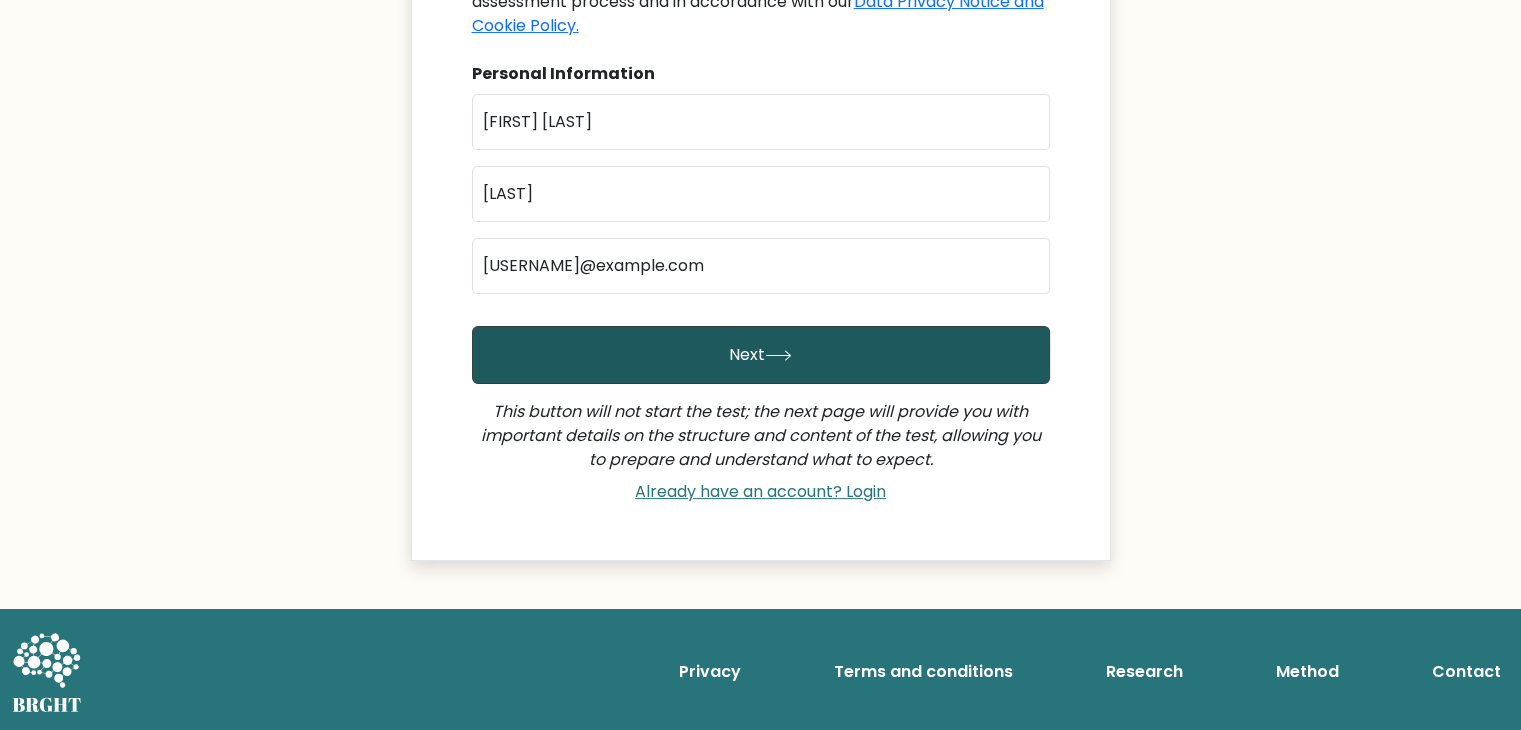 click on "Next" at bounding box center [761, 355] 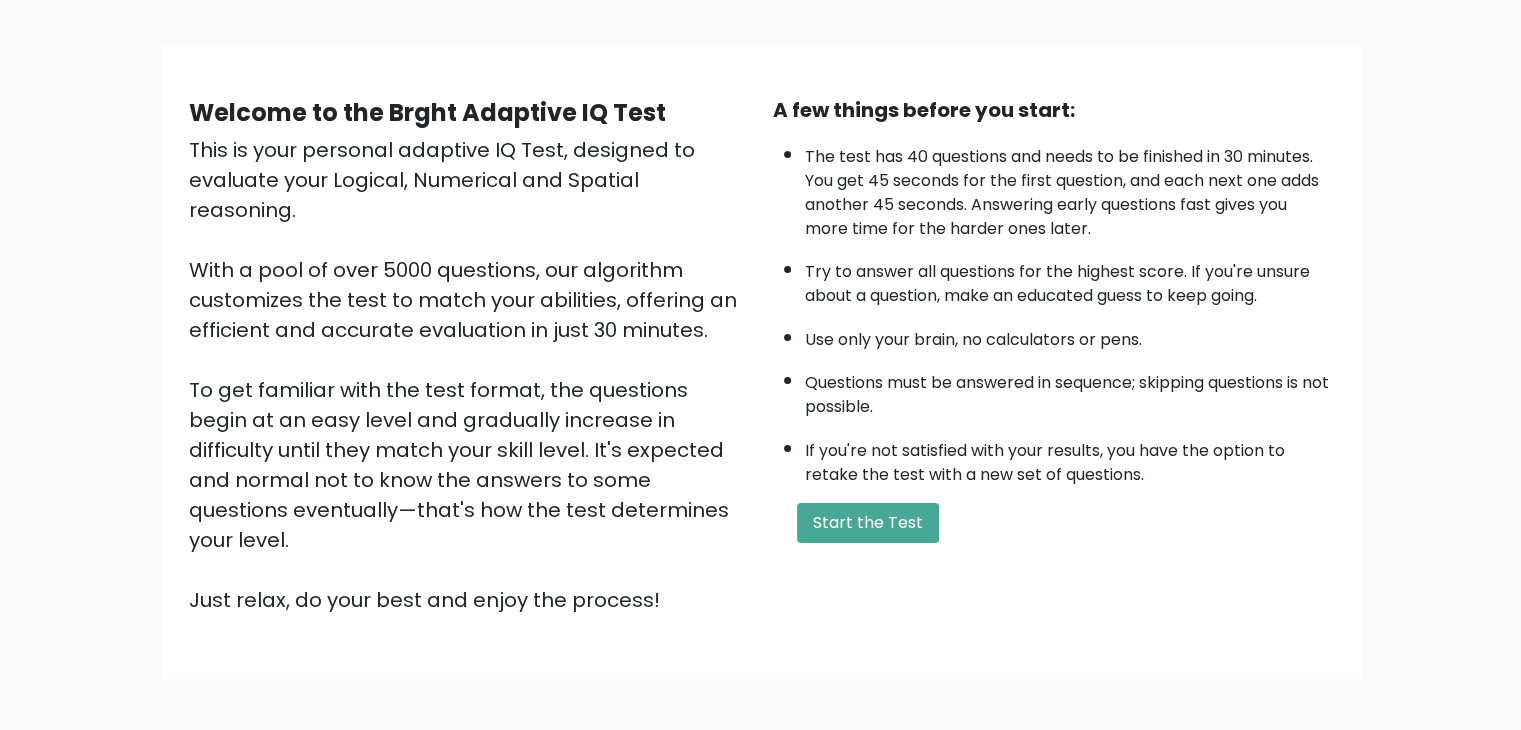 scroll, scrollTop: 84, scrollLeft: 0, axis: vertical 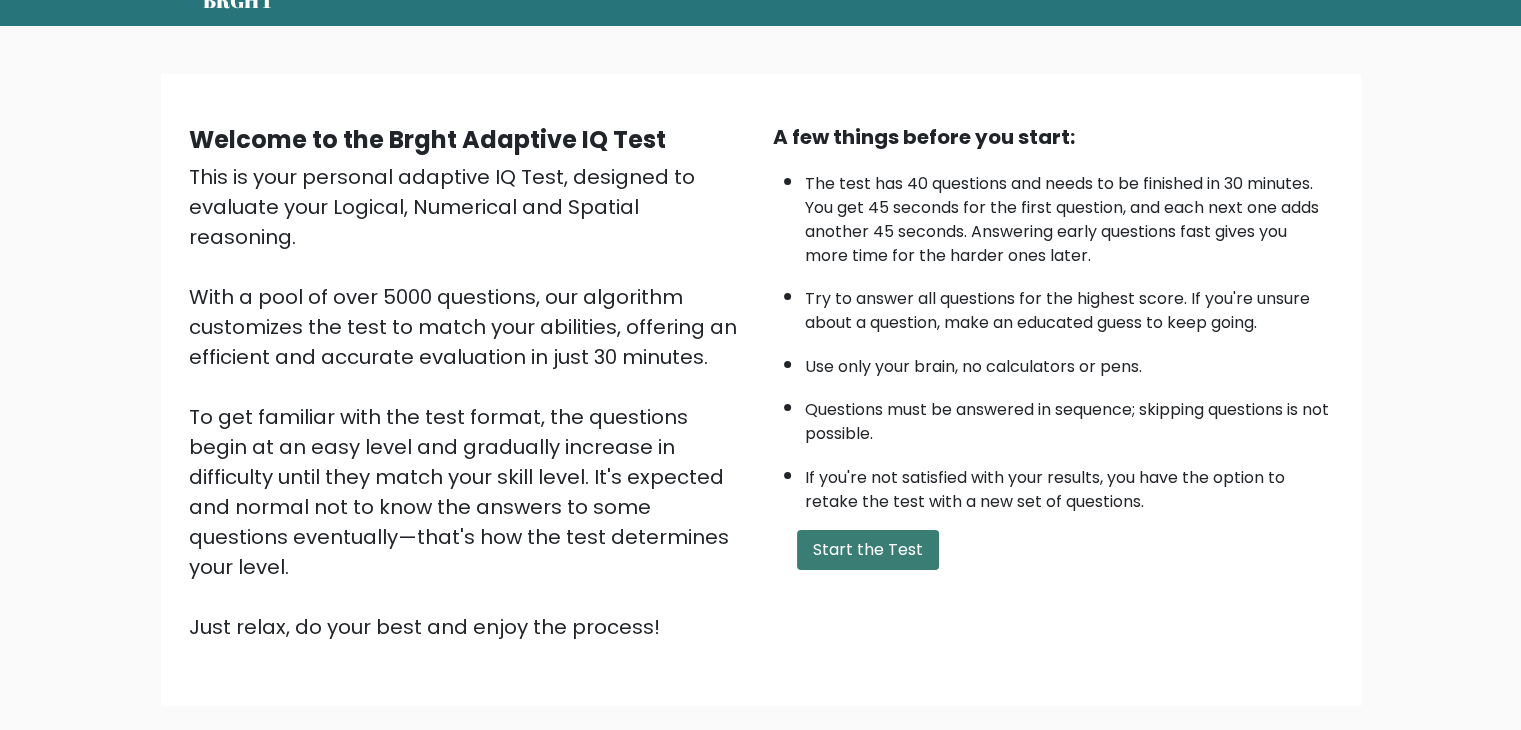 click on "Start the Test" at bounding box center [868, 550] 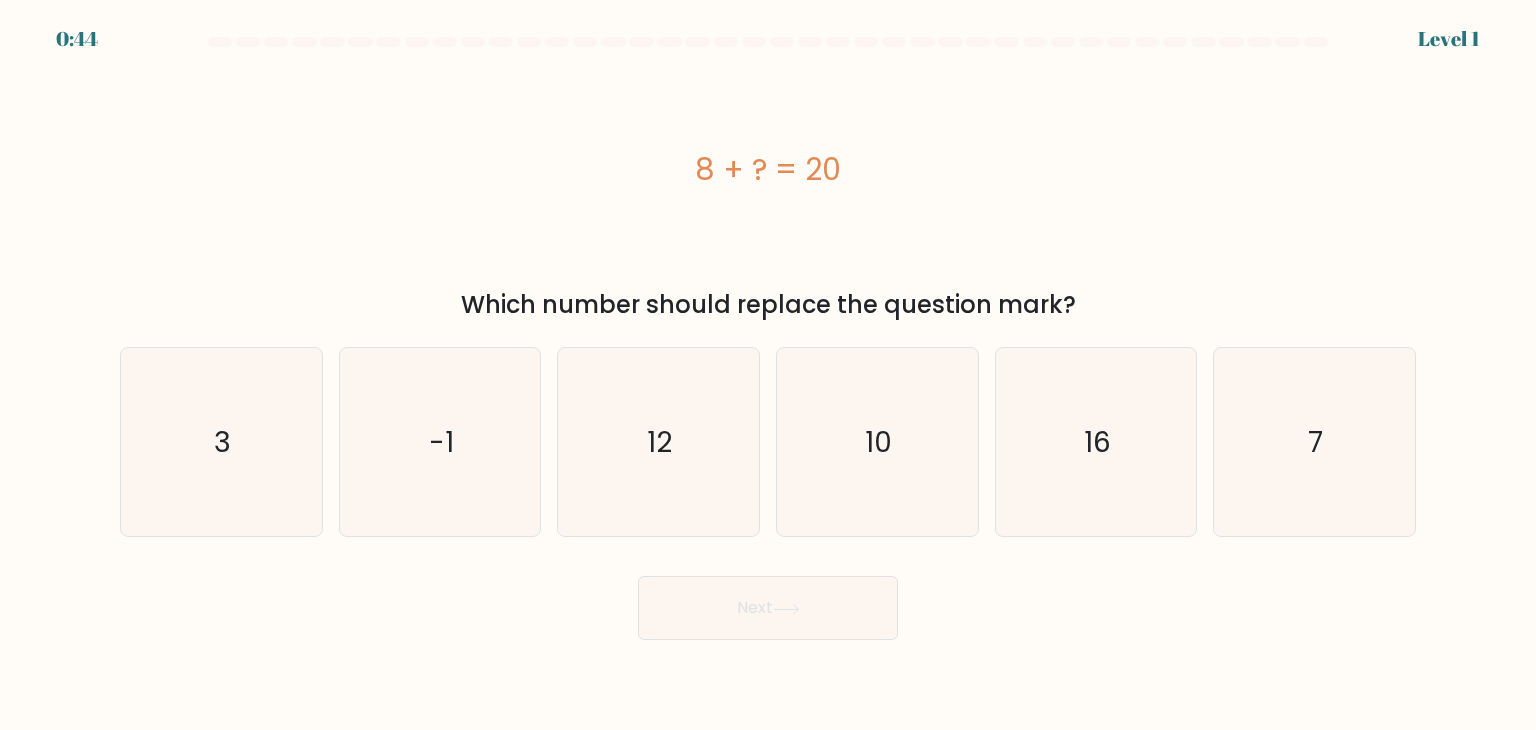 scroll, scrollTop: 0, scrollLeft: 0, axis: both 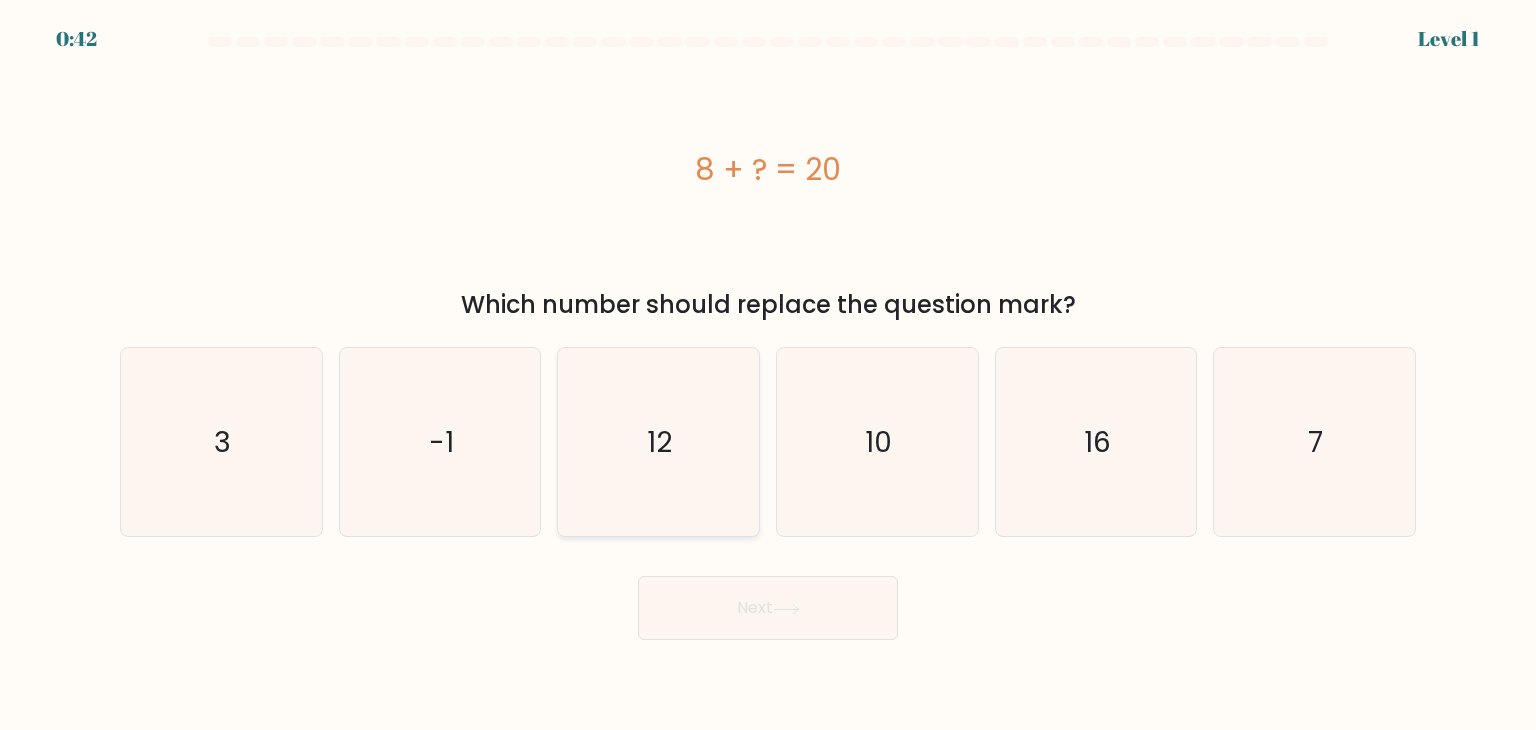 click on "12" 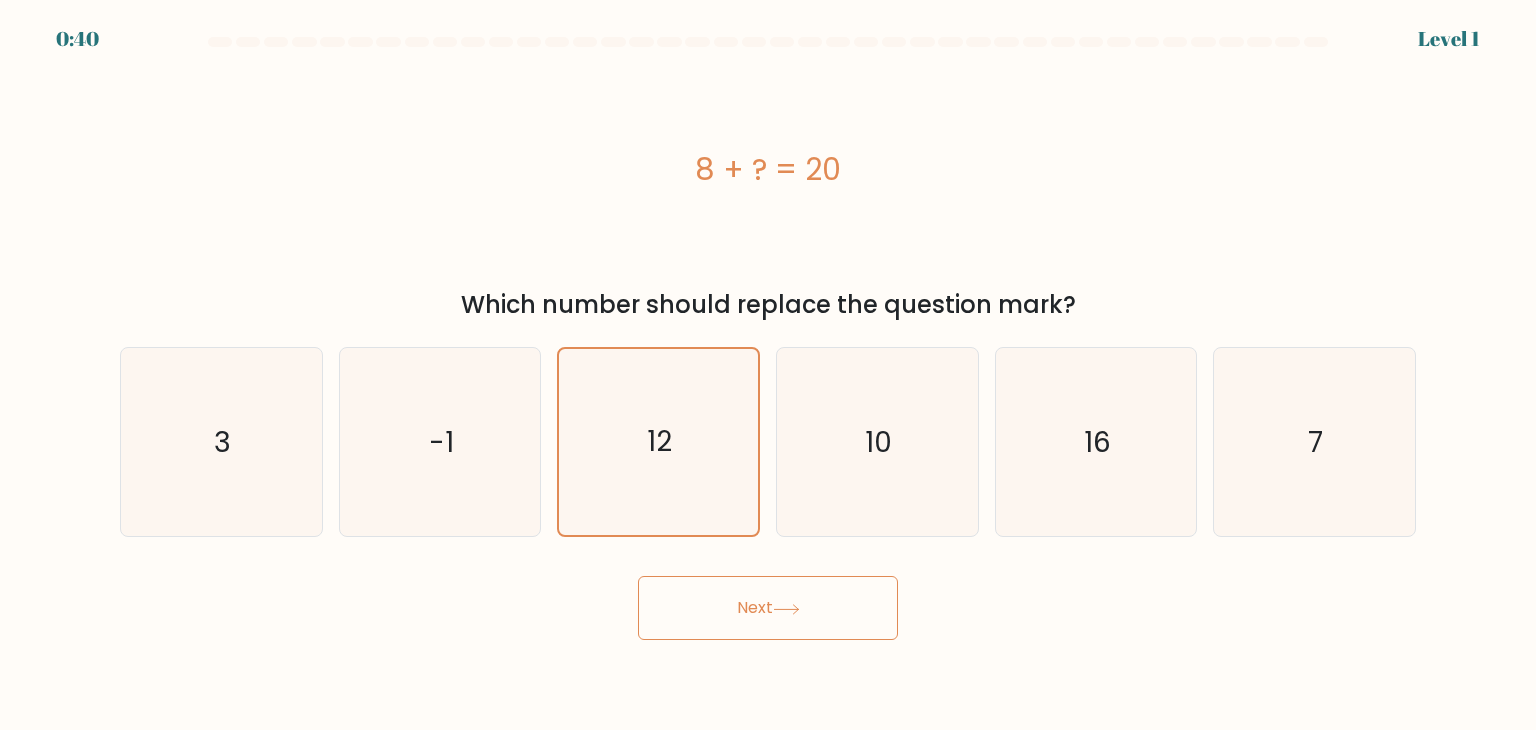 click 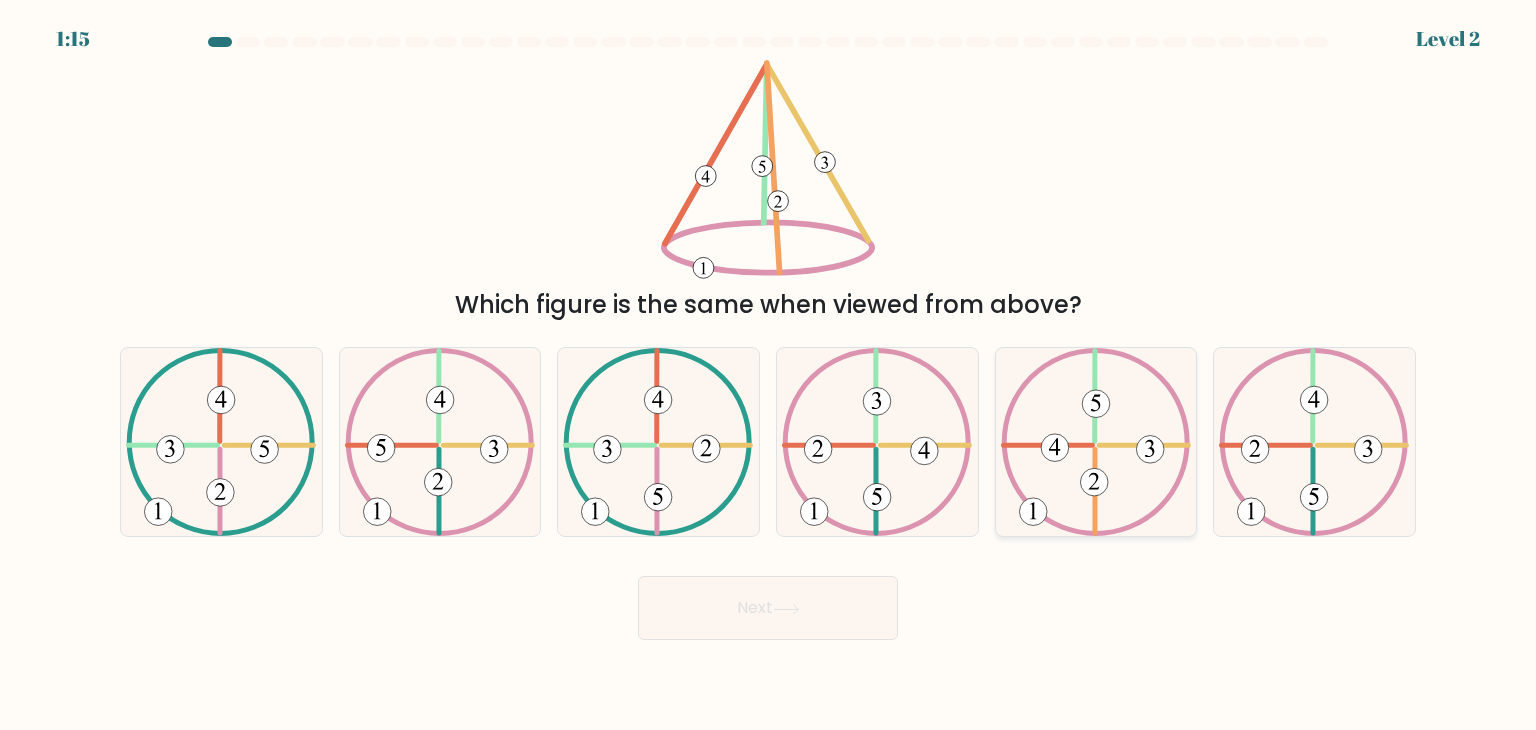click 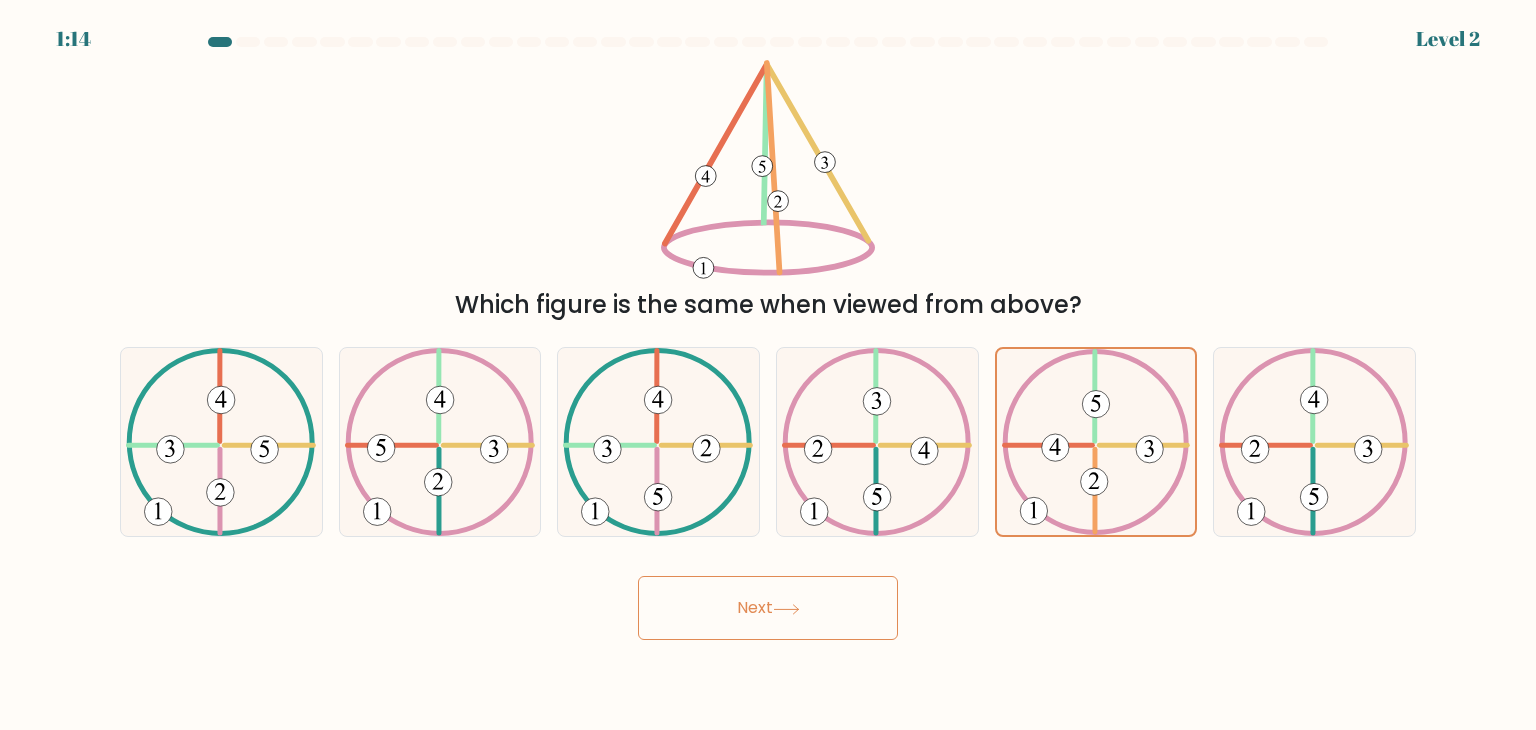 click 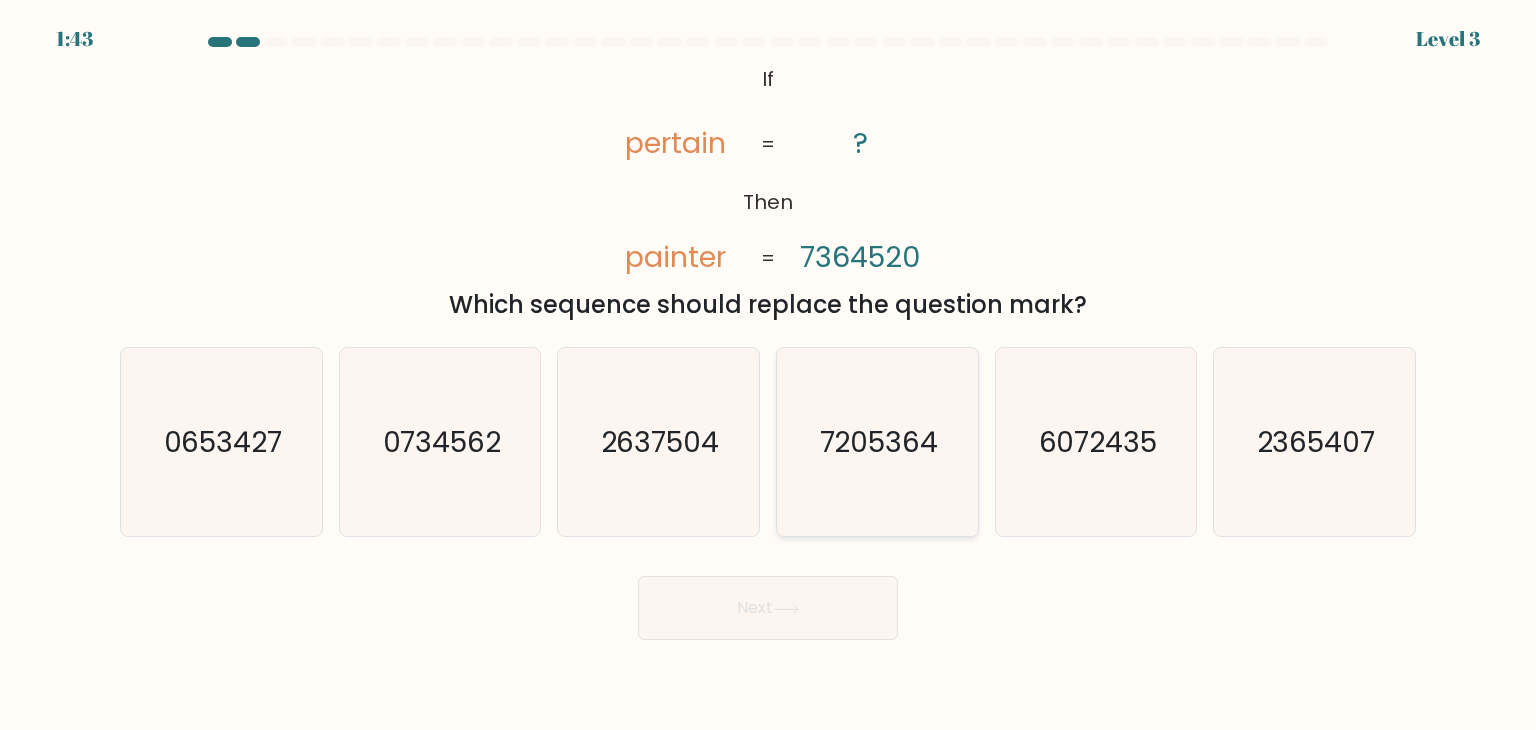 click on "7205364" 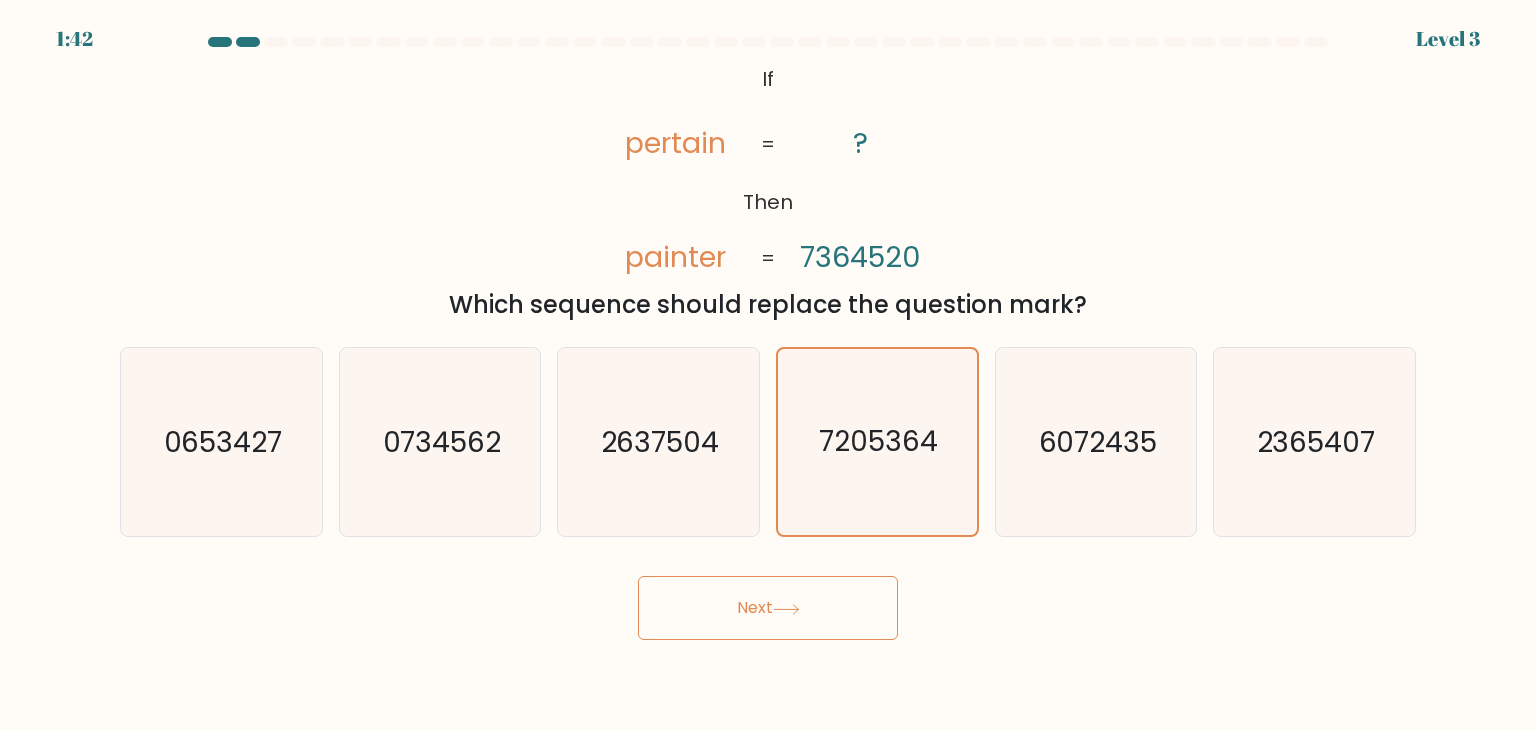 click on "Next" at bounding box center [768, 608] 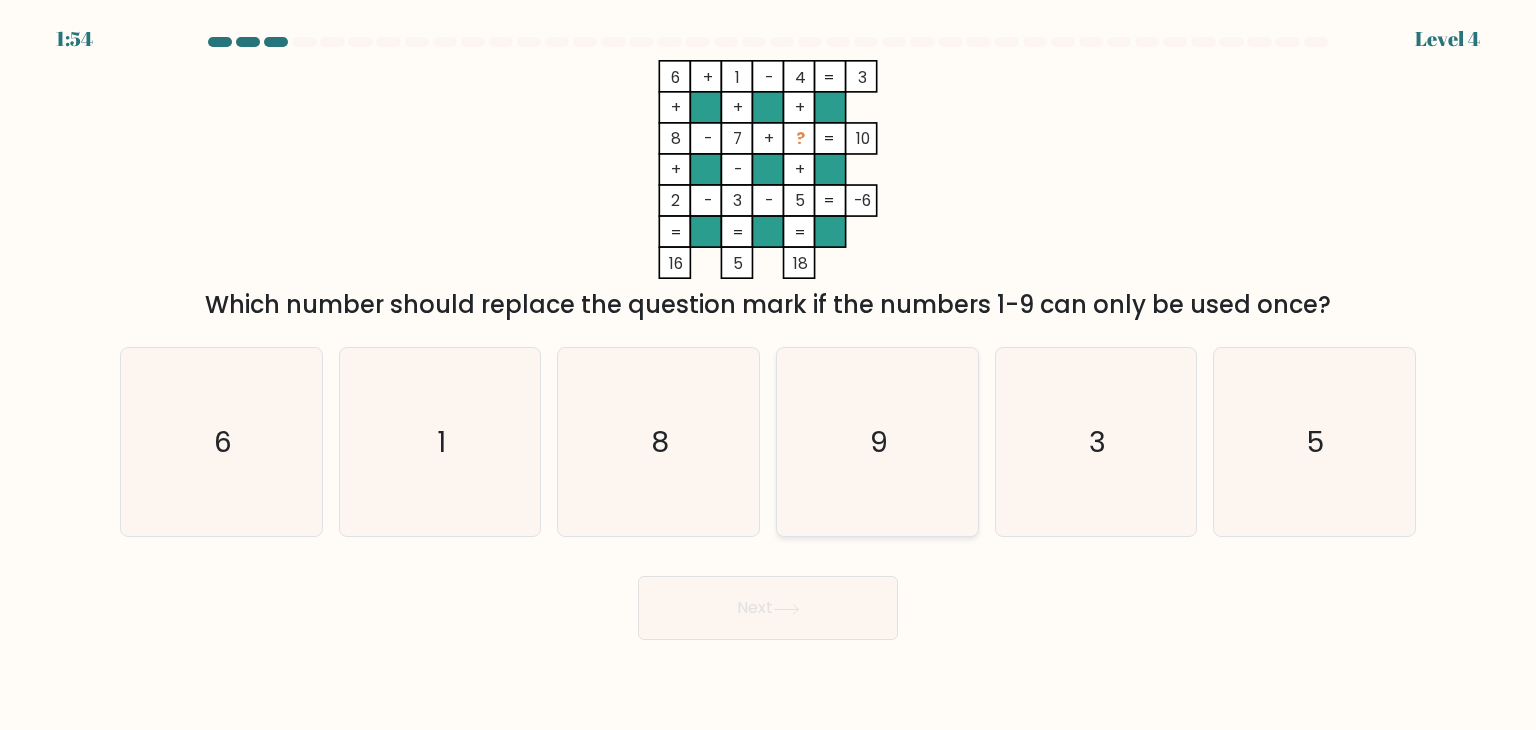 click on "9" 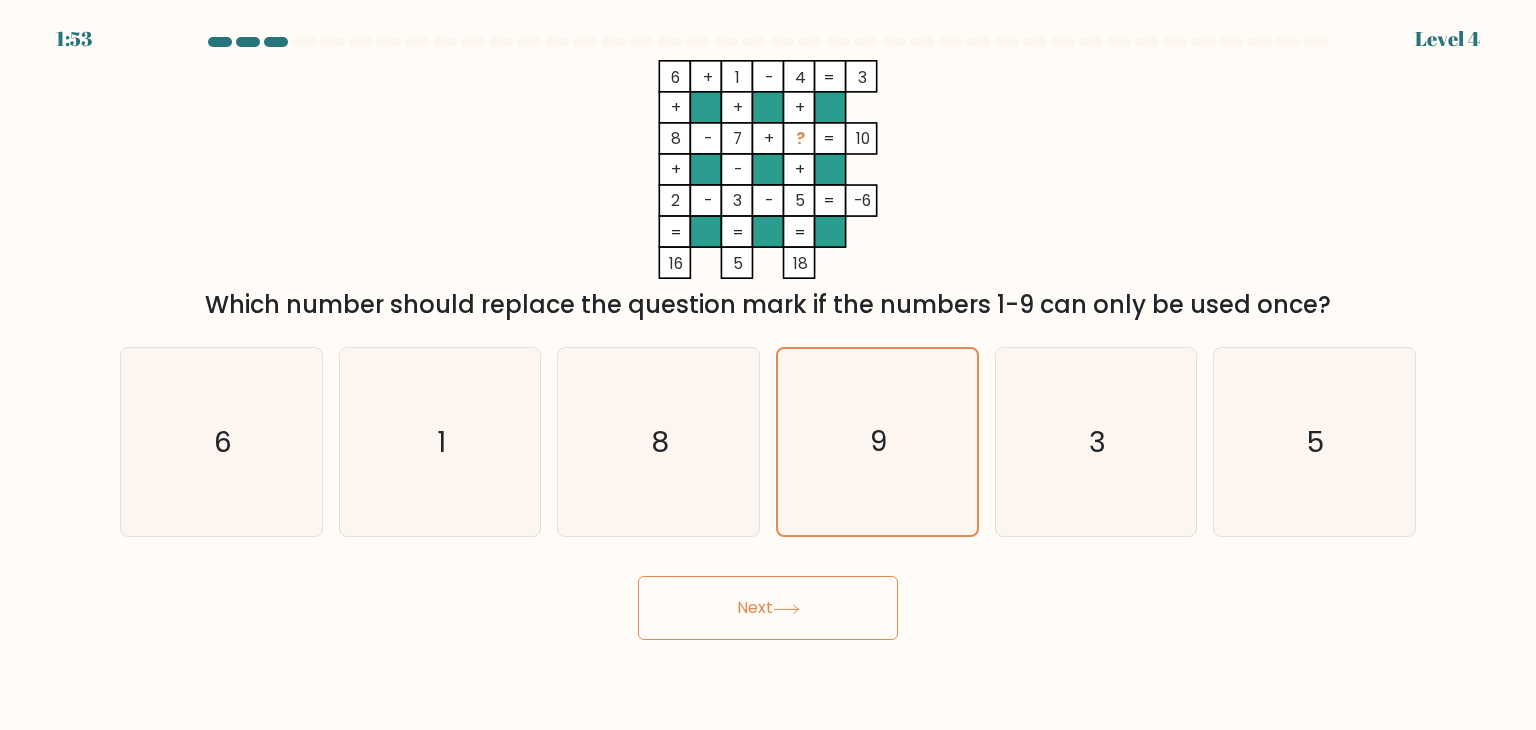 click on "1:53
Level 4" at bounding box center [768, 365] 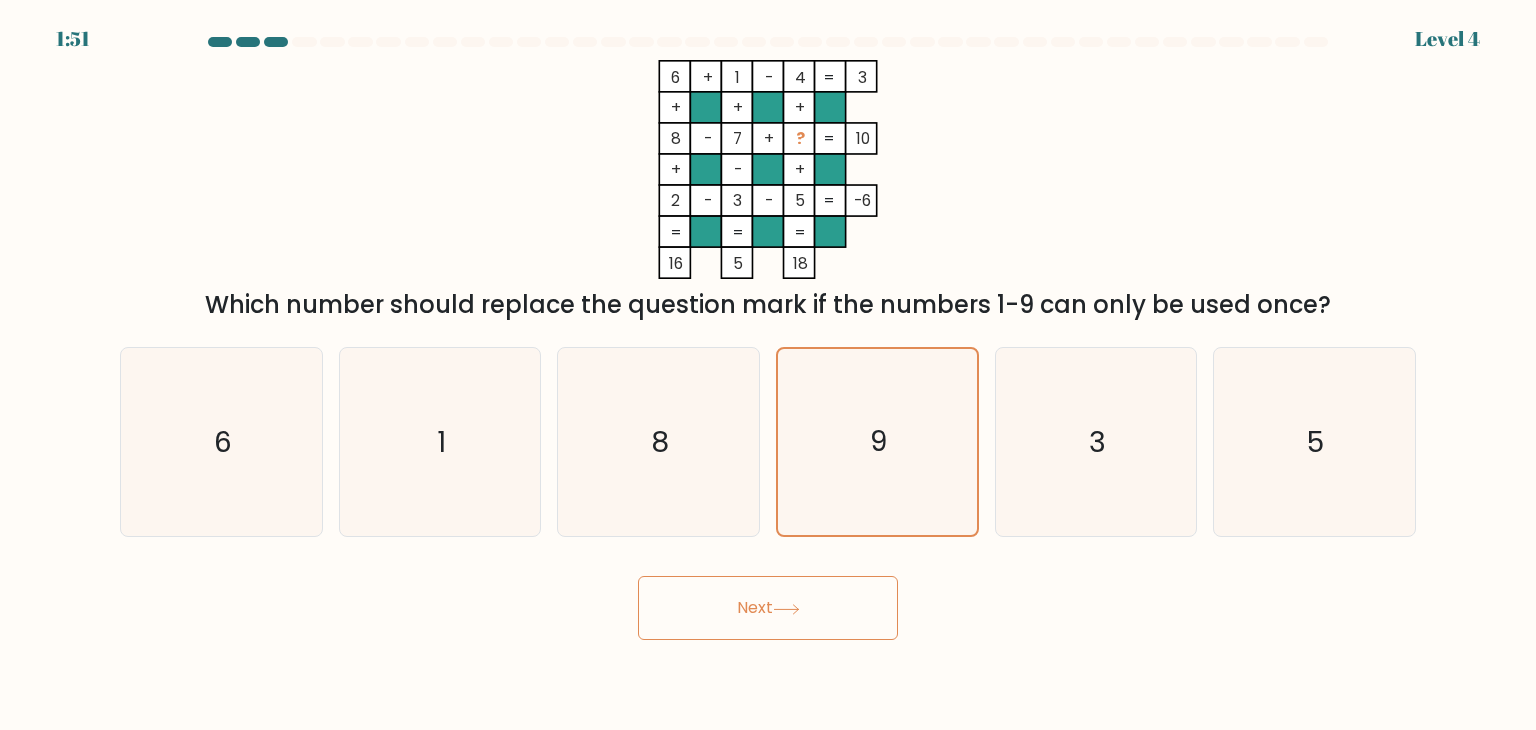 click on "Next" at bounding box center [768, 608] 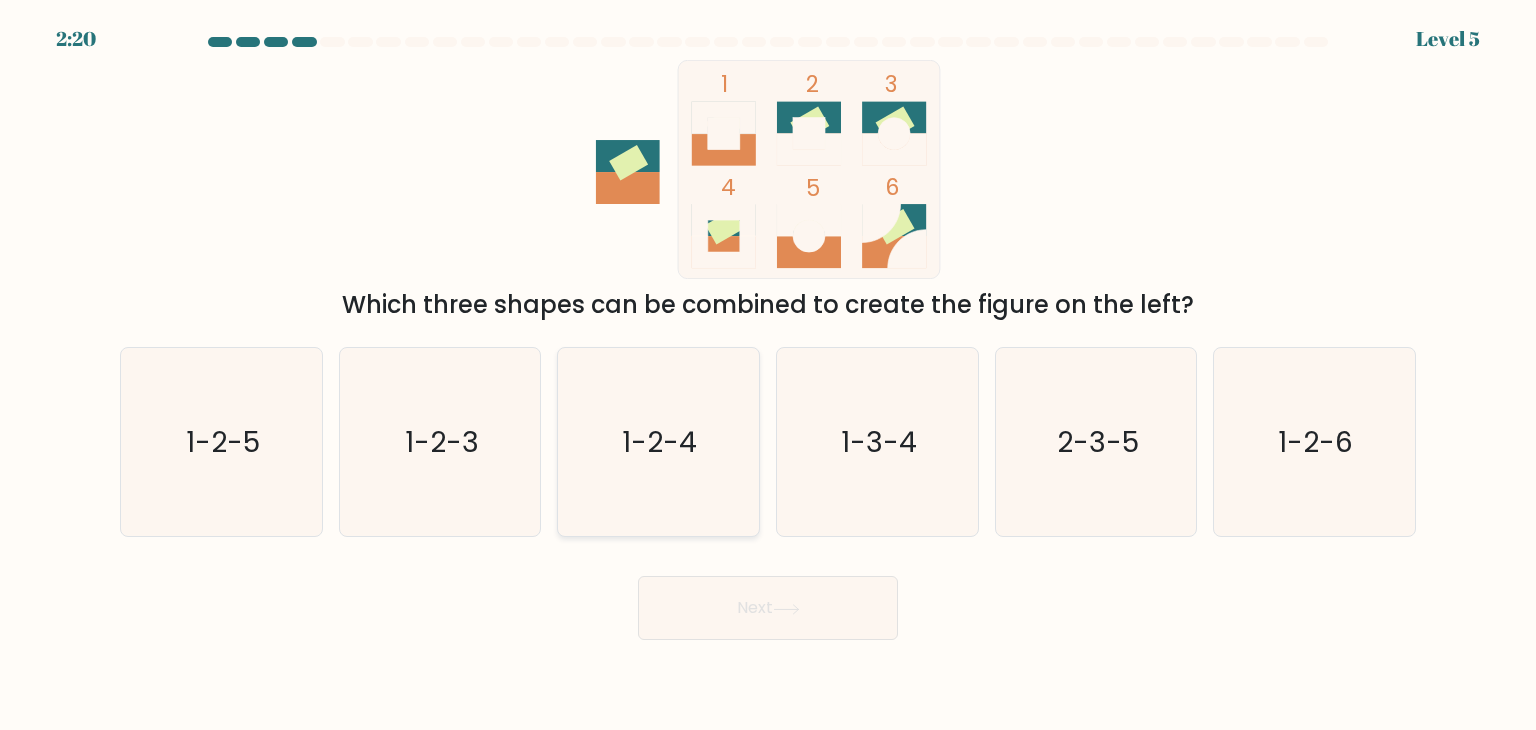 click on "1-2-4" 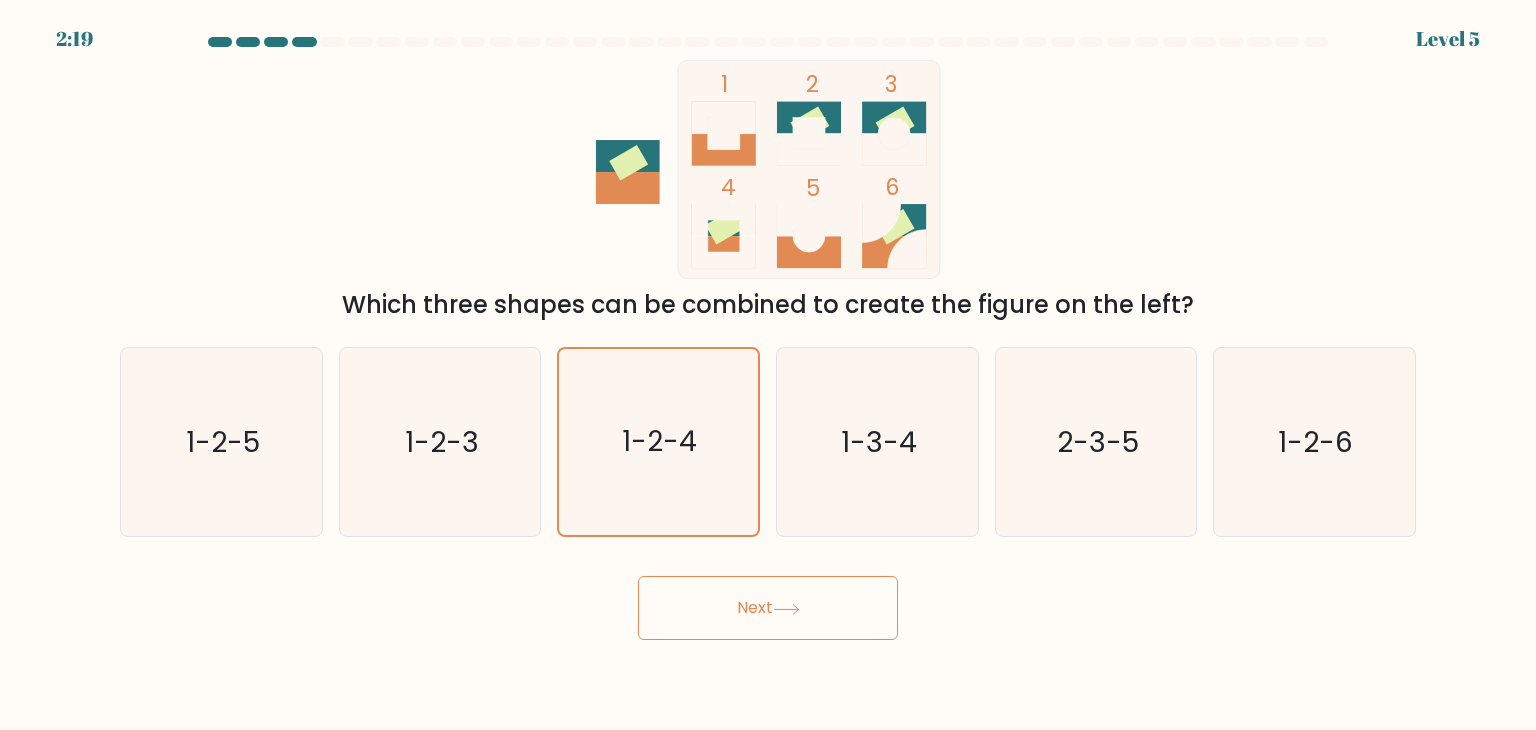 click on "Next" at bounding box center [768, 608] 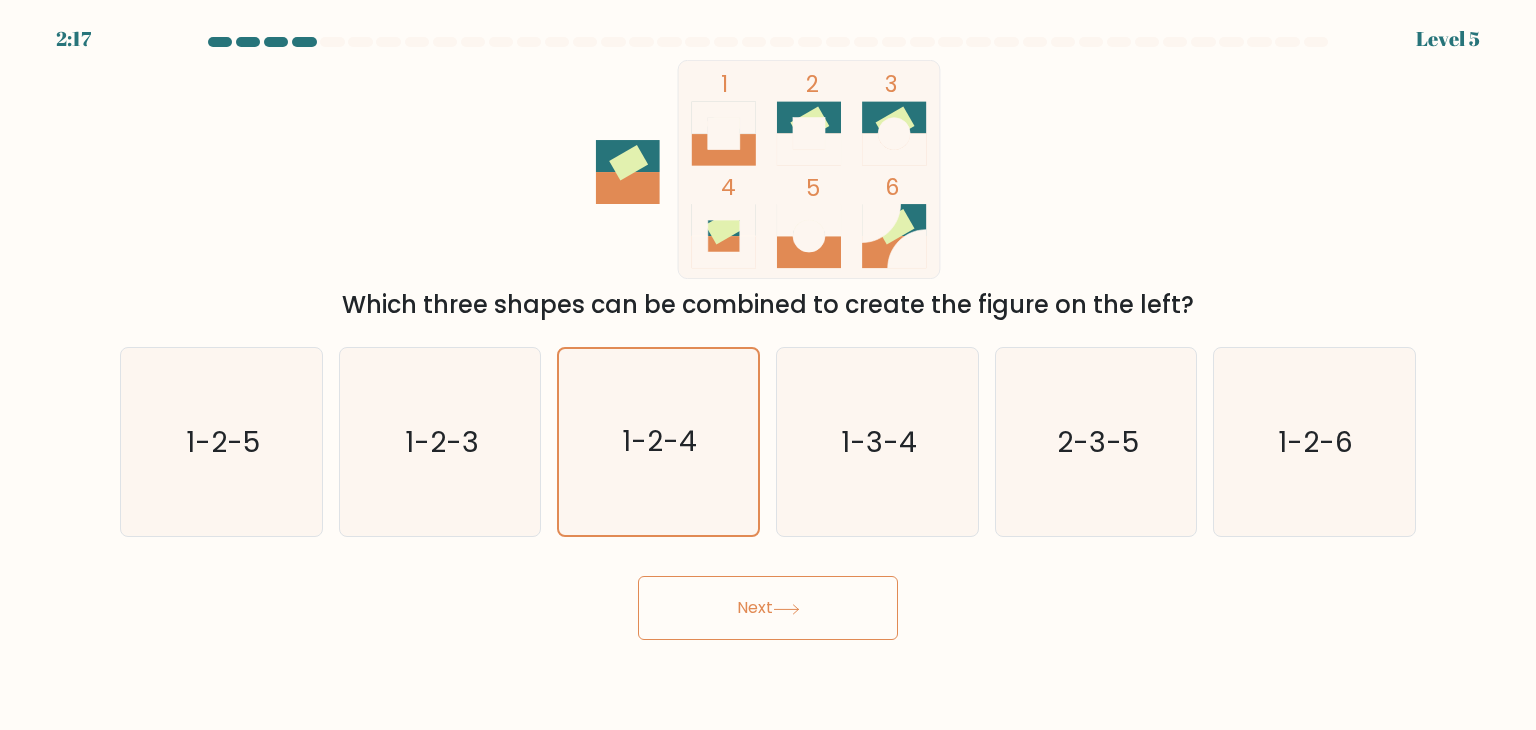 click on "Next" at bounding box center (768, 608) 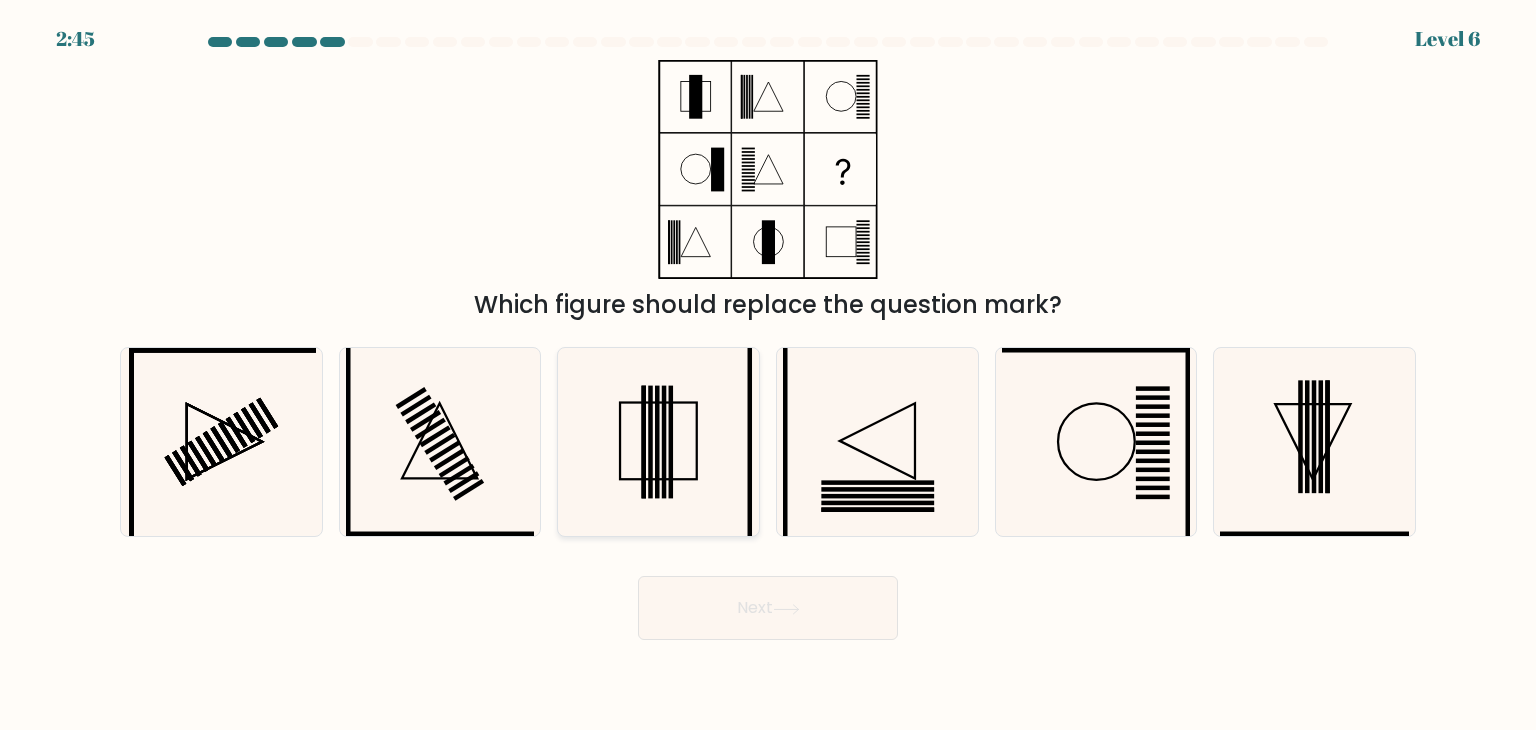 click 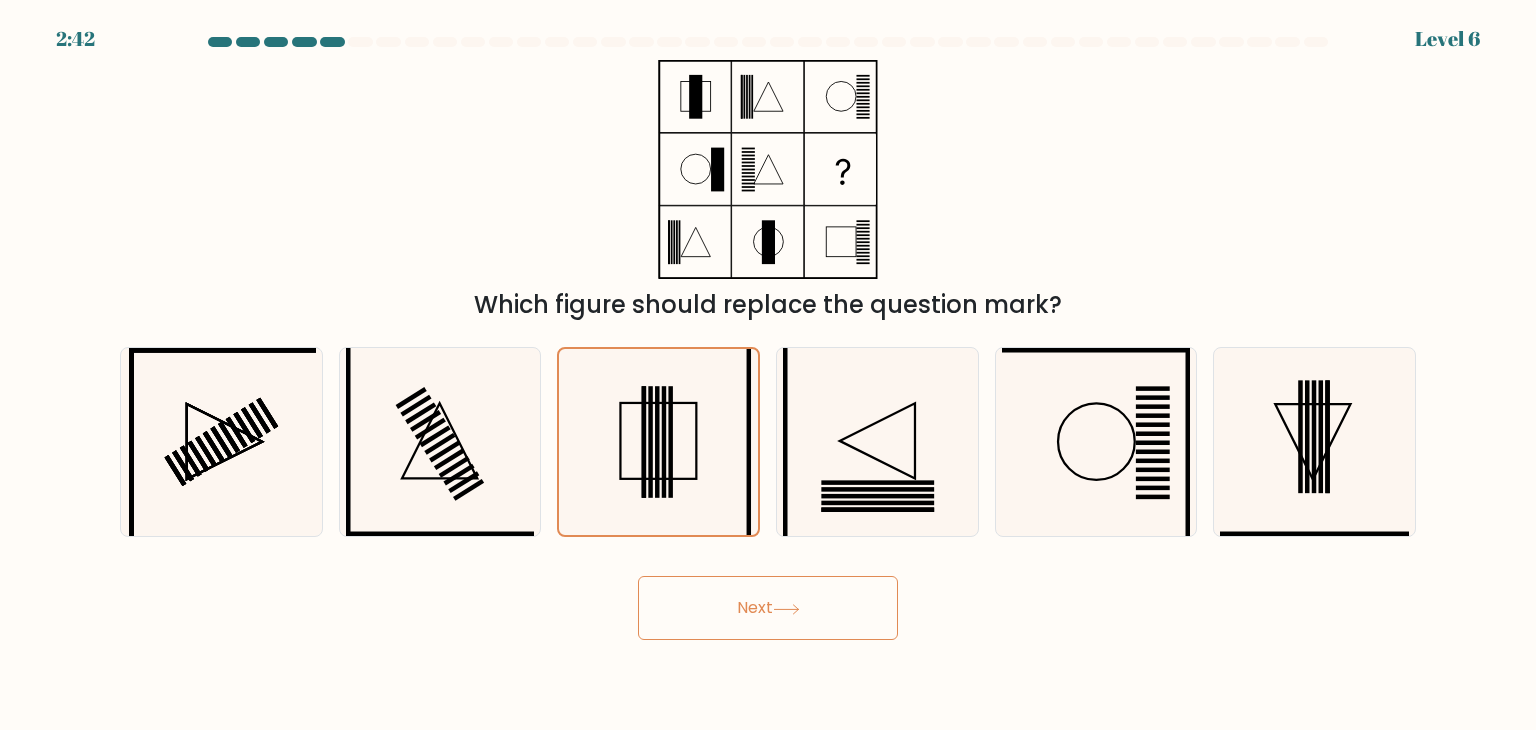 click on "Next" at bounding box center (768, 608) 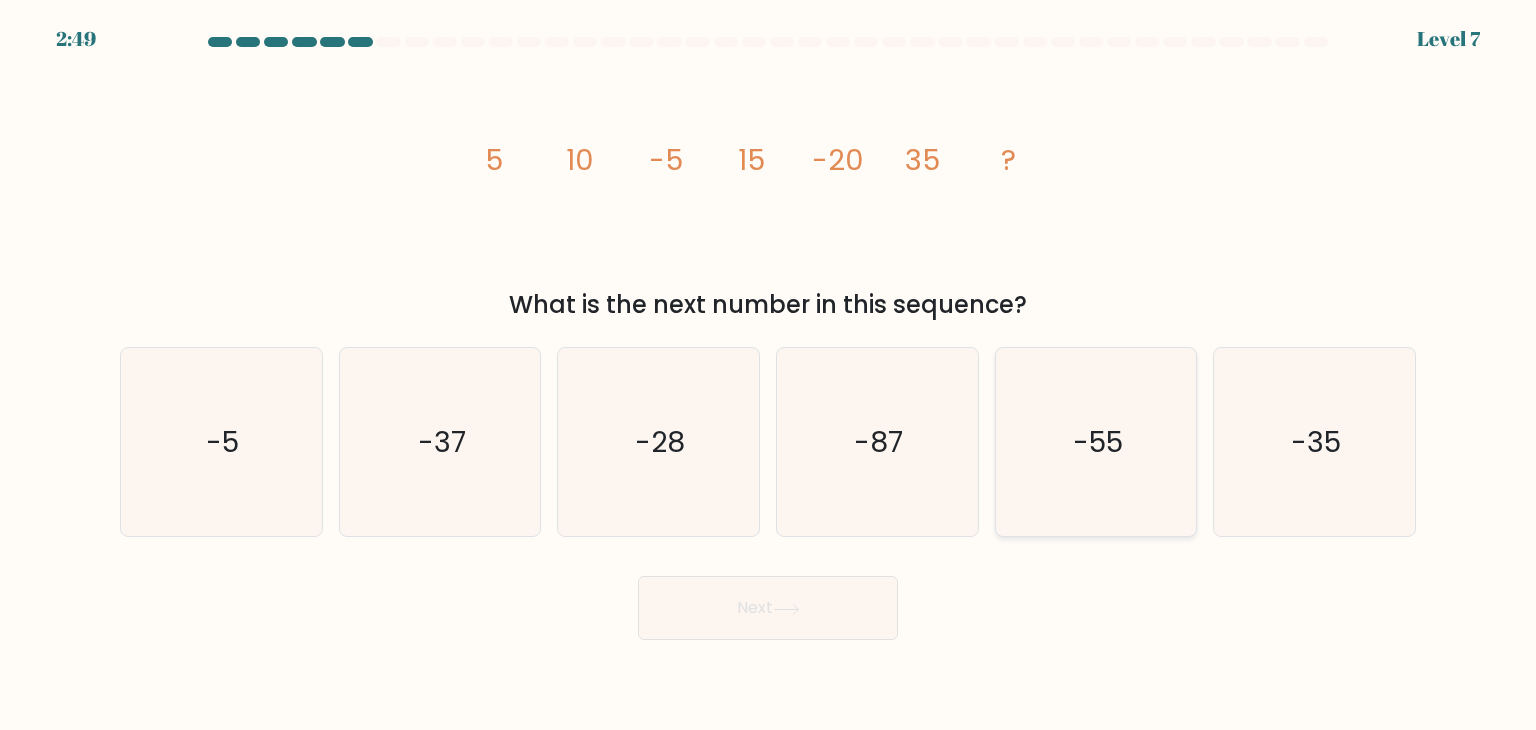 click on "-55" 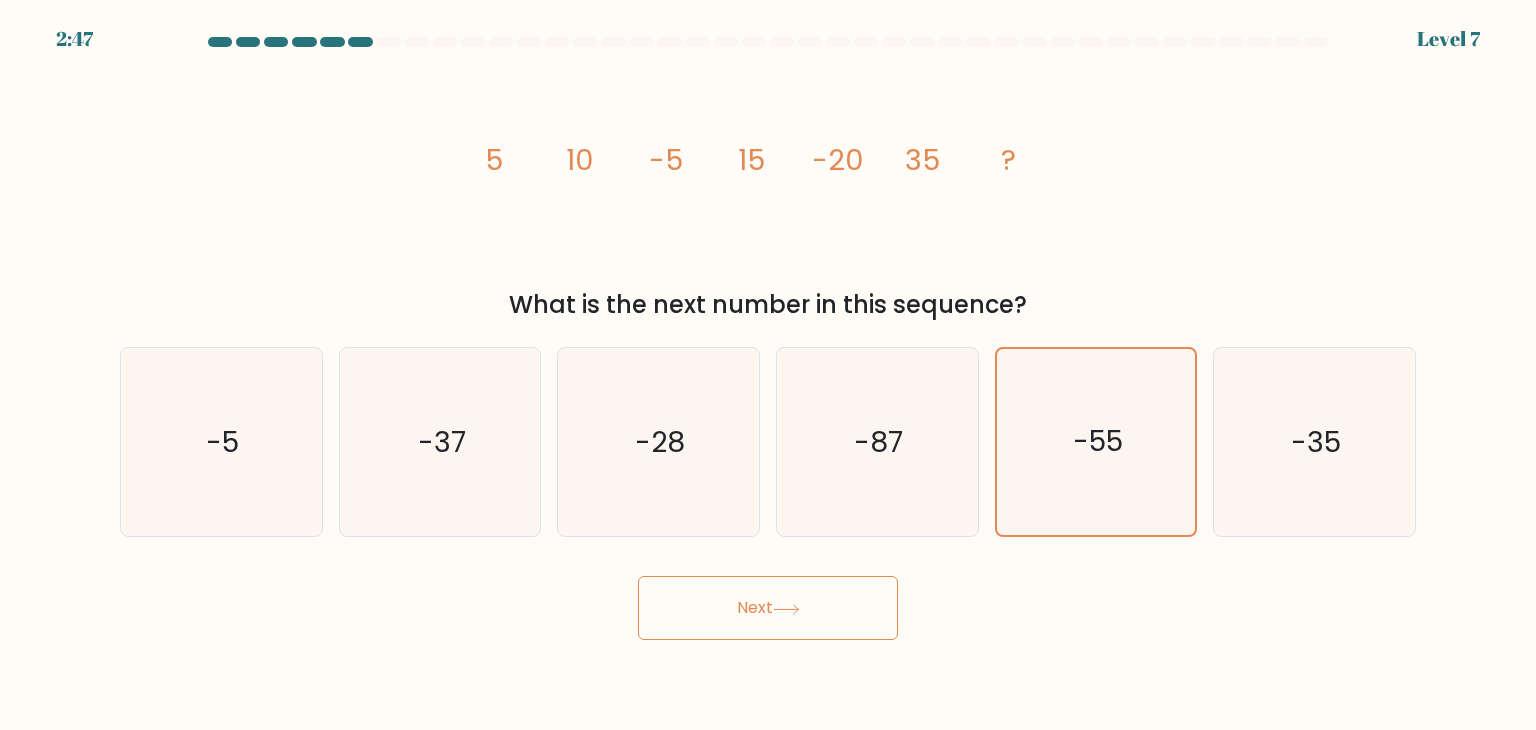 click on "Next" at bounding box center (768, 608) 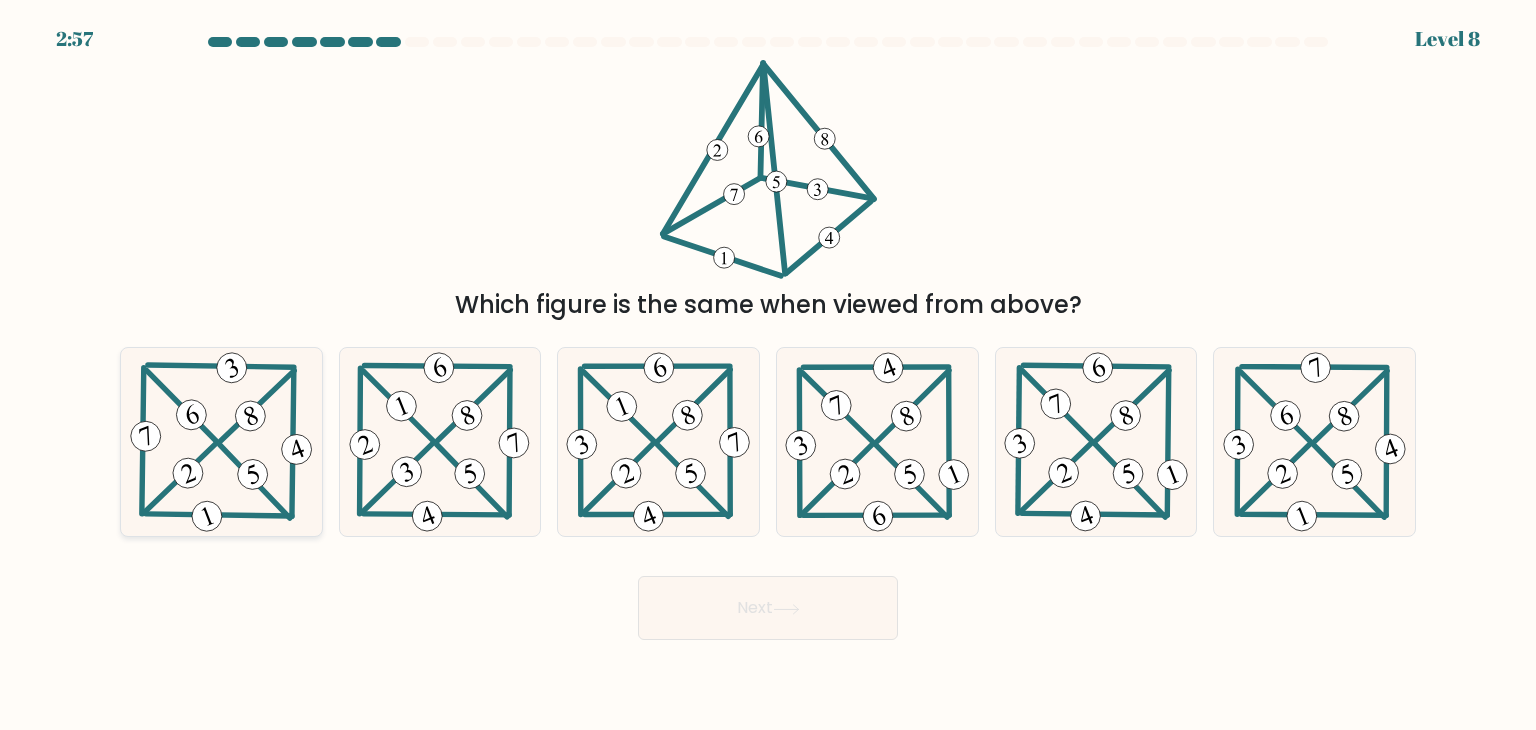 click 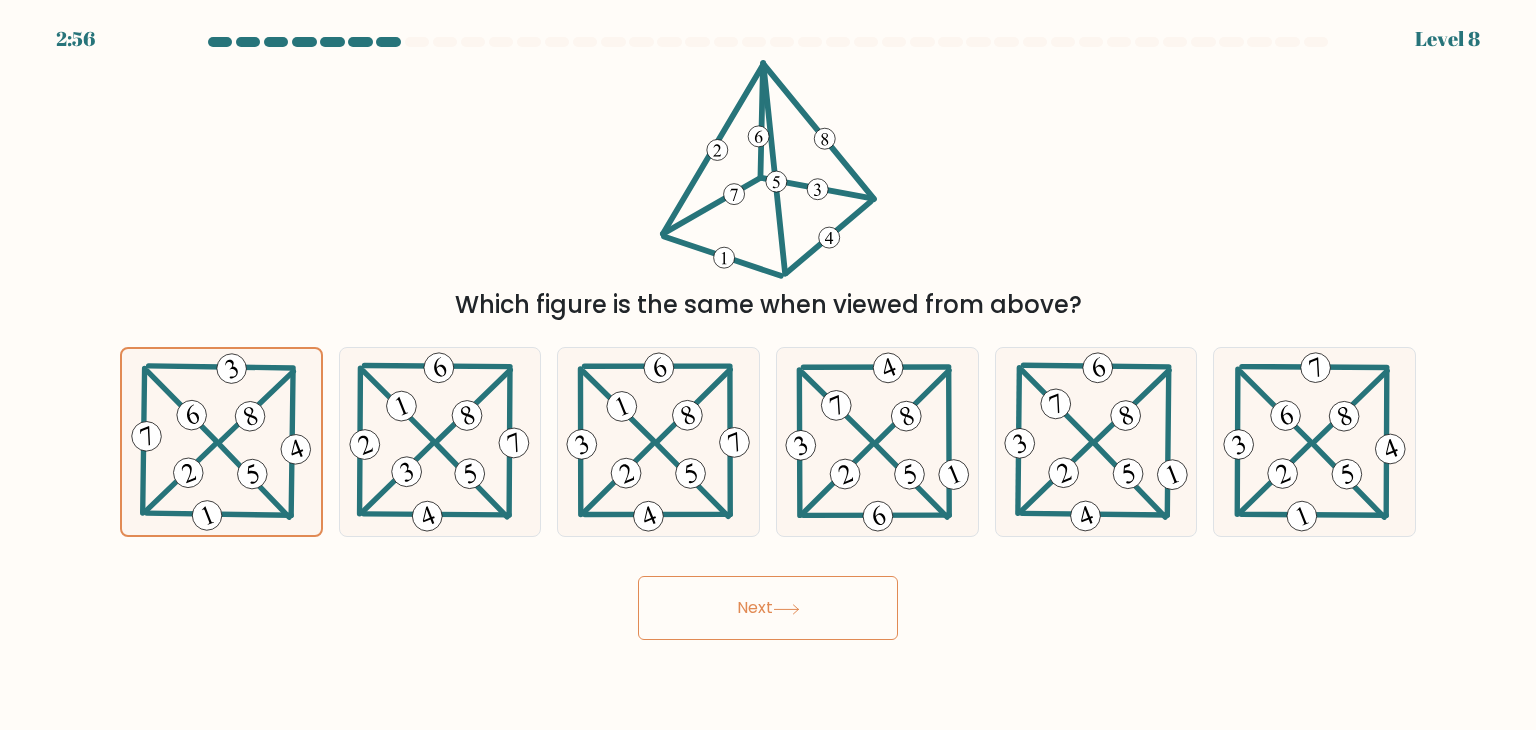 click on "Next" at bounding box center (768, 608) 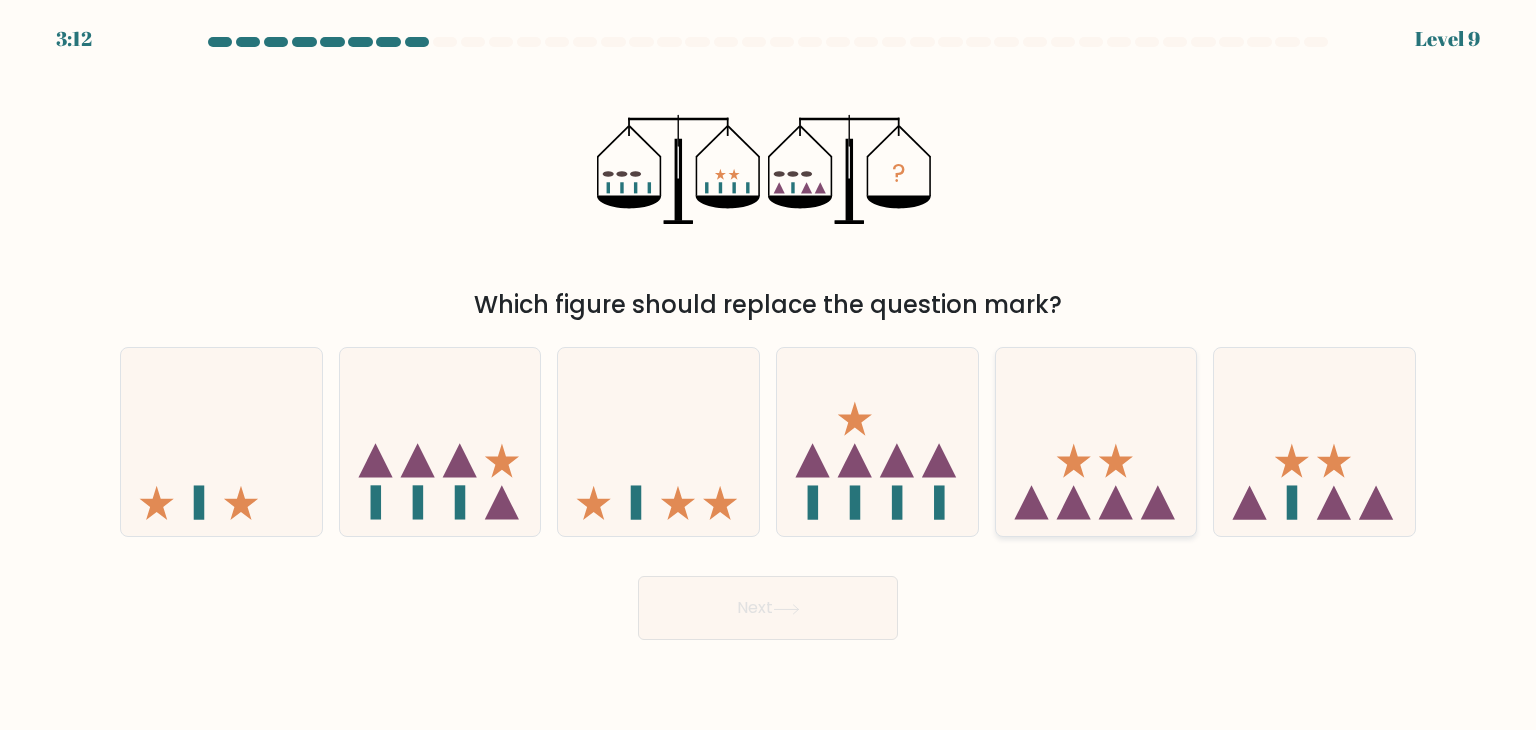 click 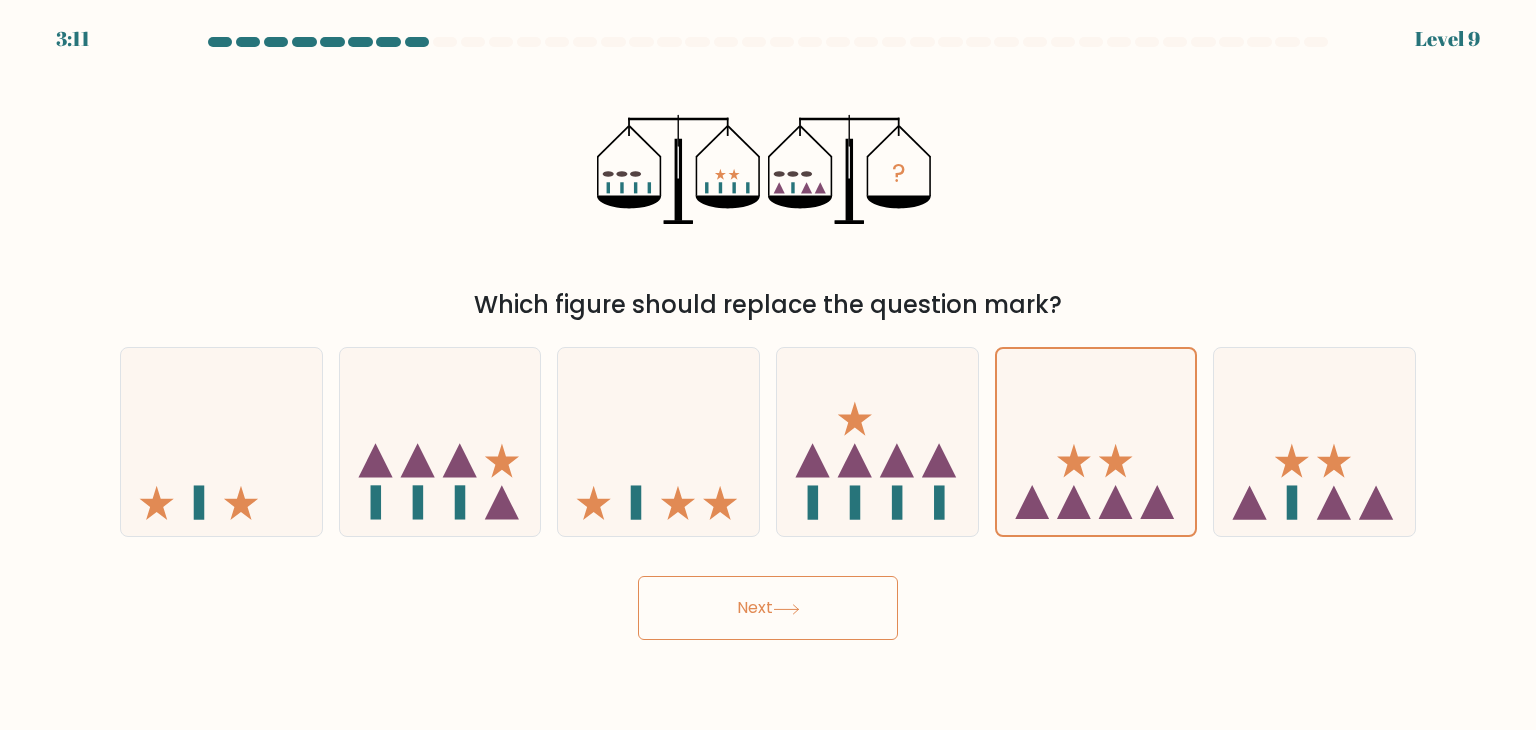 click on "Next" at bounding box center (768, 608) 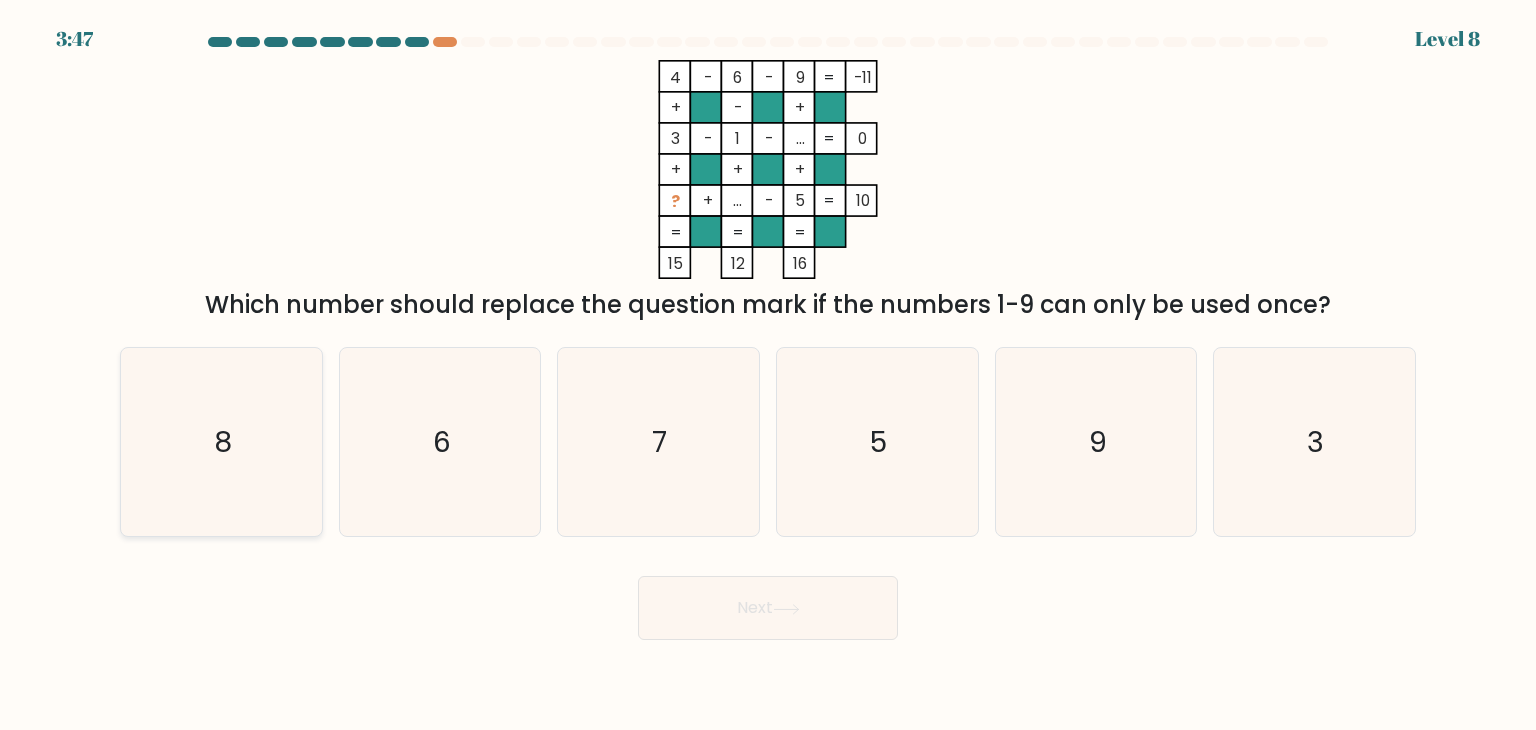 click on "8" 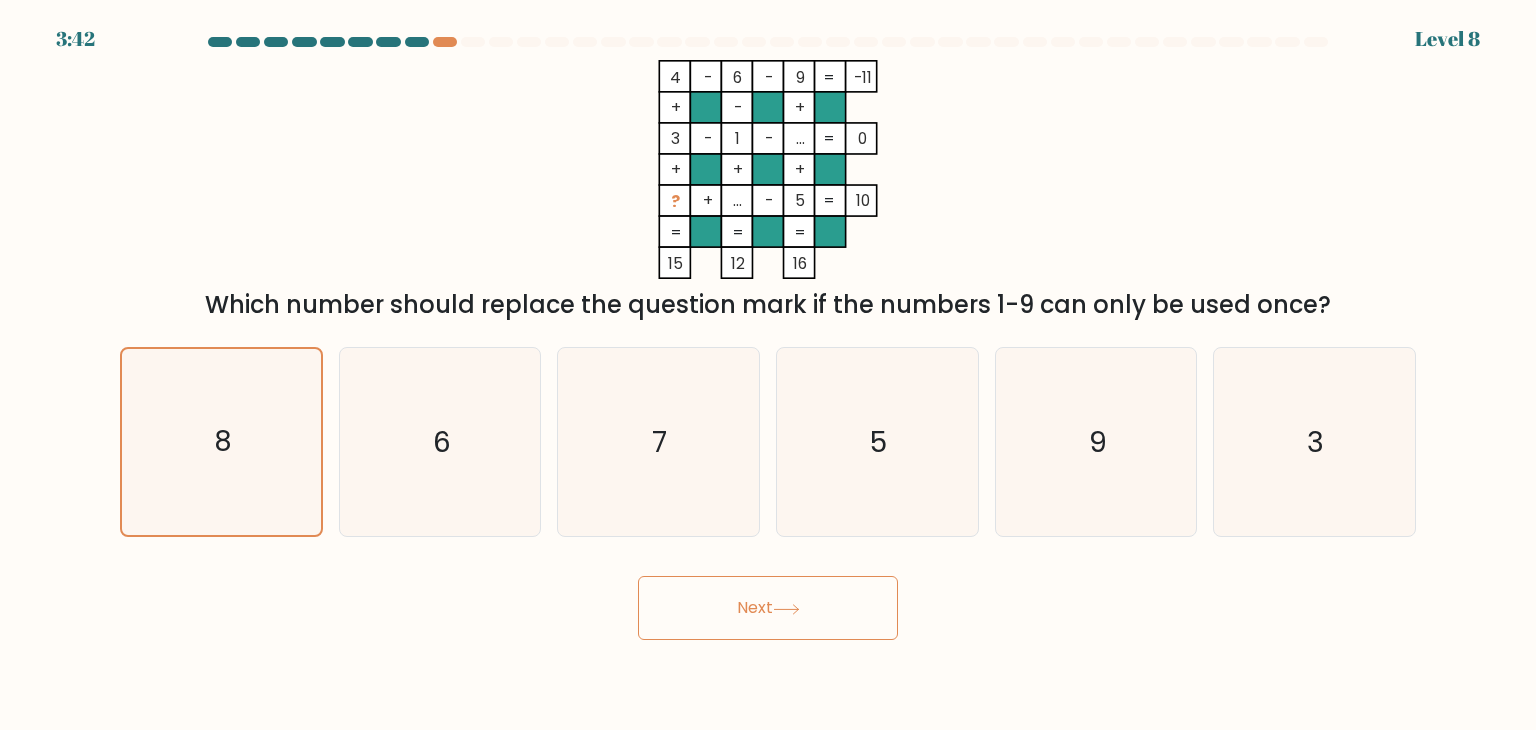 click on "Next" at bounding box center [768, 608] 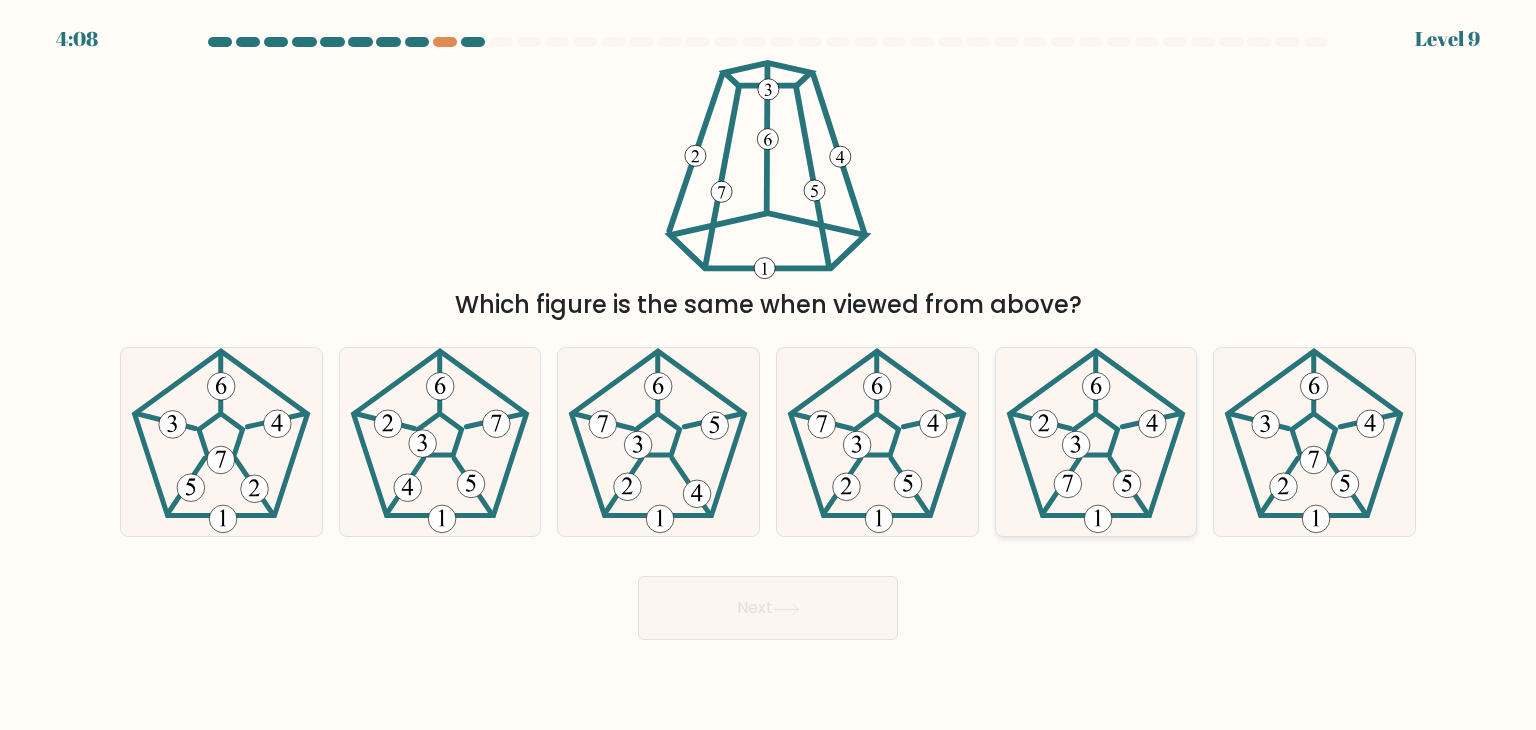 click 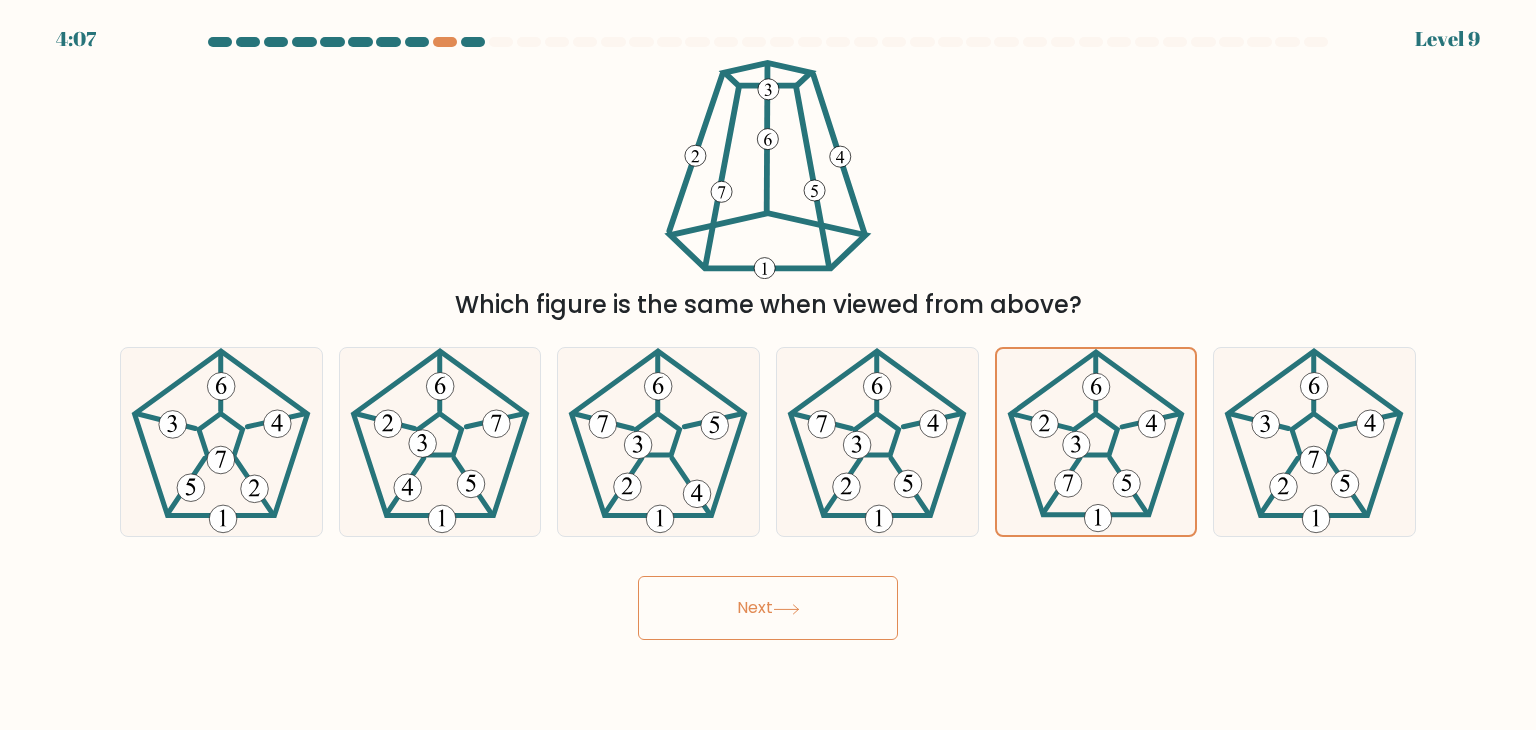 click on "Next" at bounding box center [768, 608] 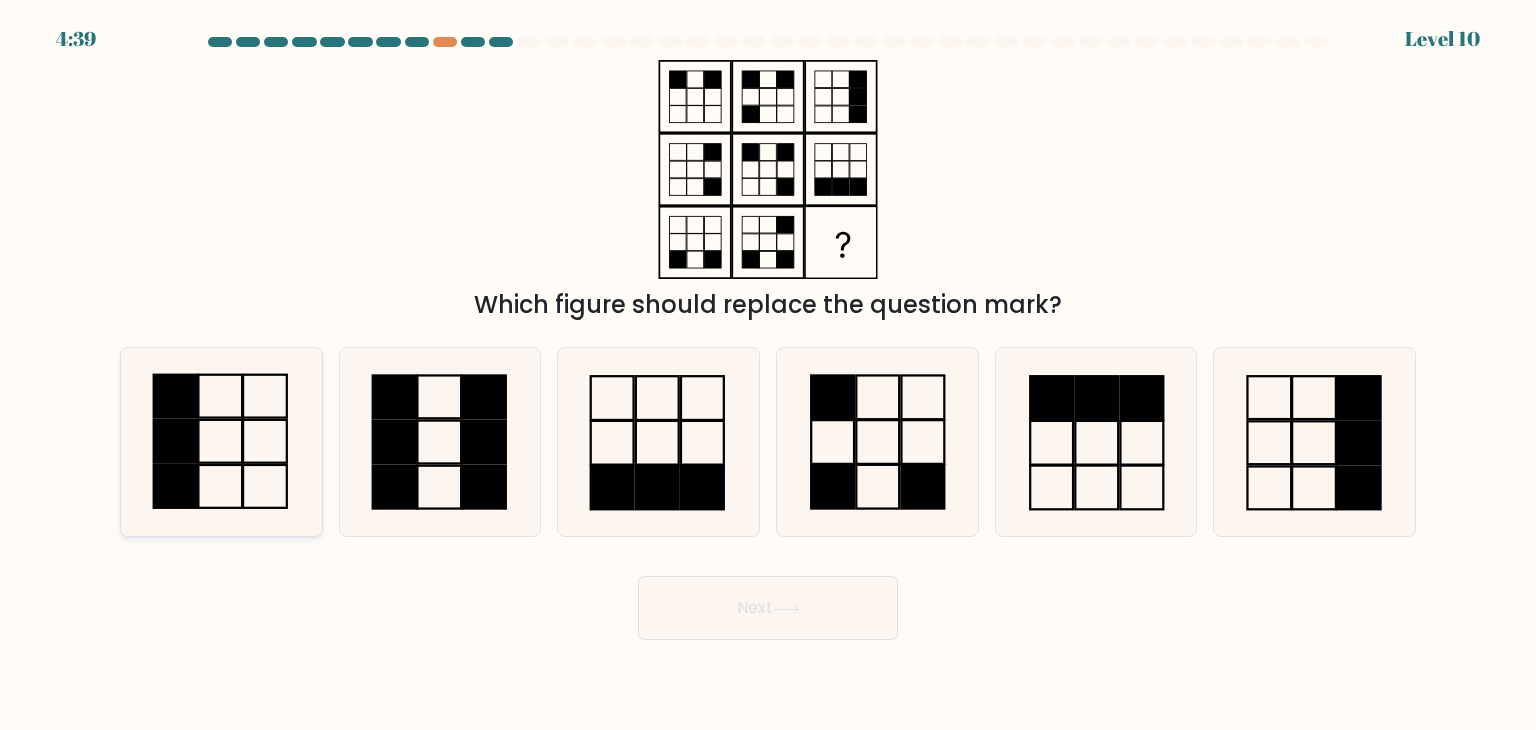 click 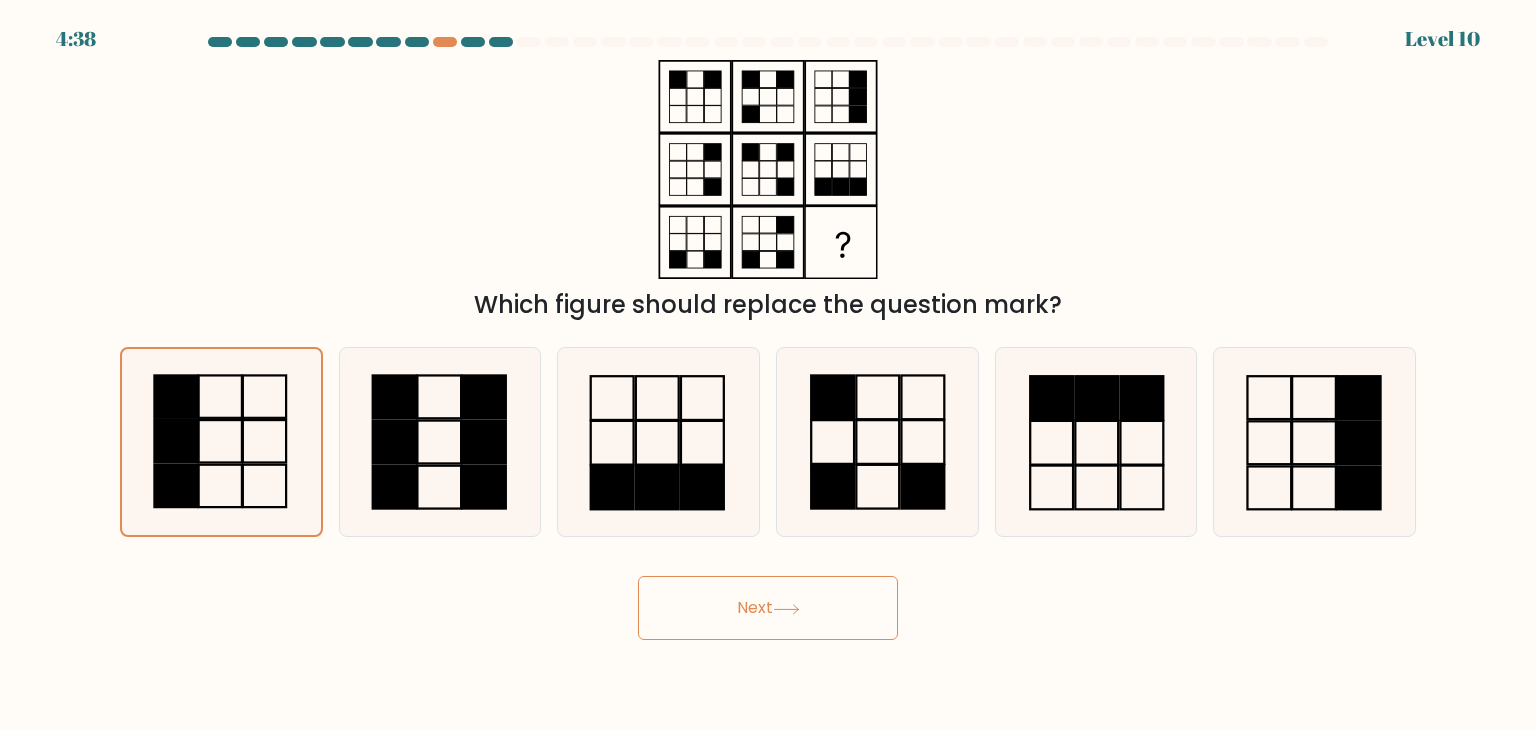 click on "Next" at bounding box center (768, 608) 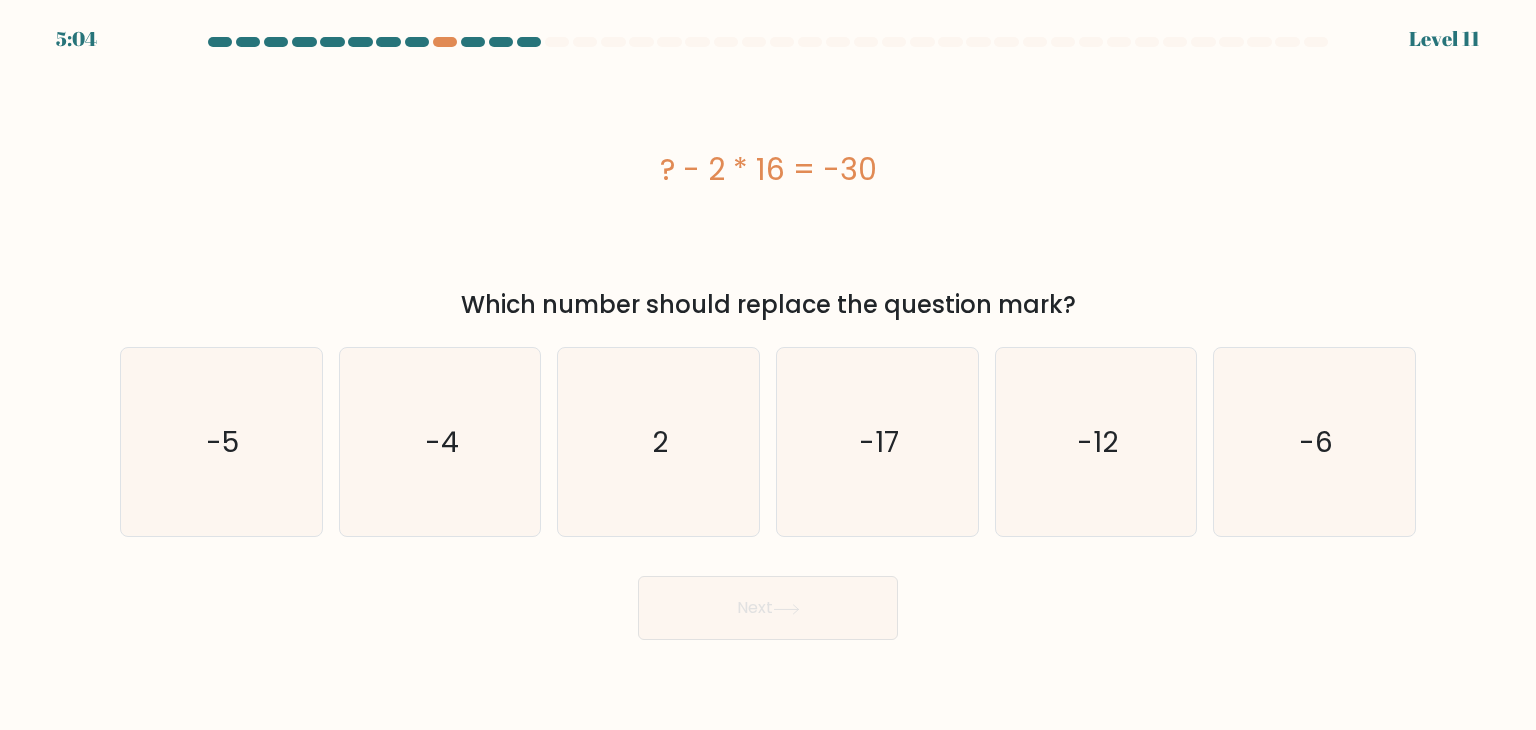 drag, startPoint x: 662, startPoint y: 167, endPoint x: 893, endPoint y: 160, distance: 231.10603 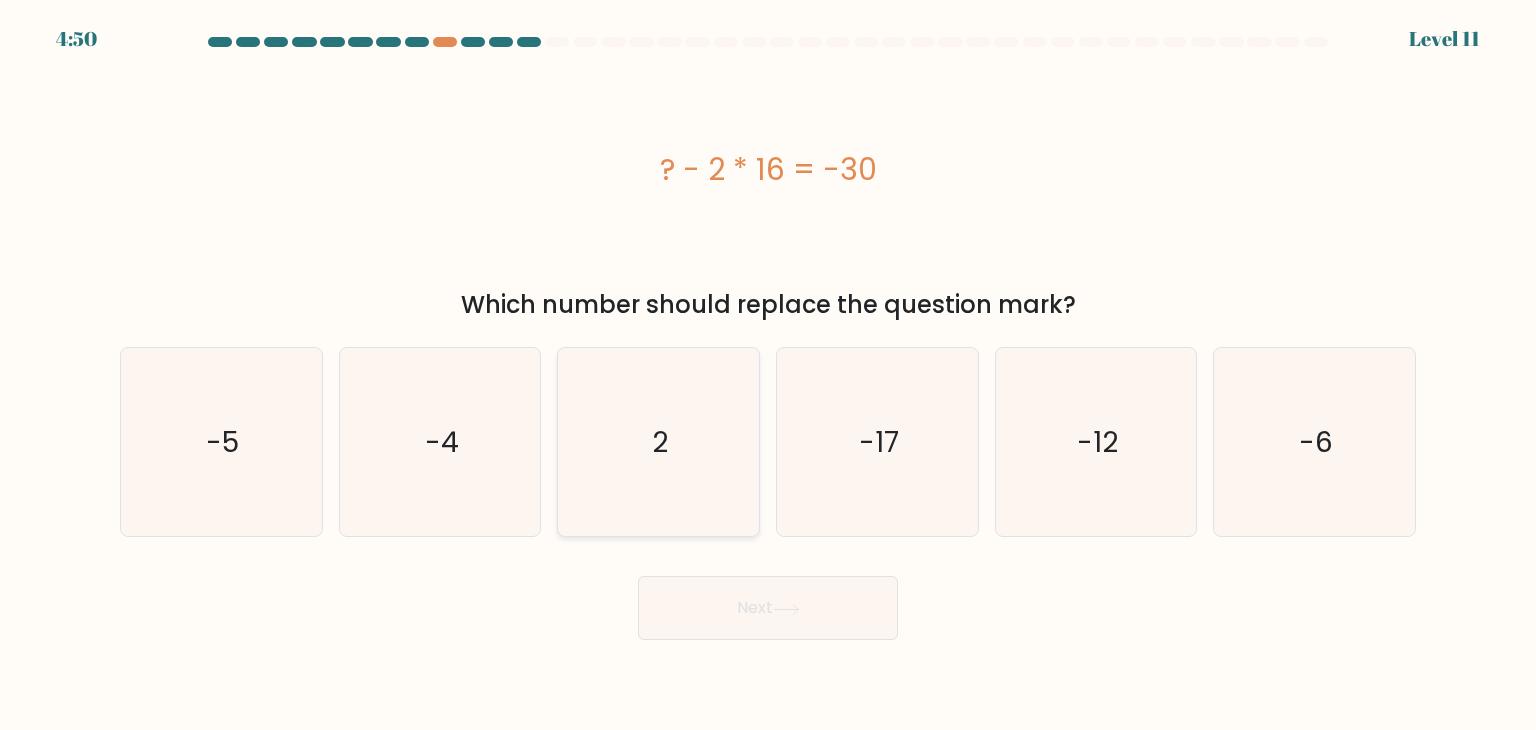 click on "2" 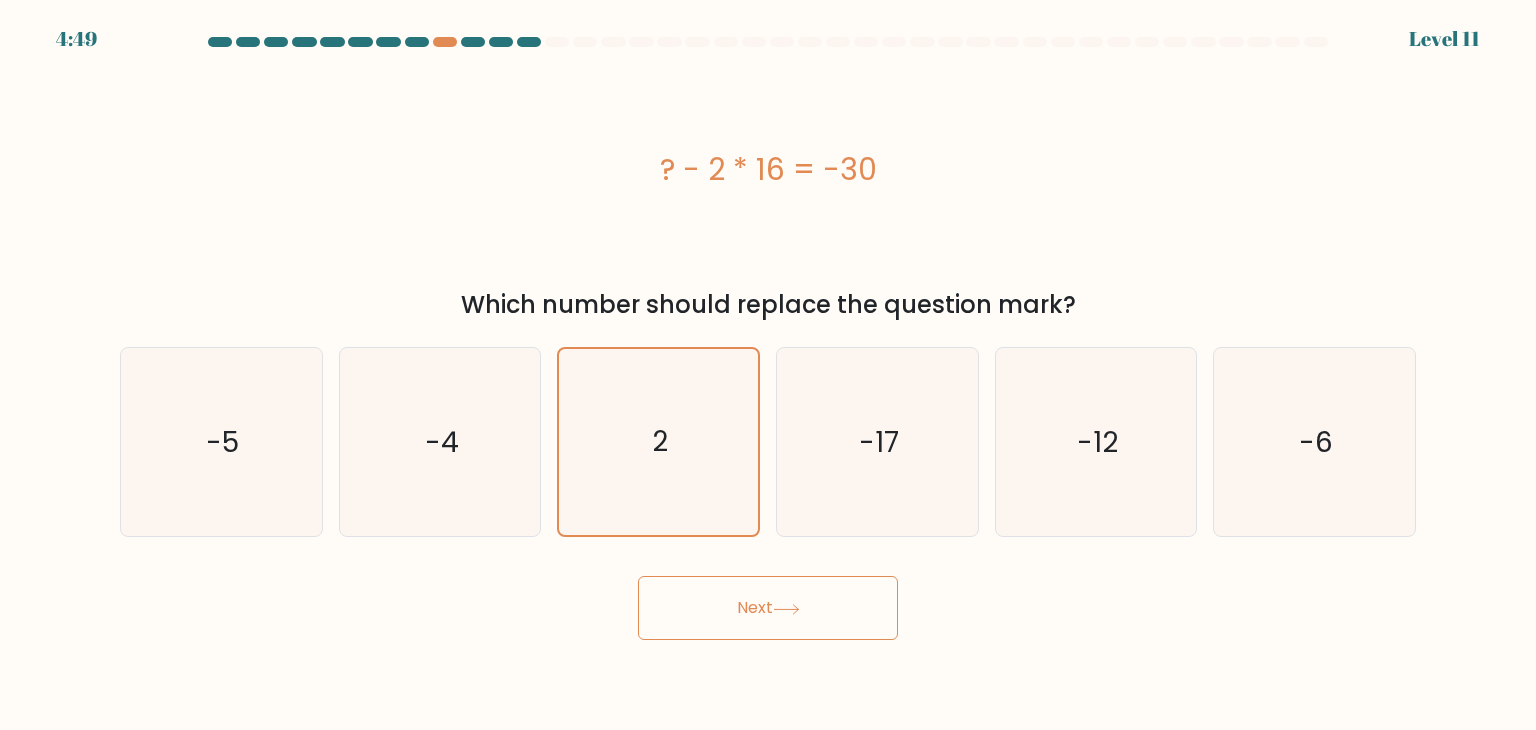 click on "Next" at bounding box center (768, 608) 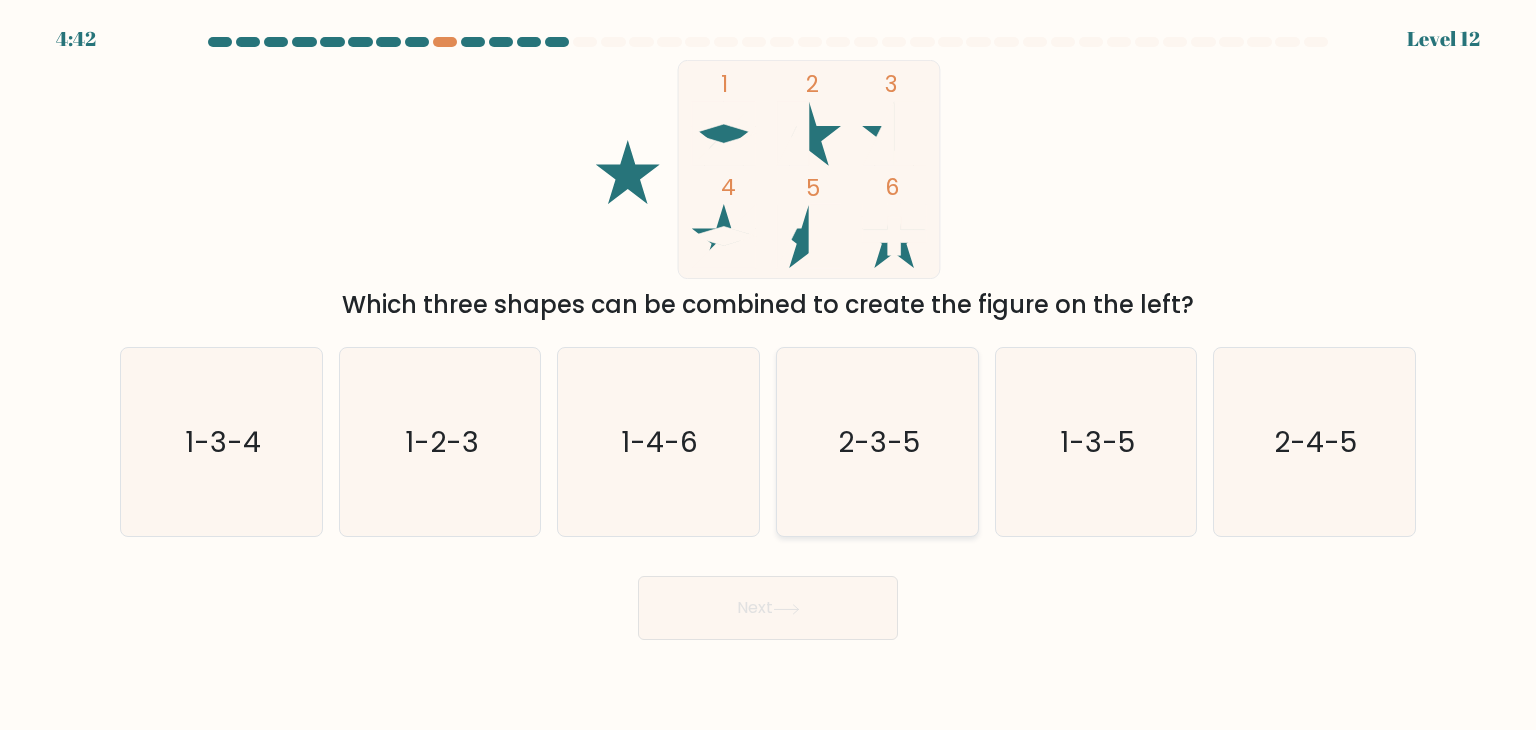 click on "2-3-5" 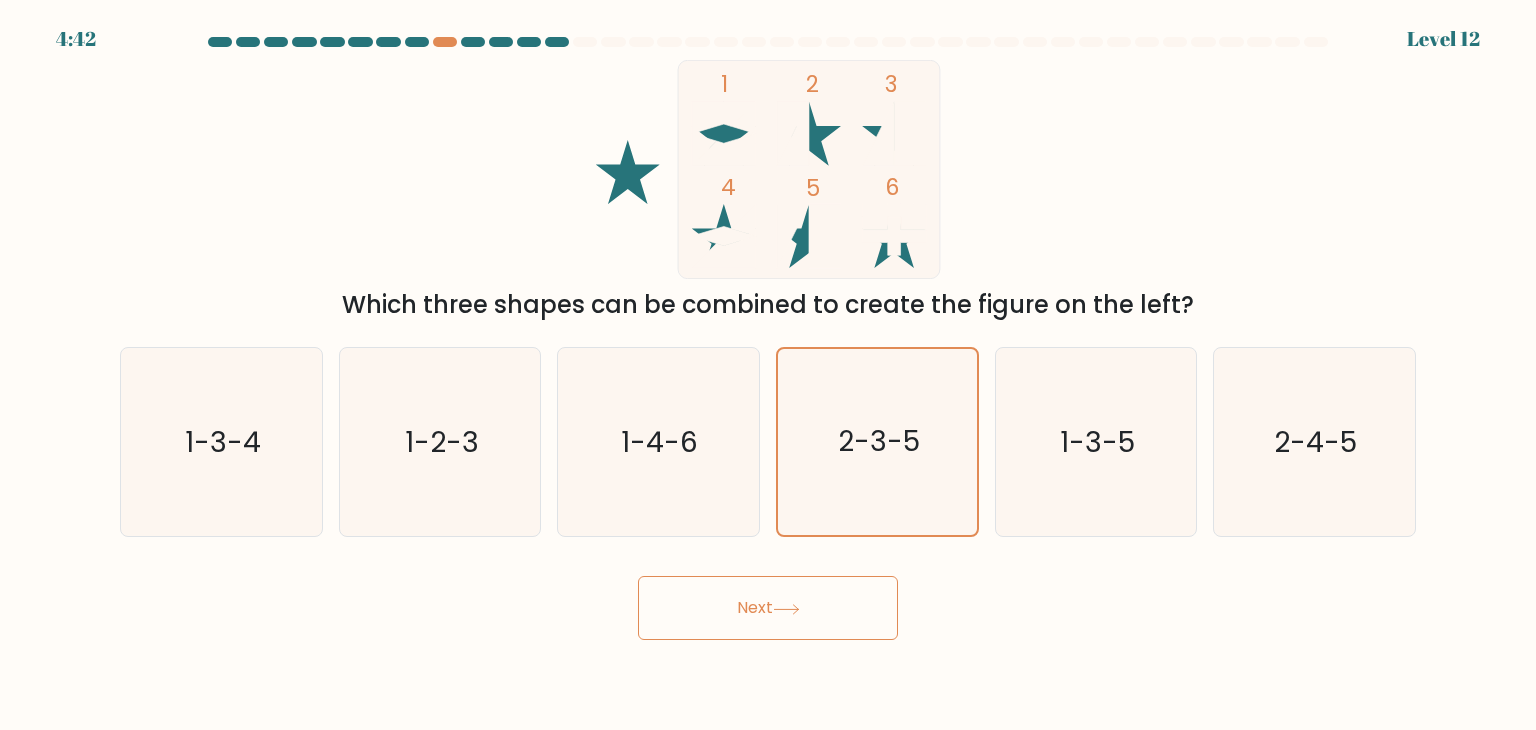 click on "Next" at bounding box center (768, 608) 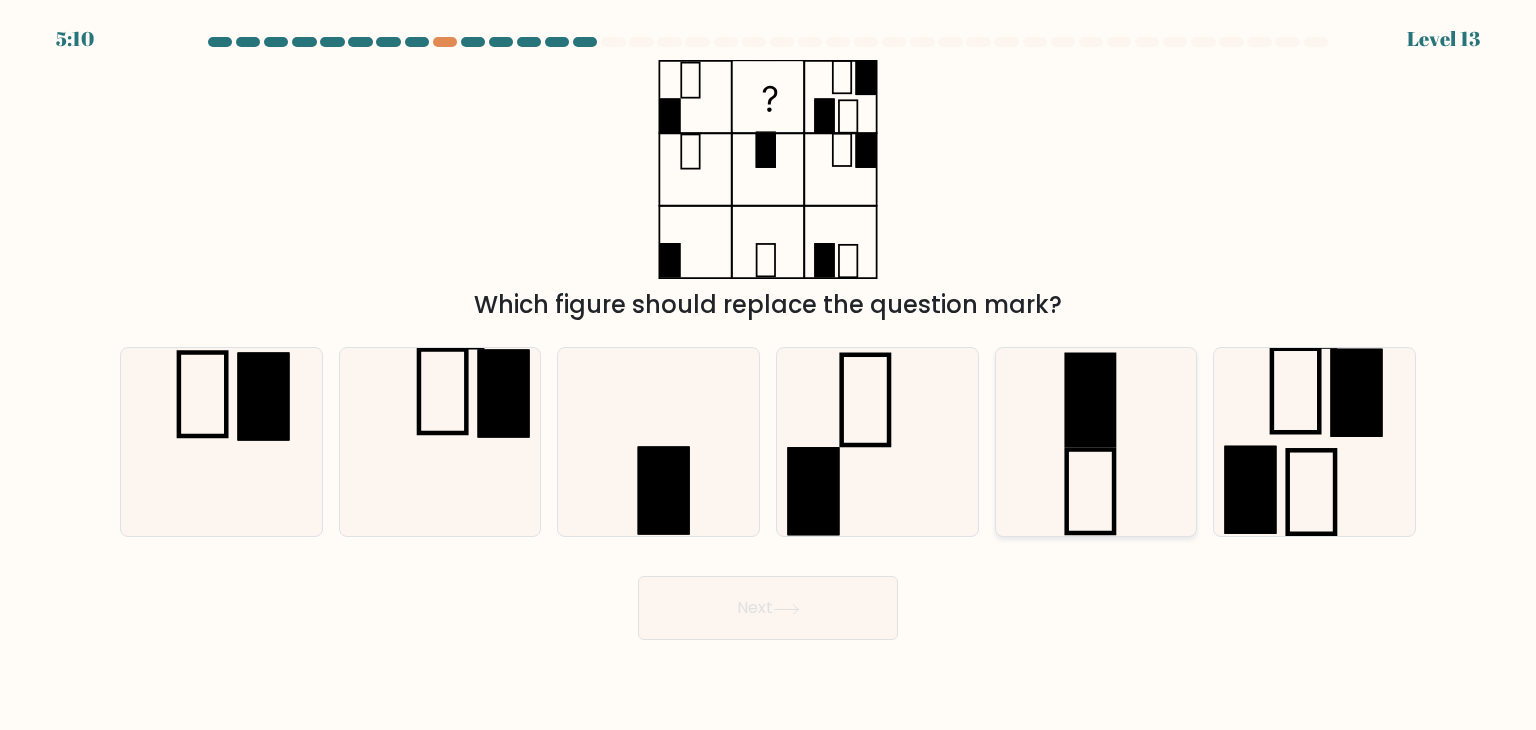 click 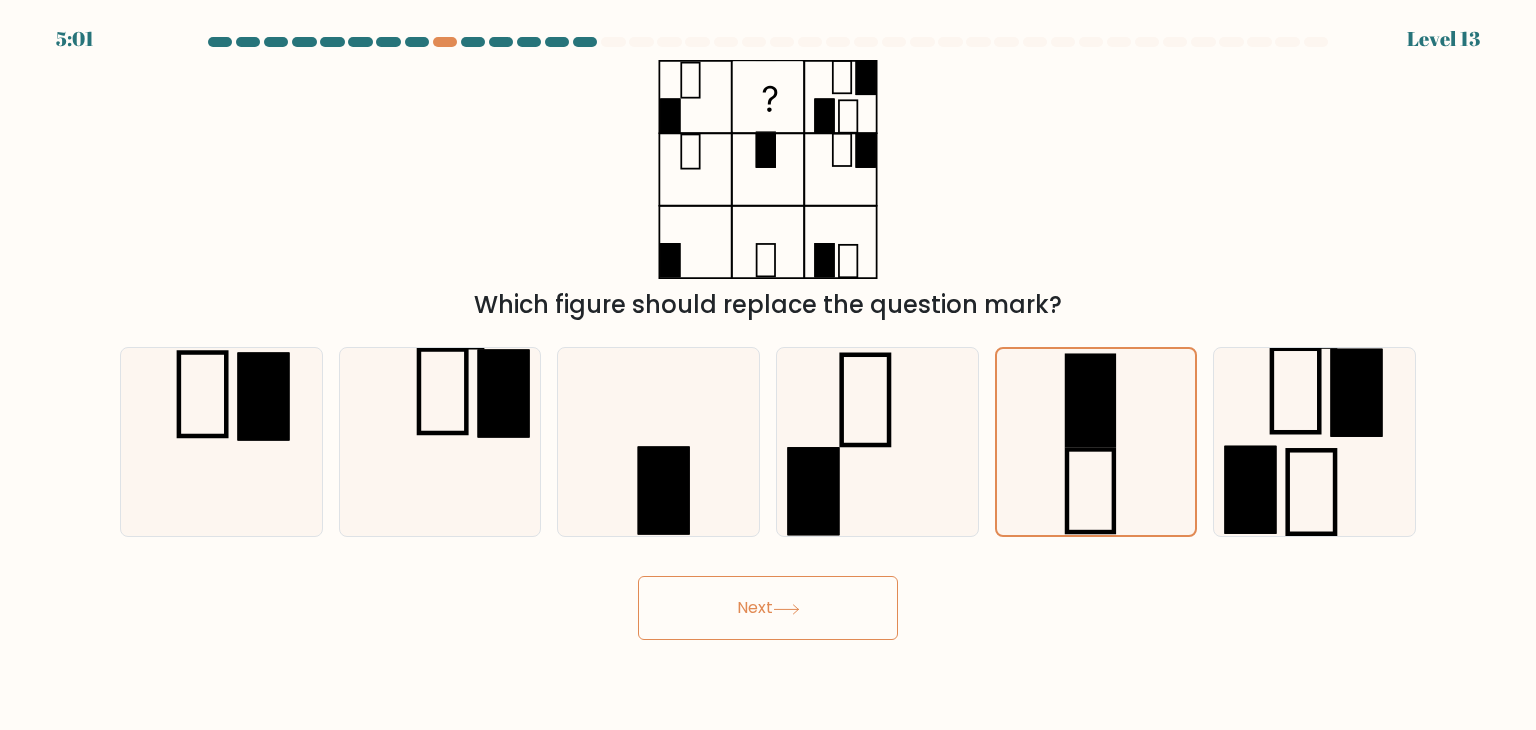 click 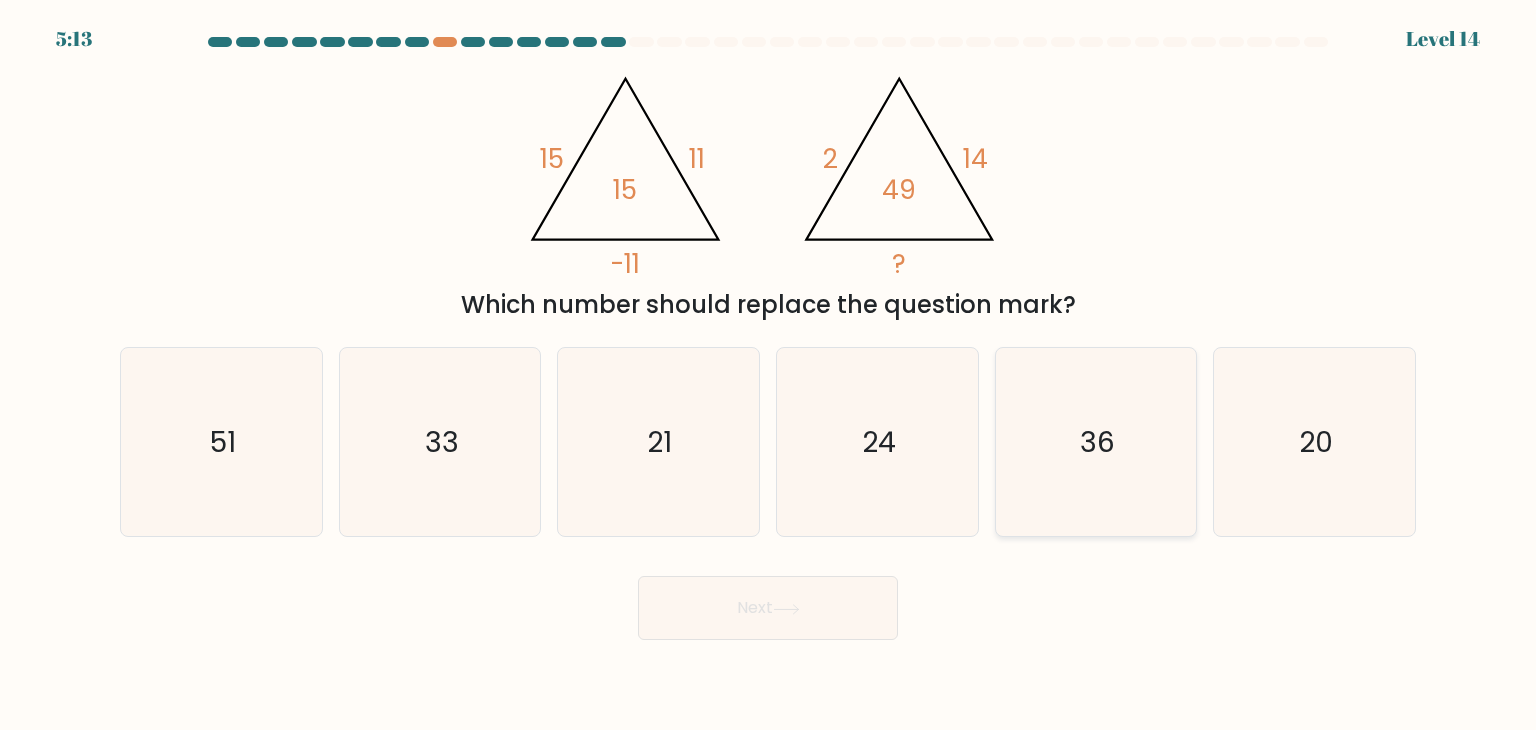 click on "36" 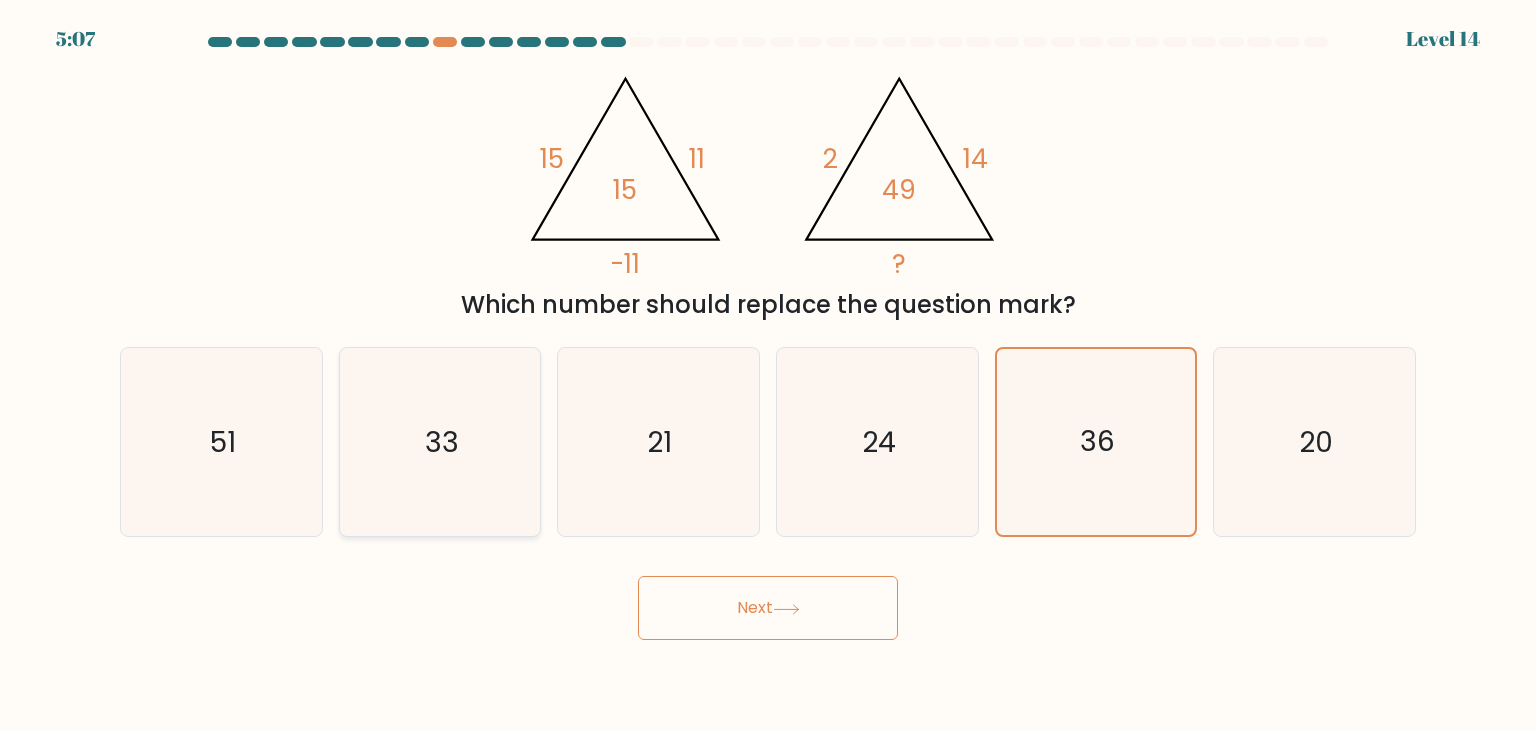 click on "33" 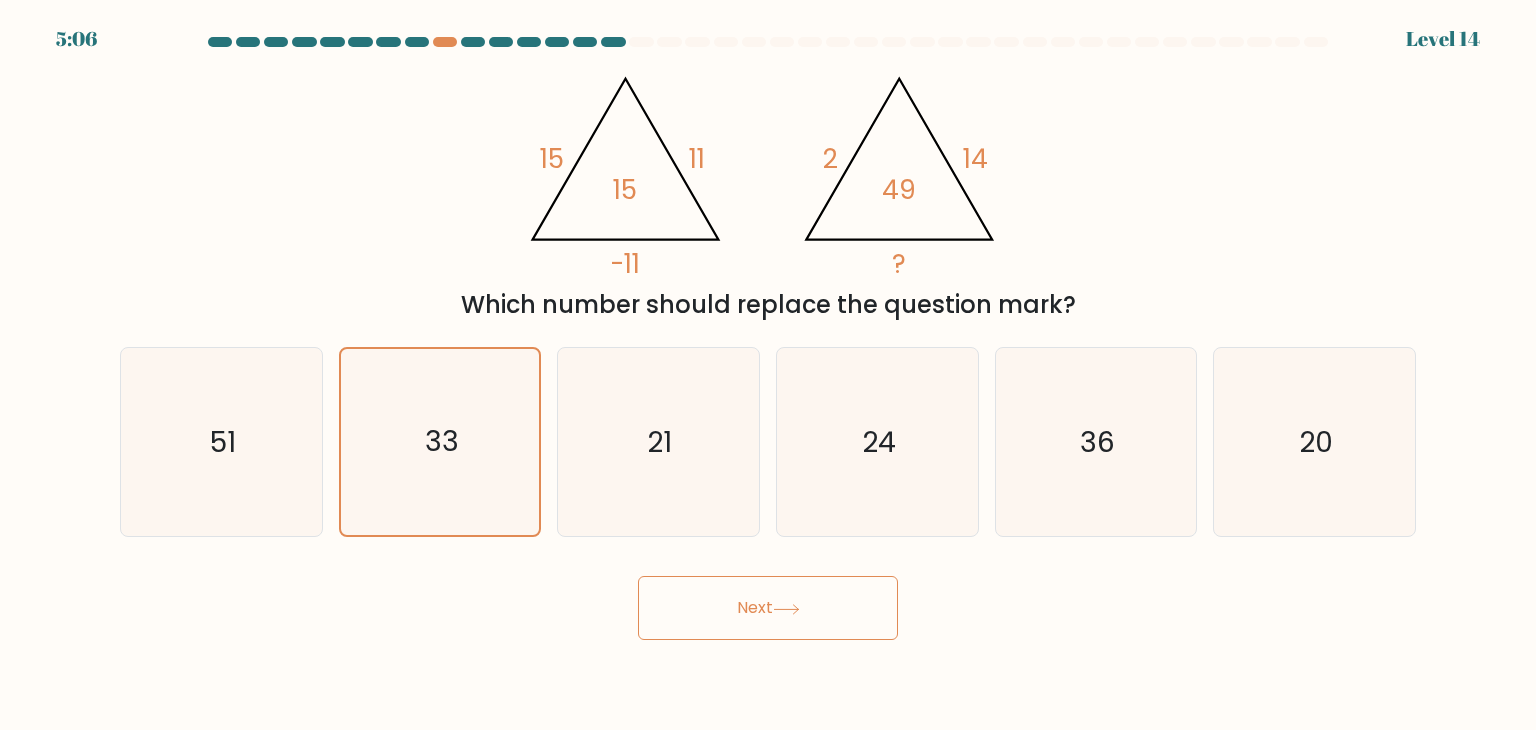 click on "Next" at bounding box center [768, 608] 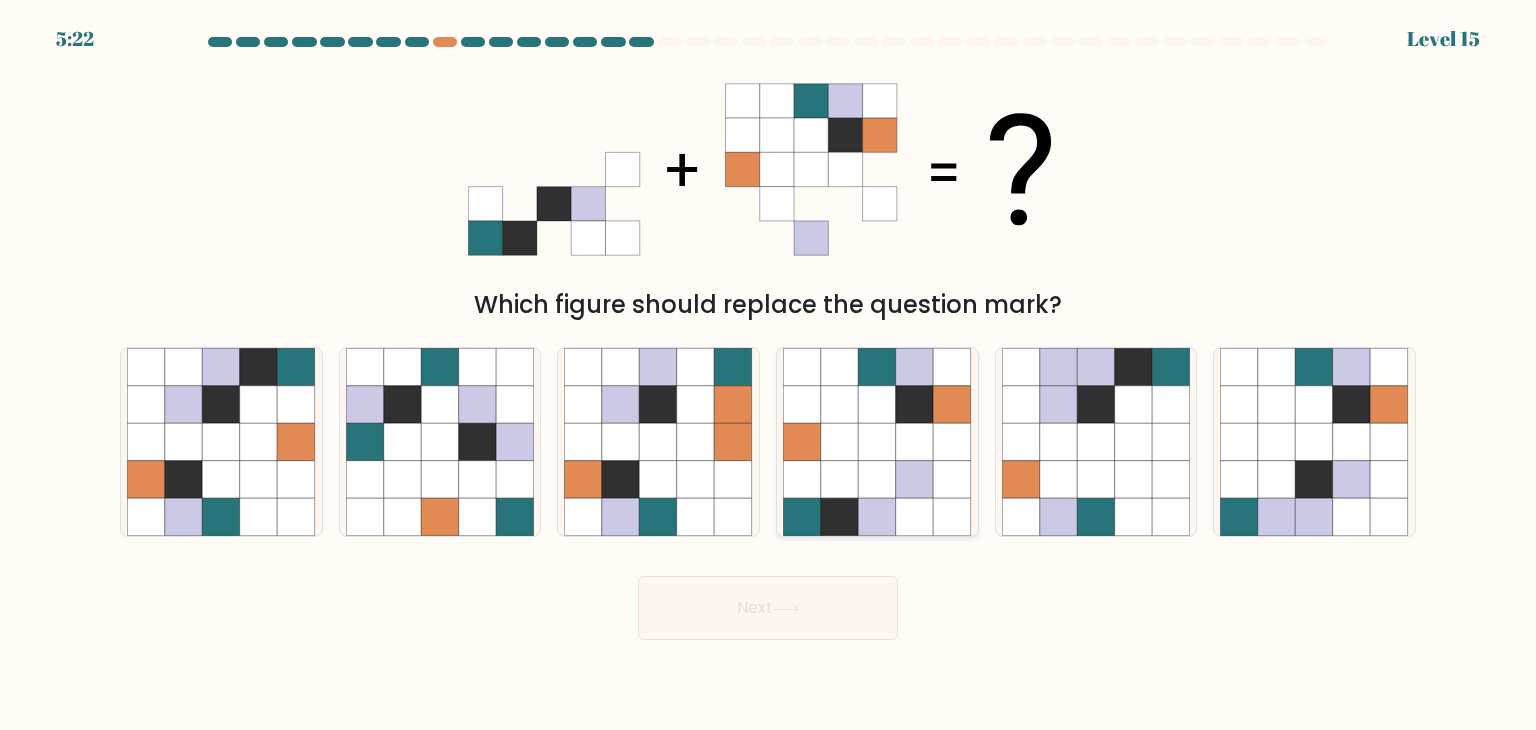 click 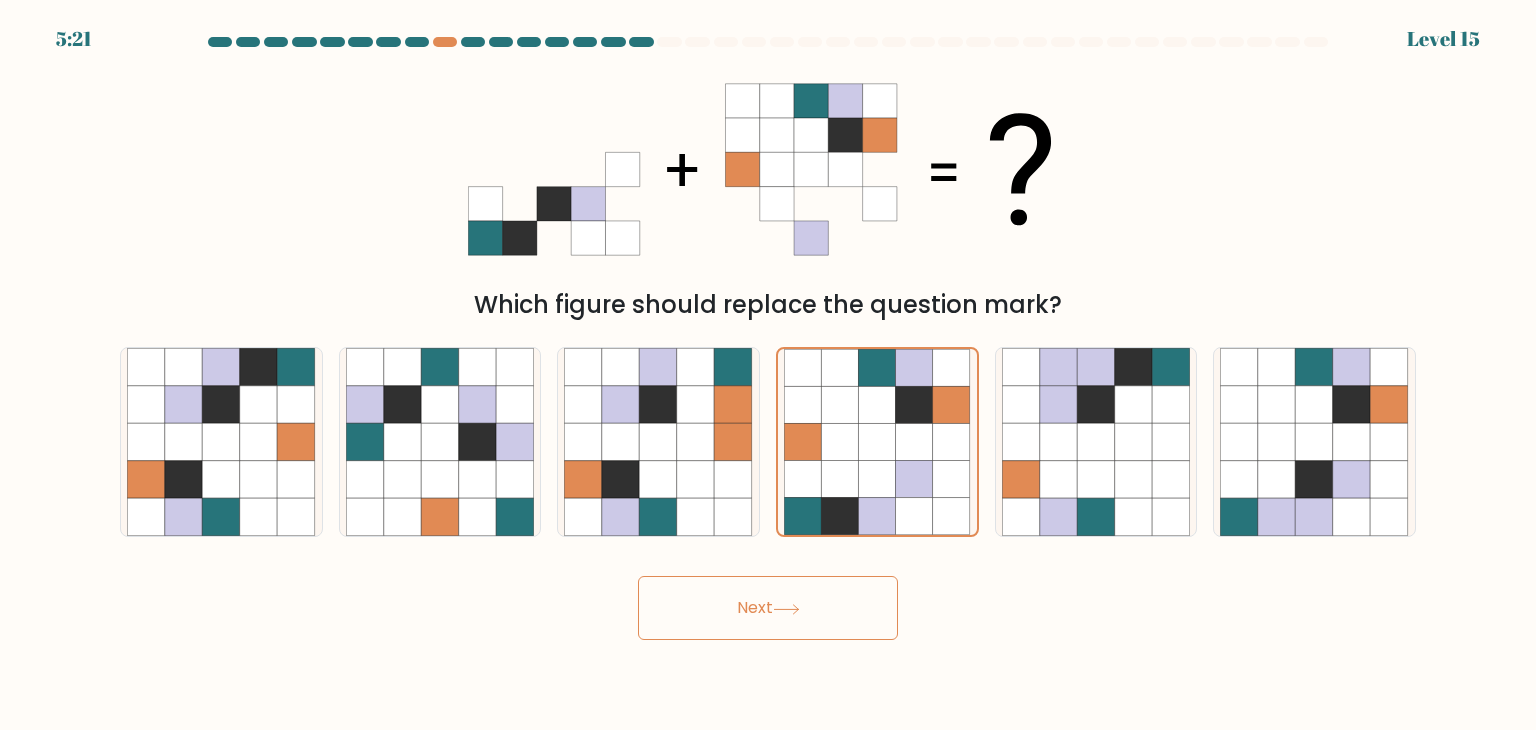 click on "Next" at bounding box center (768, 608) 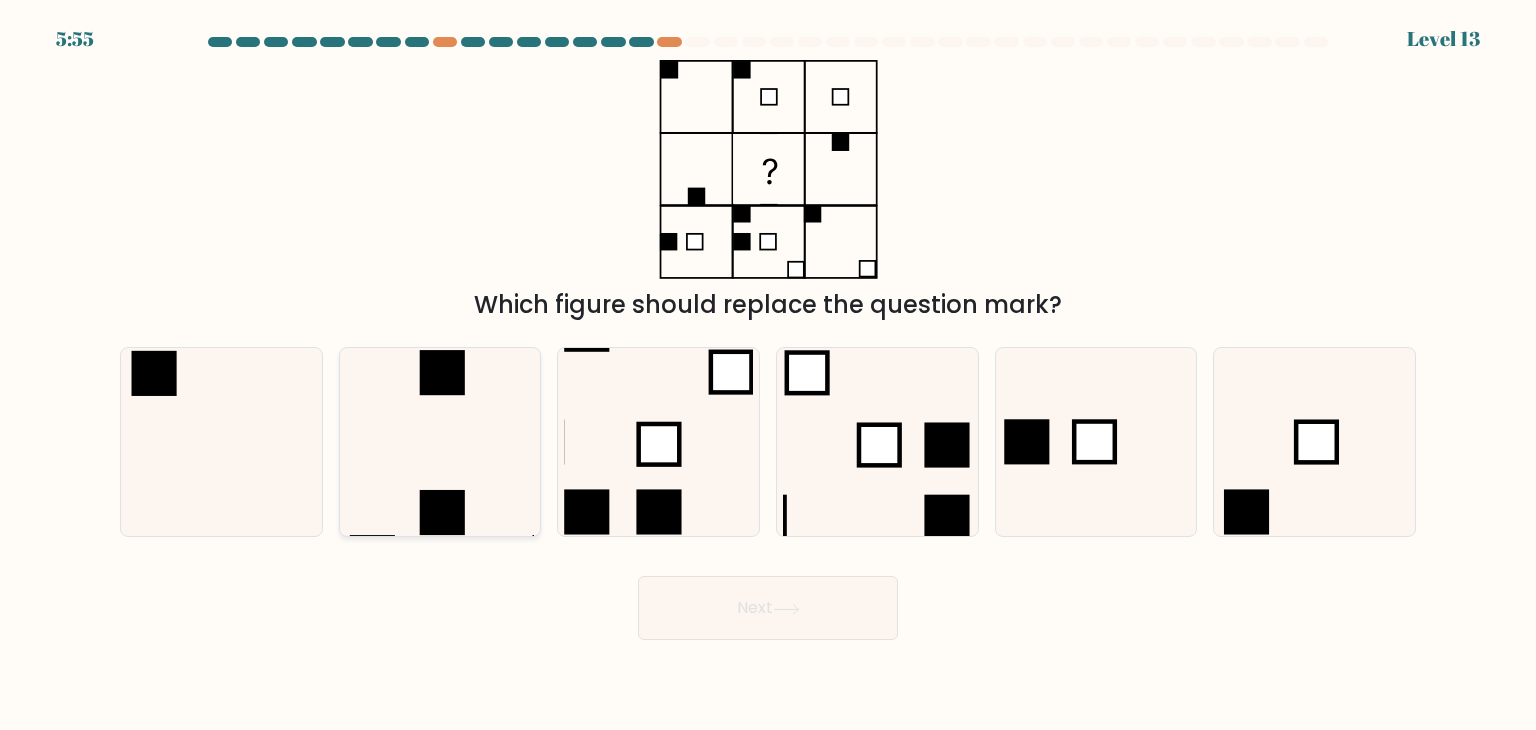 click 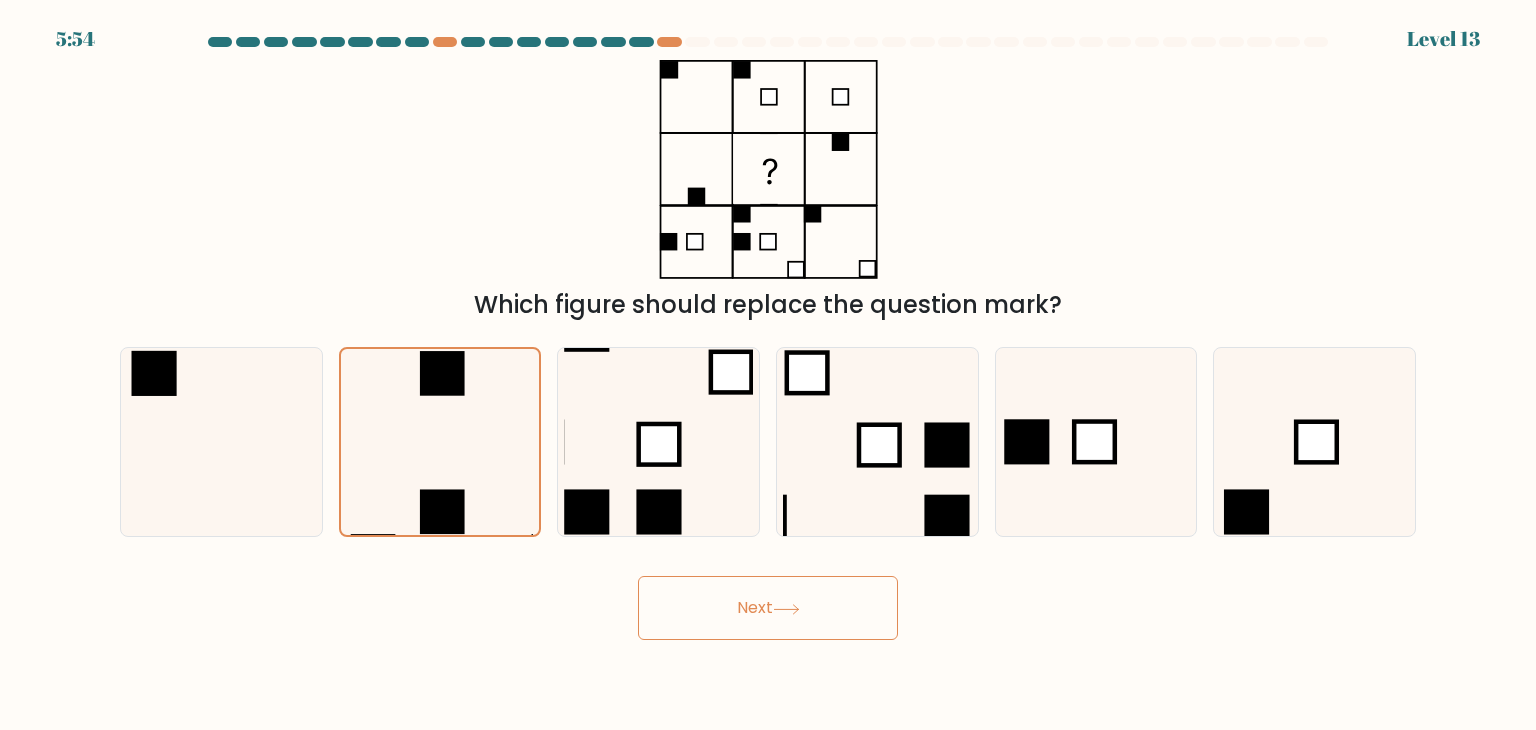 click 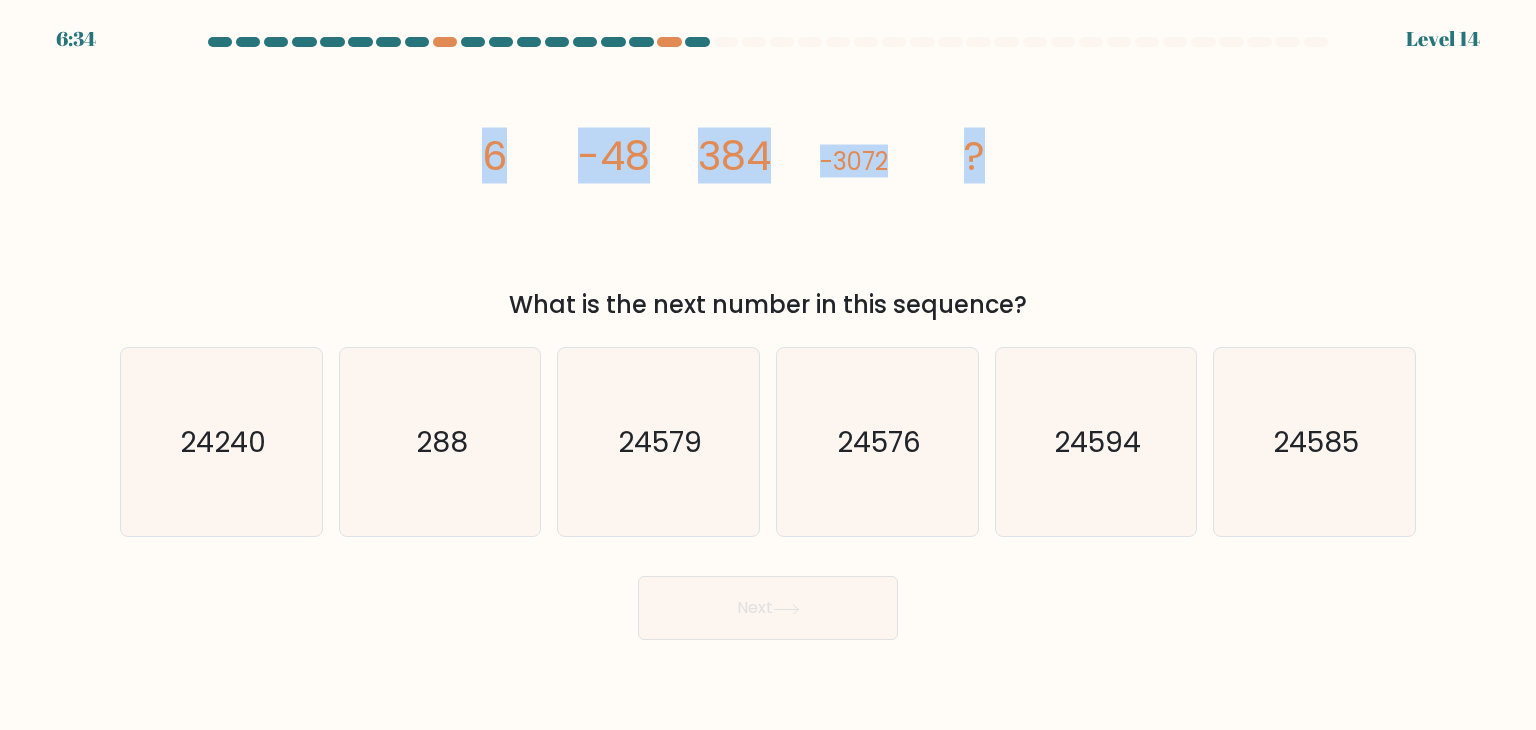 drag, startPoint x: 472, startPoint y: 158, endPoint x: 1000, endPoint y: 161, distance: 528.00854 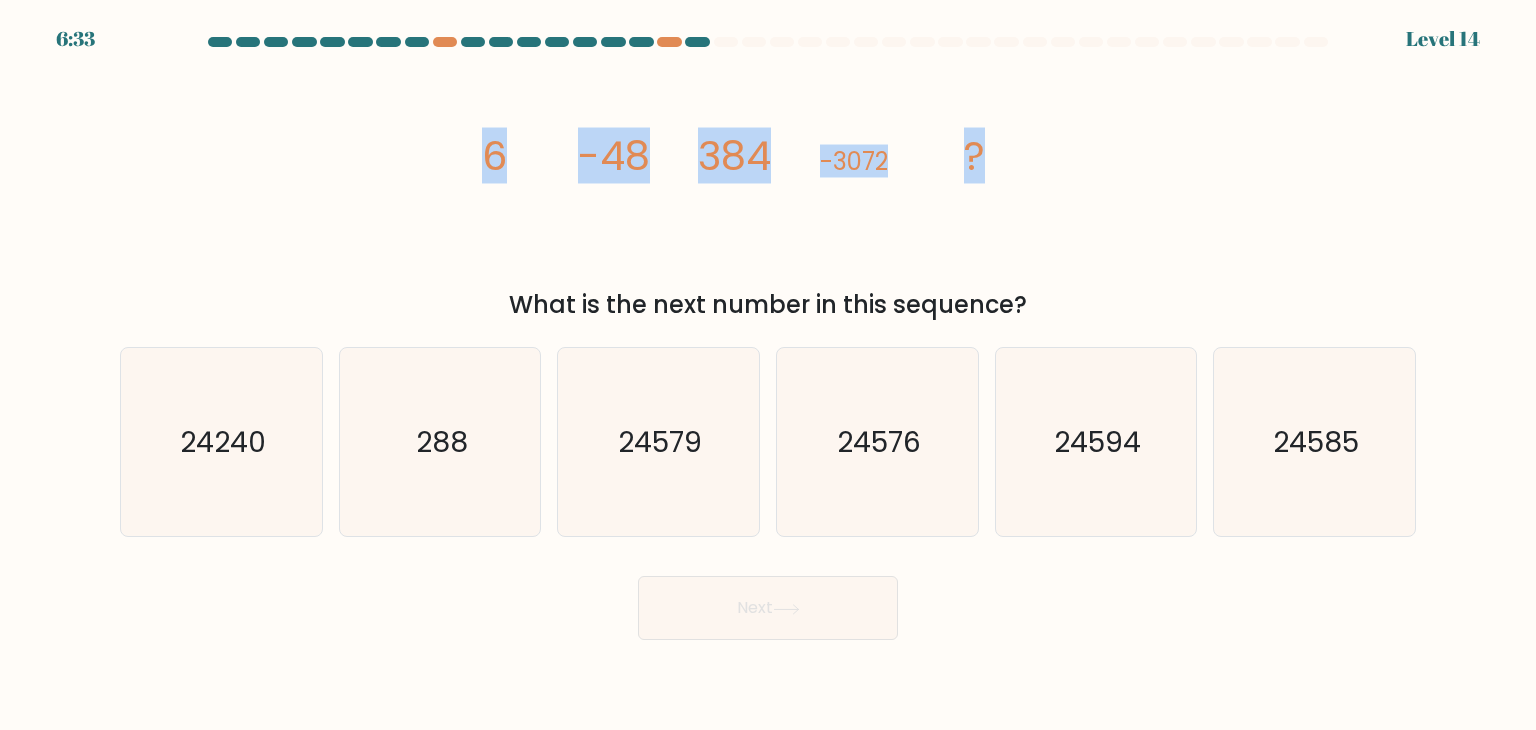 copy on "6
-48
384
-3072
?" 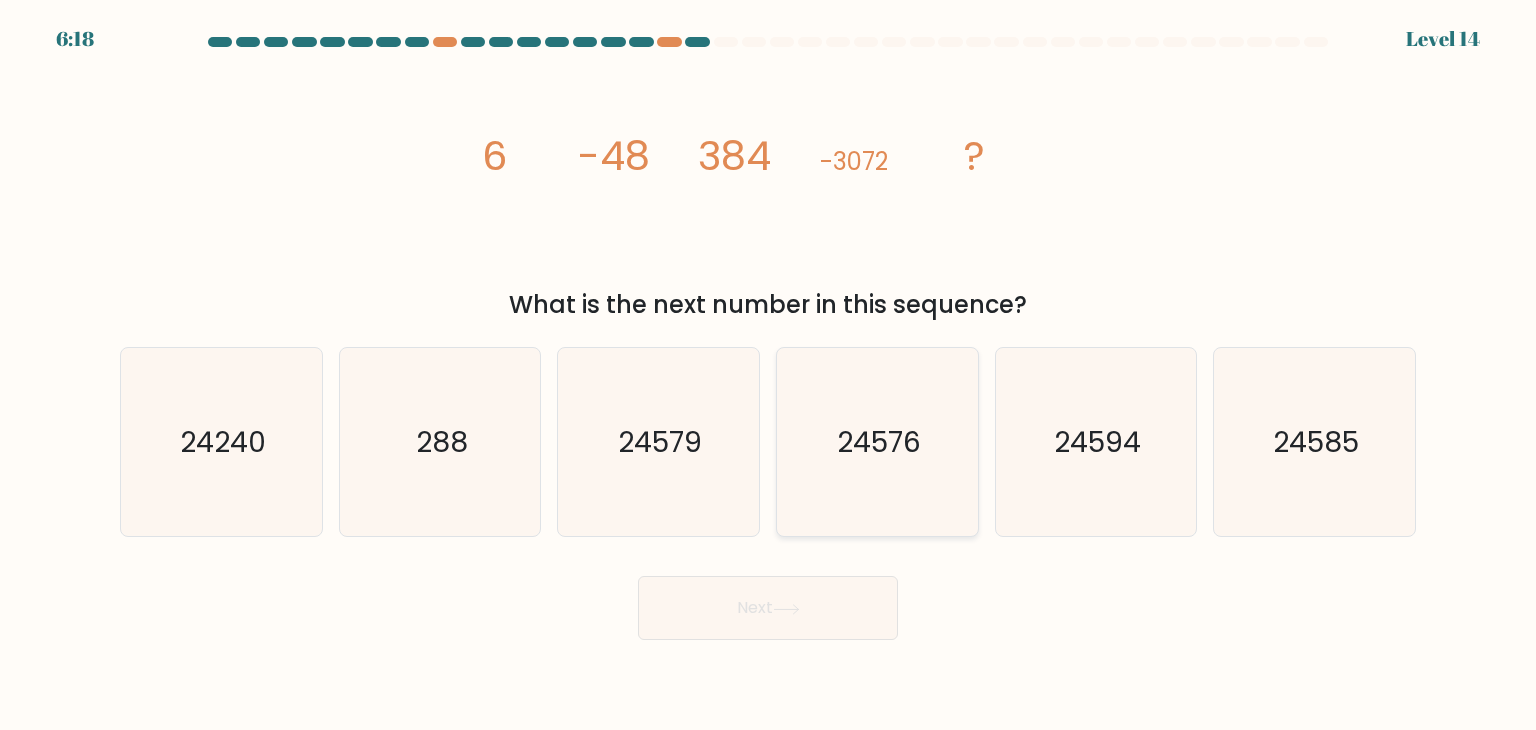 click on "24576" 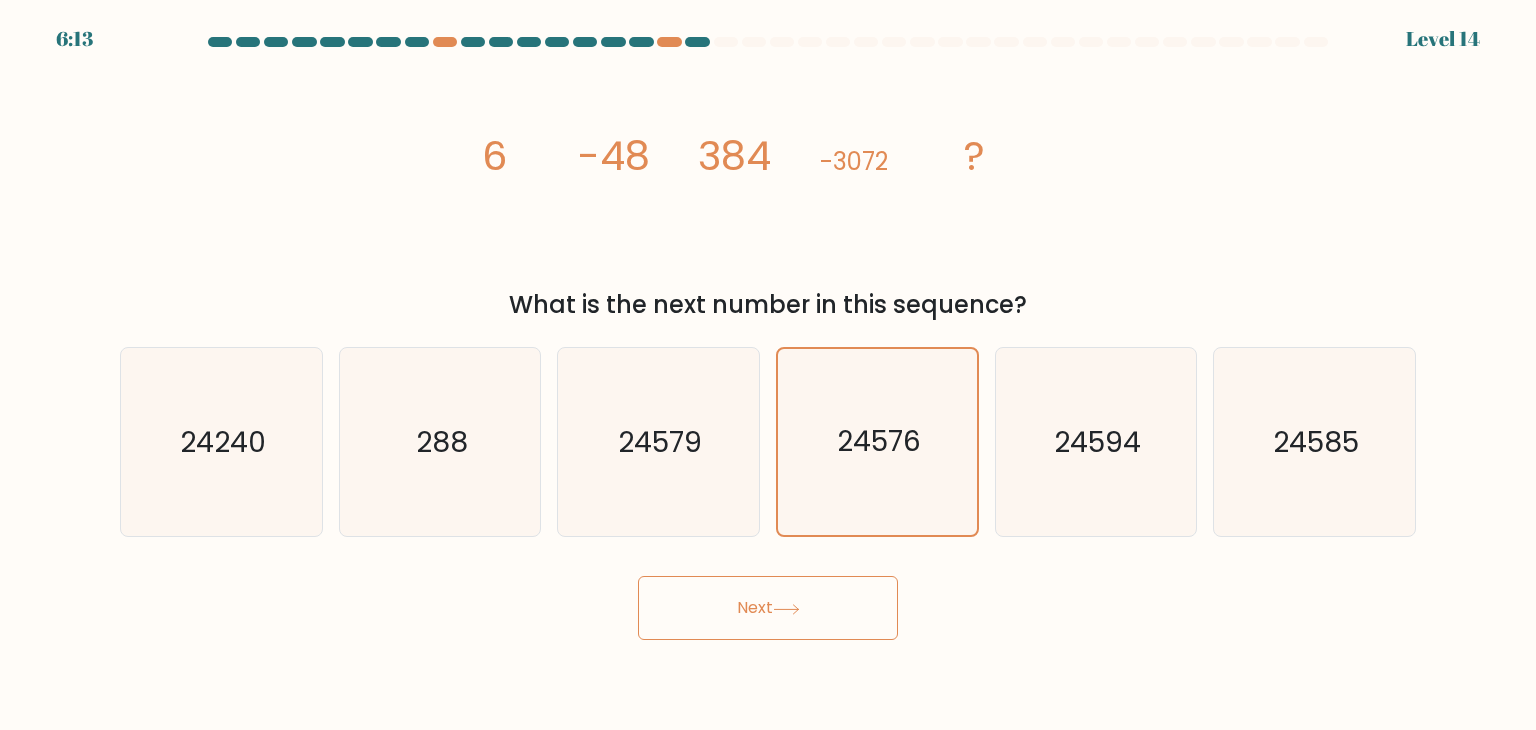 click on "Next" at bounding box center (768, 608) 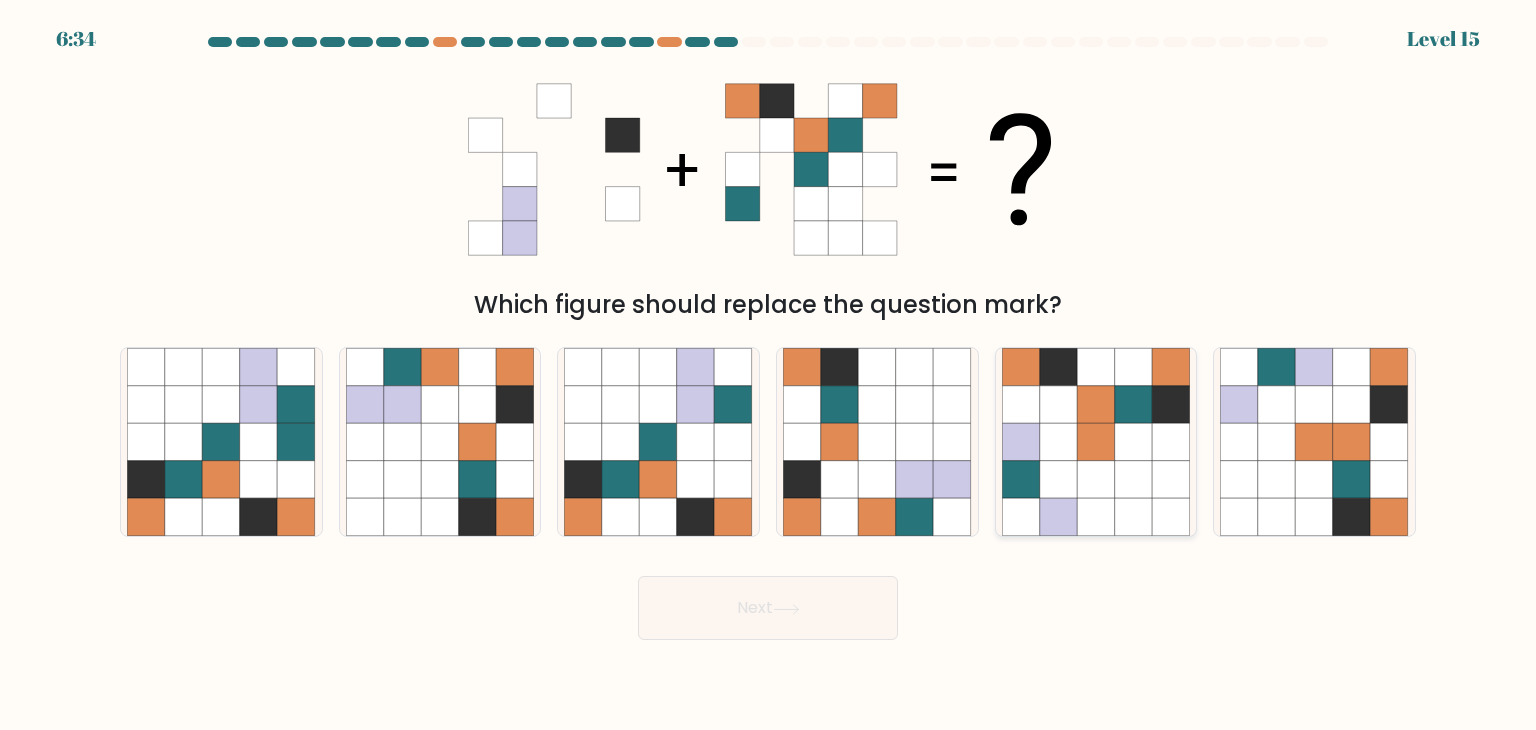 click 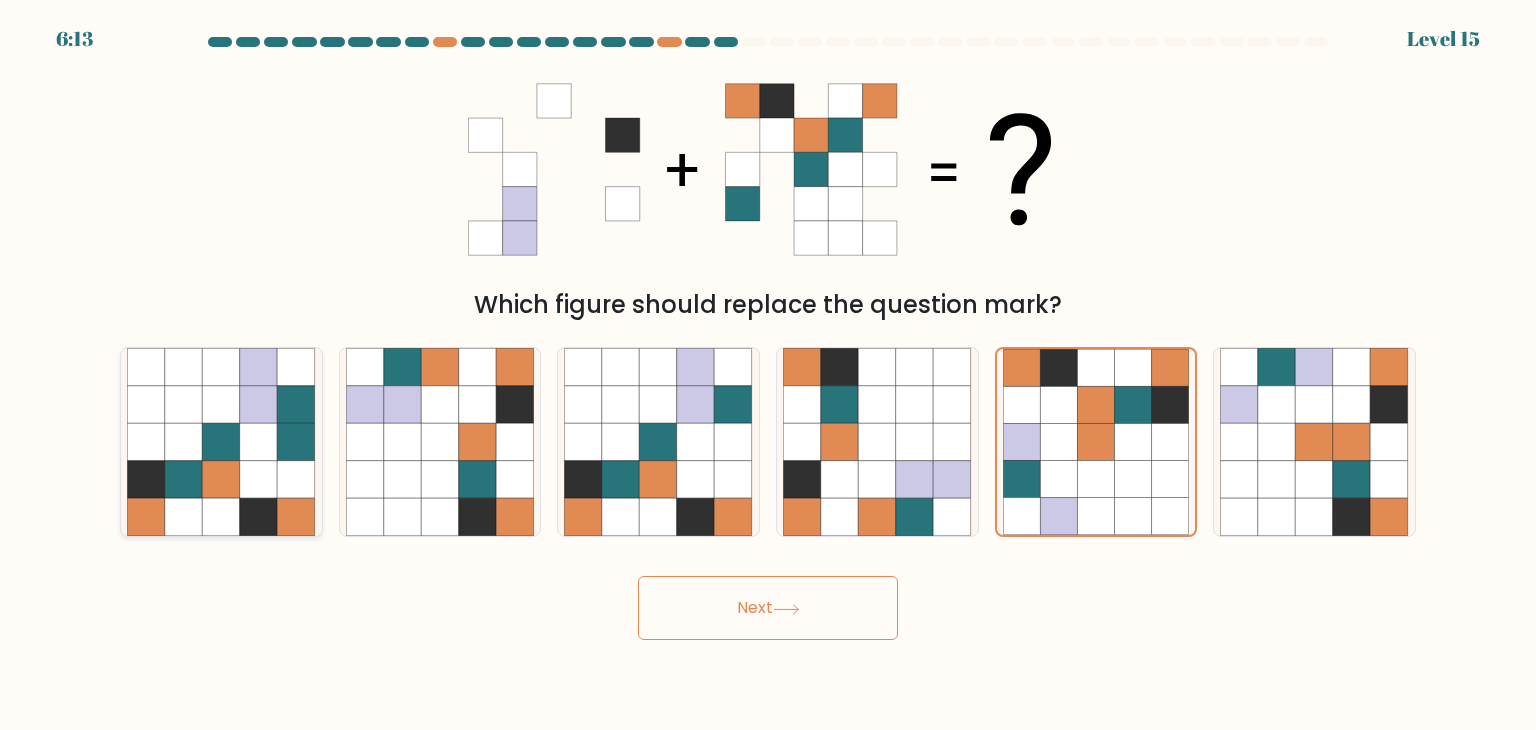 click 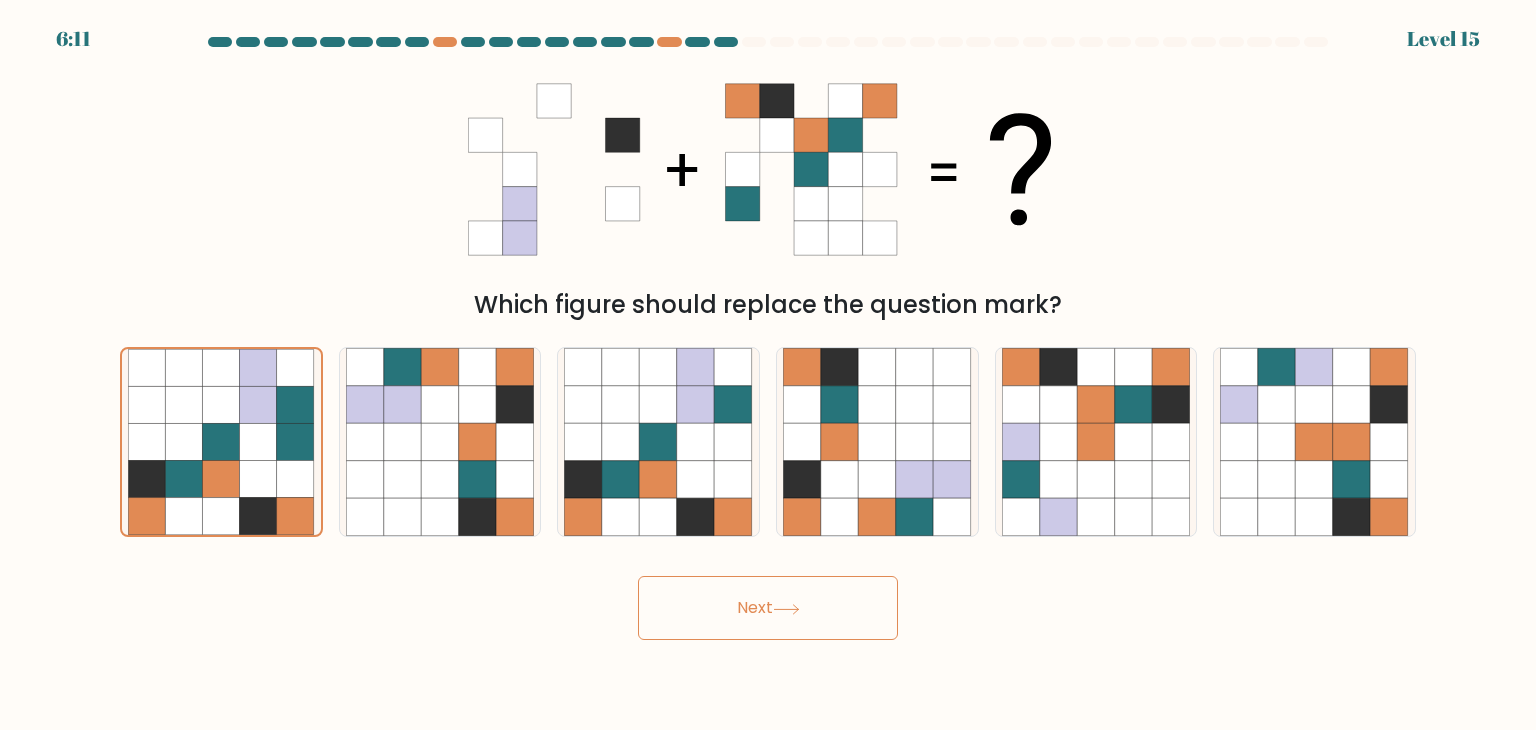 click 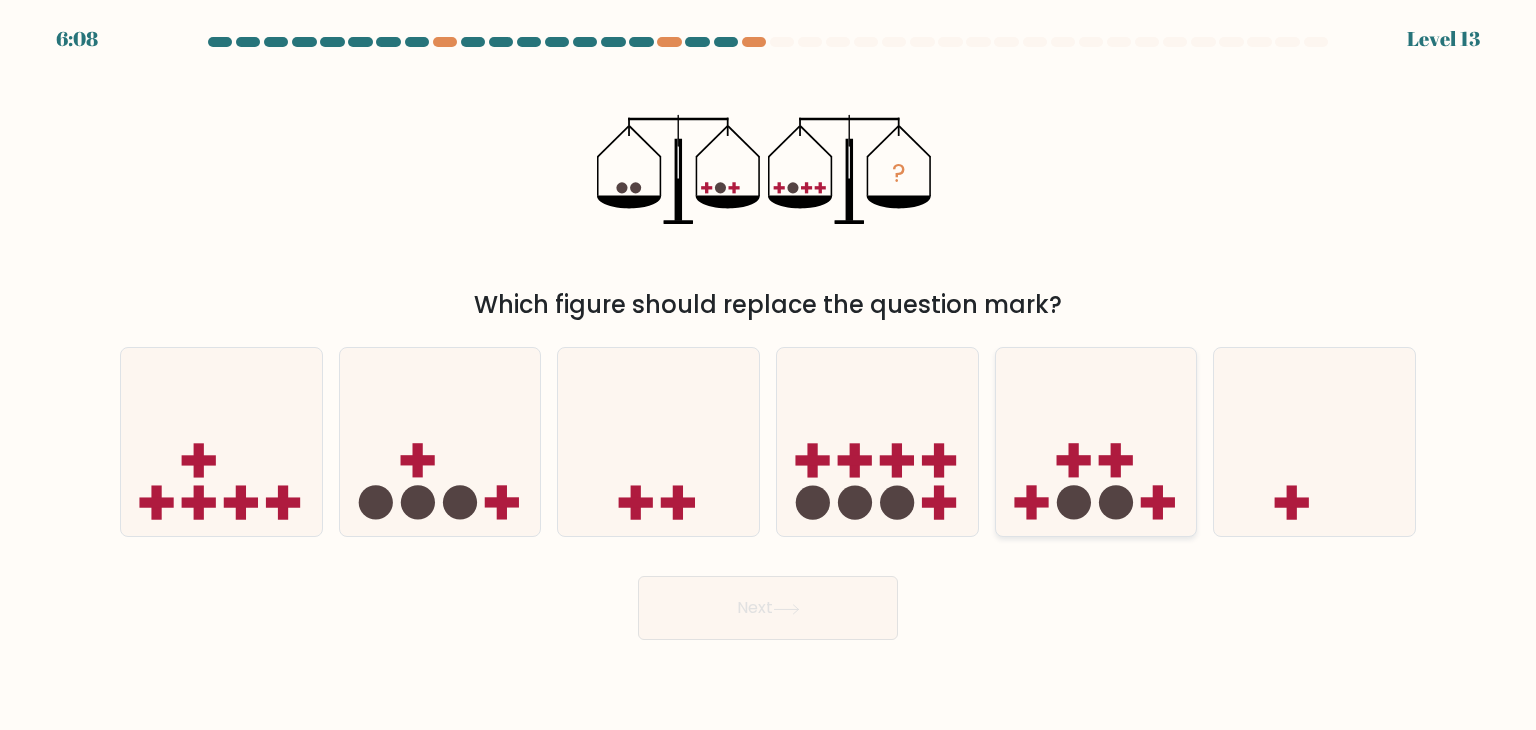 click 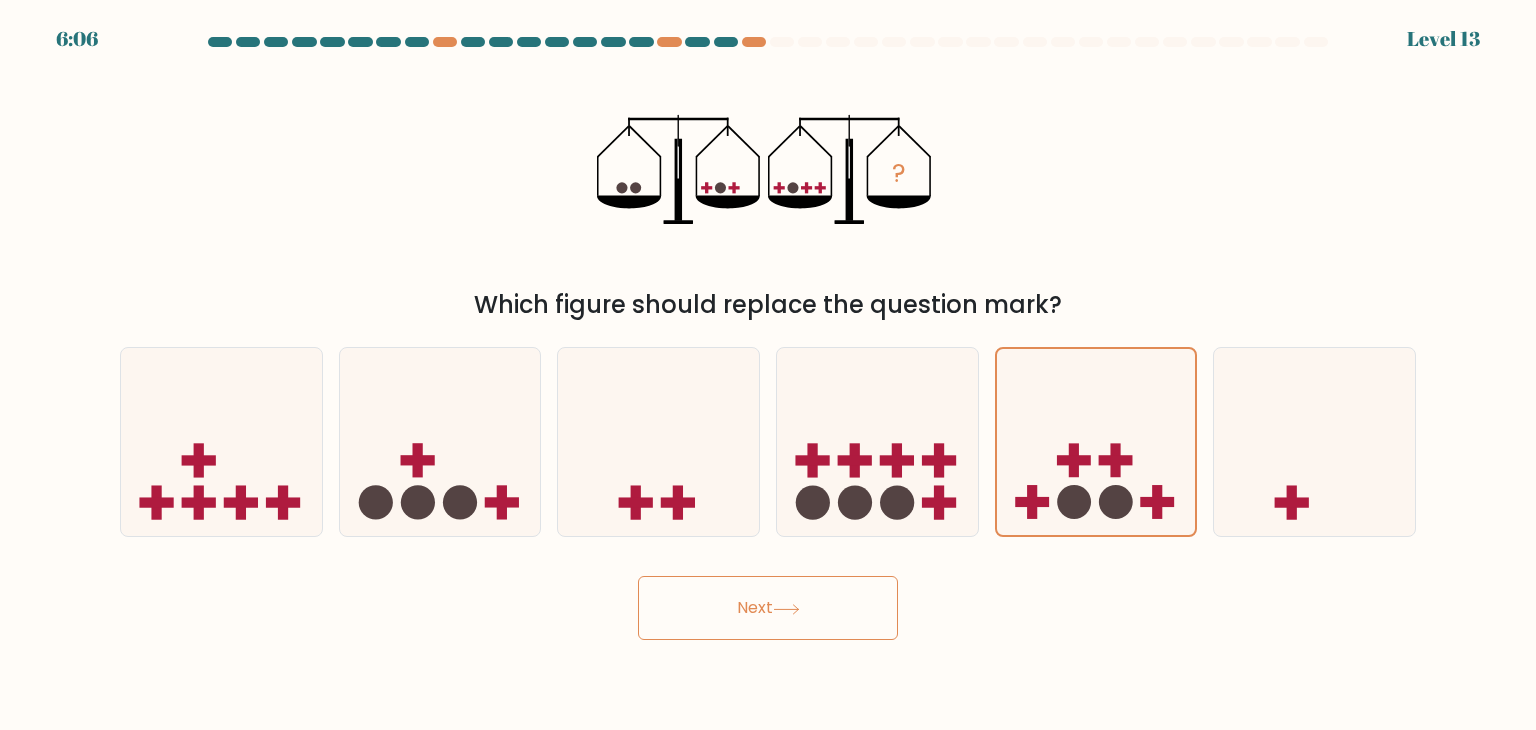 click 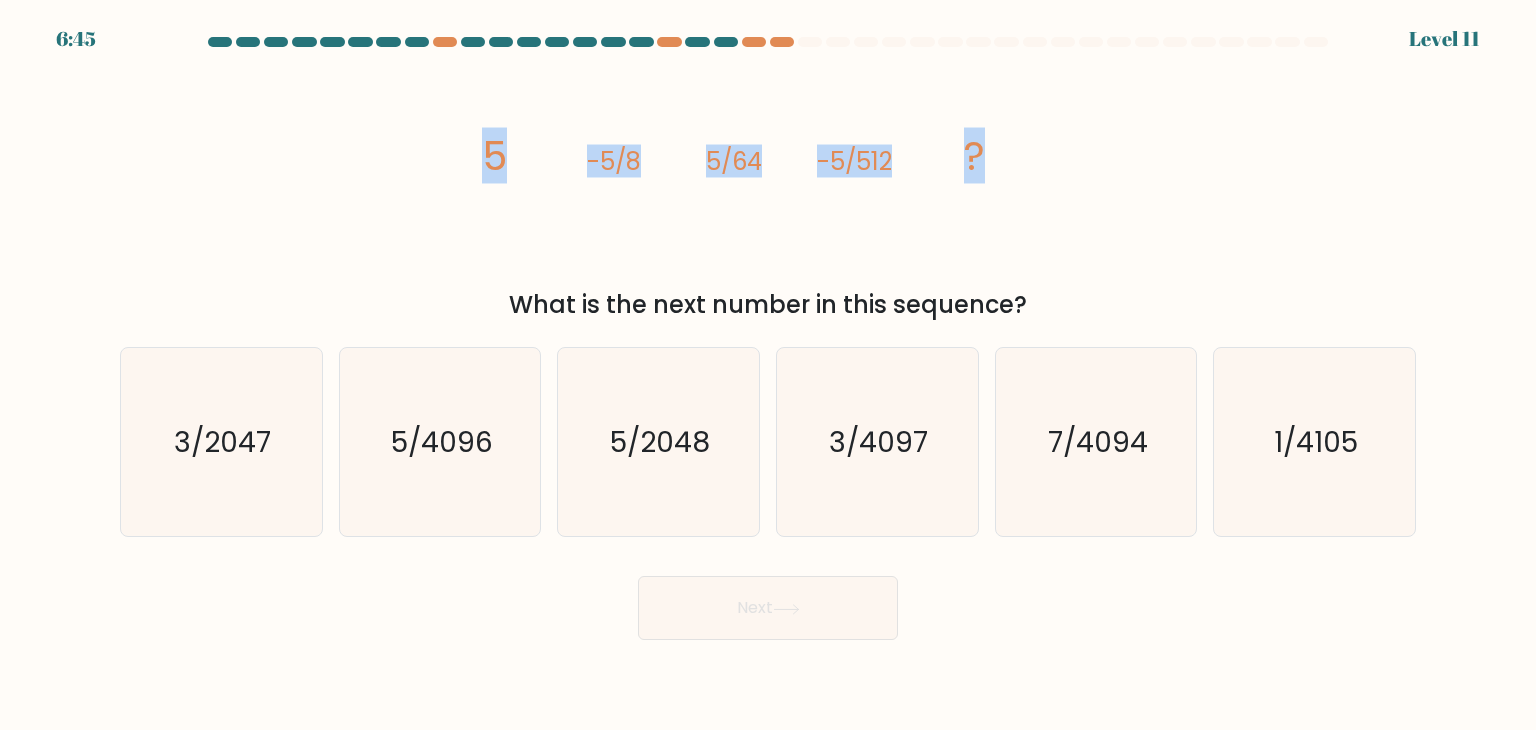 drag, startPoint x: 461, startPoint y: 138, endPoint x: 1014, endPoint y: 165, distance: 553.65875 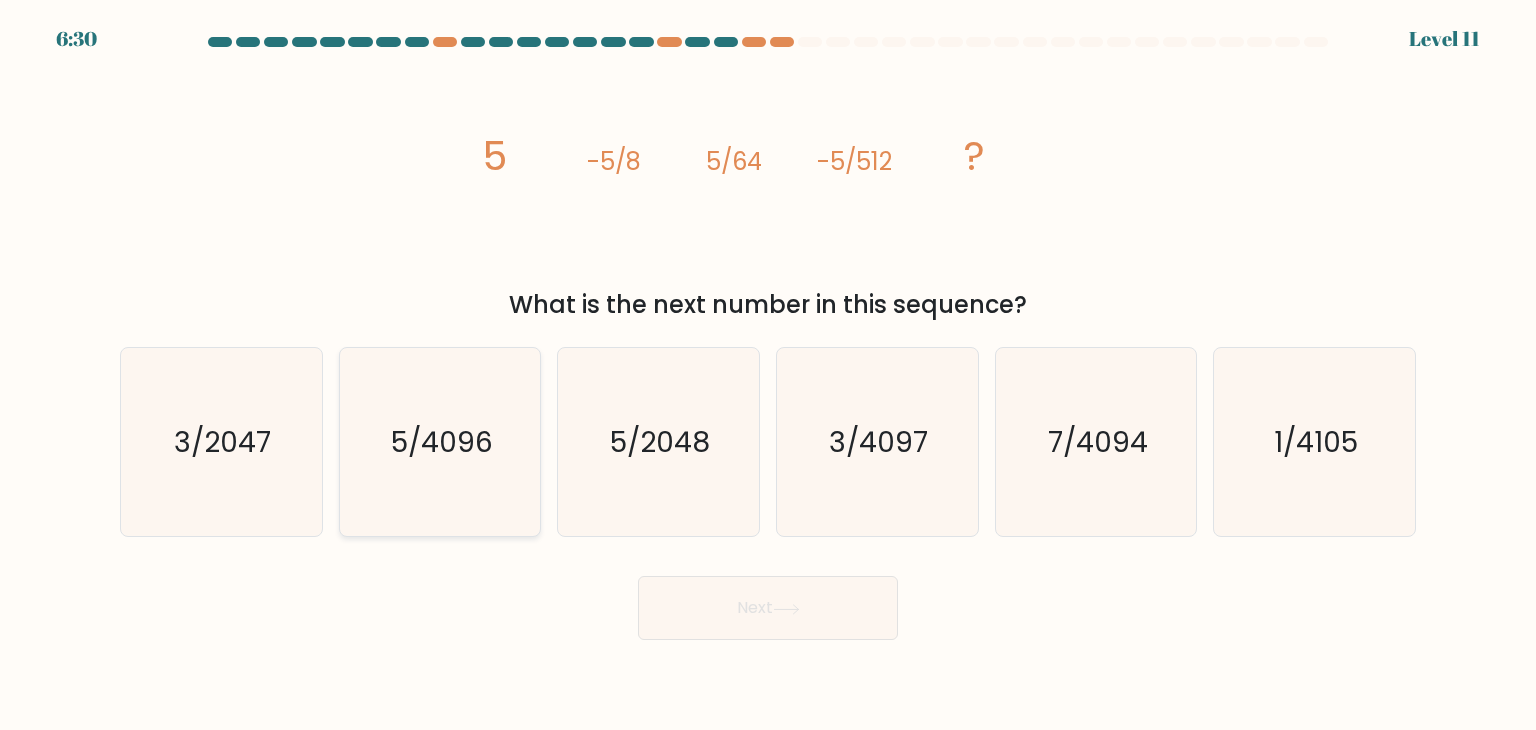 click on "5/4096" 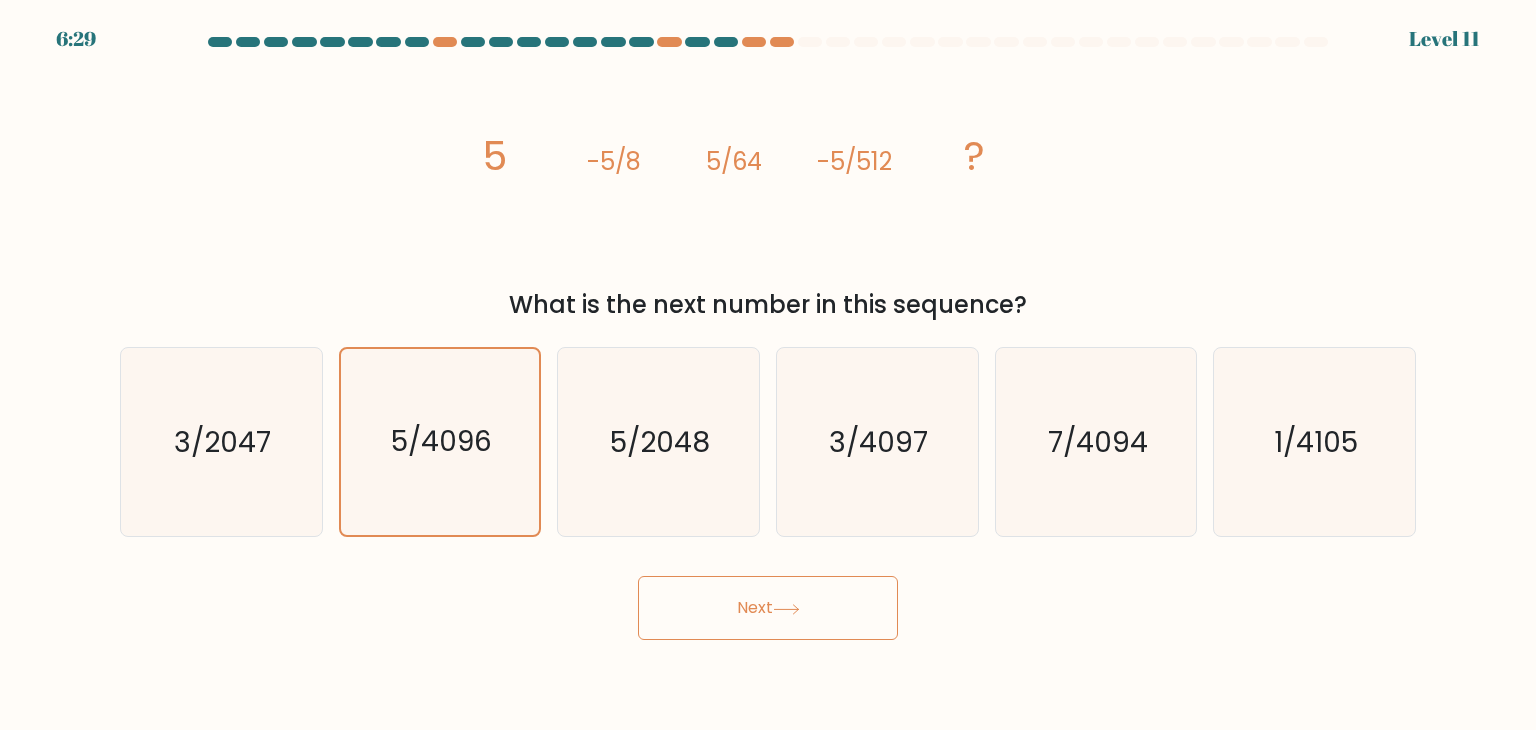 click on "Next" at bounding box center [768, 608] 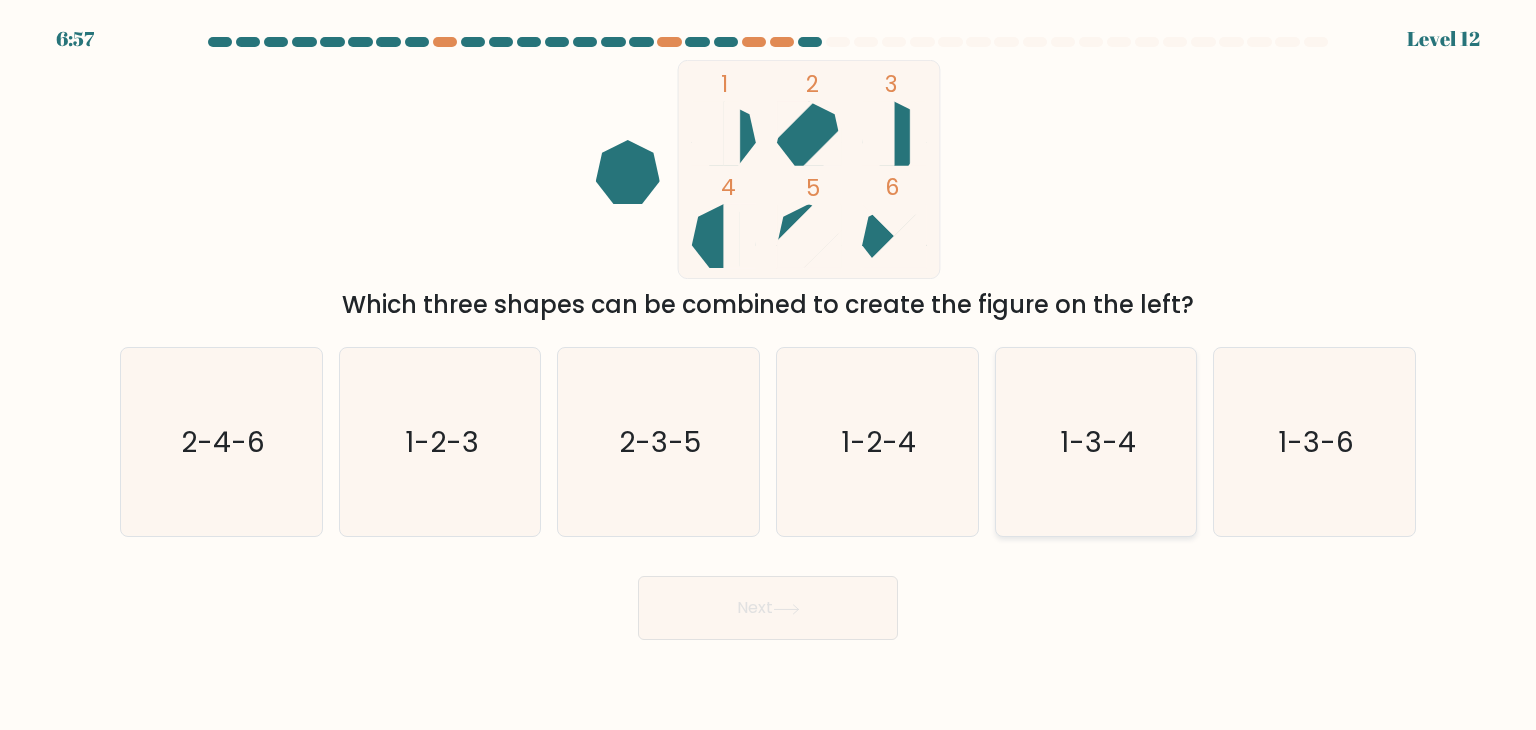 click on "1-3-4" 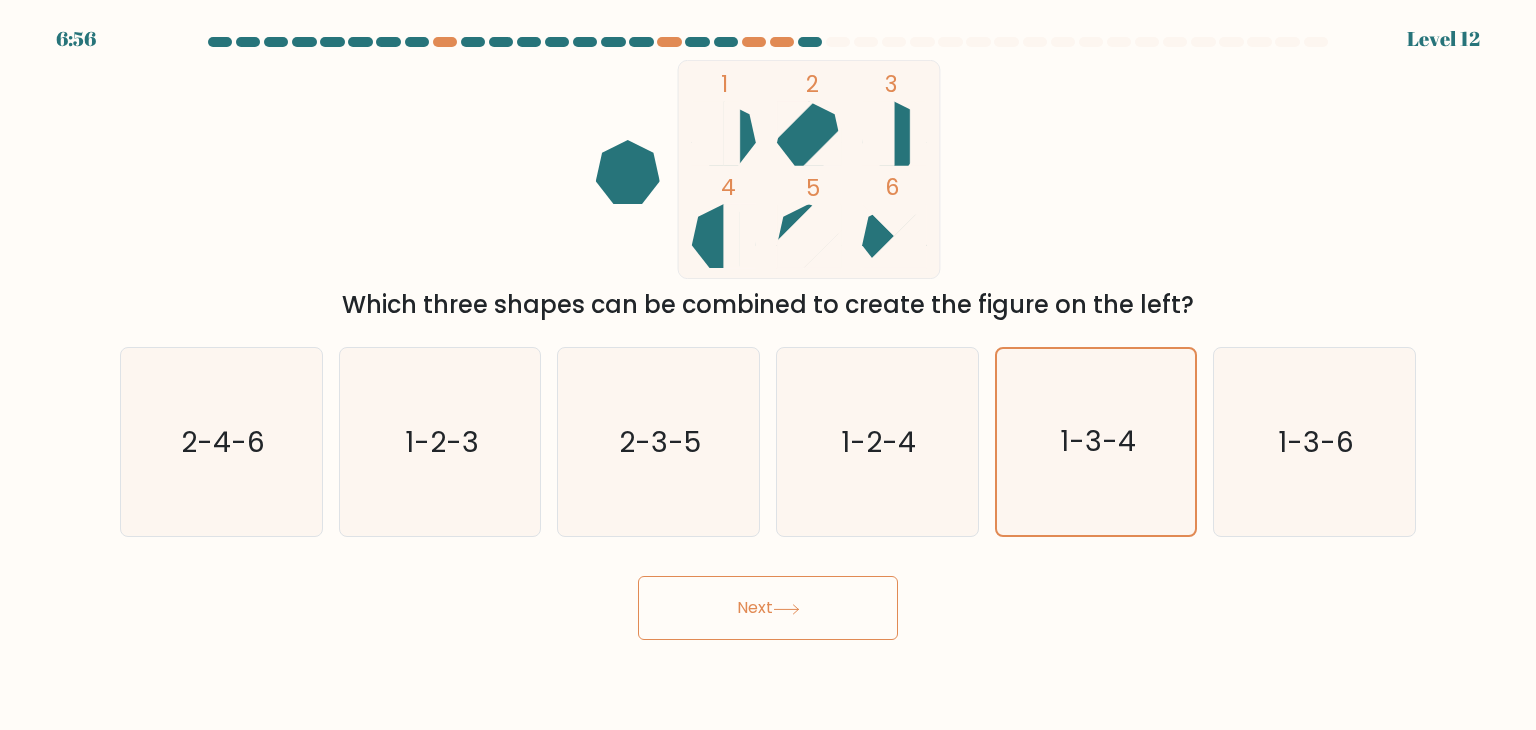 click 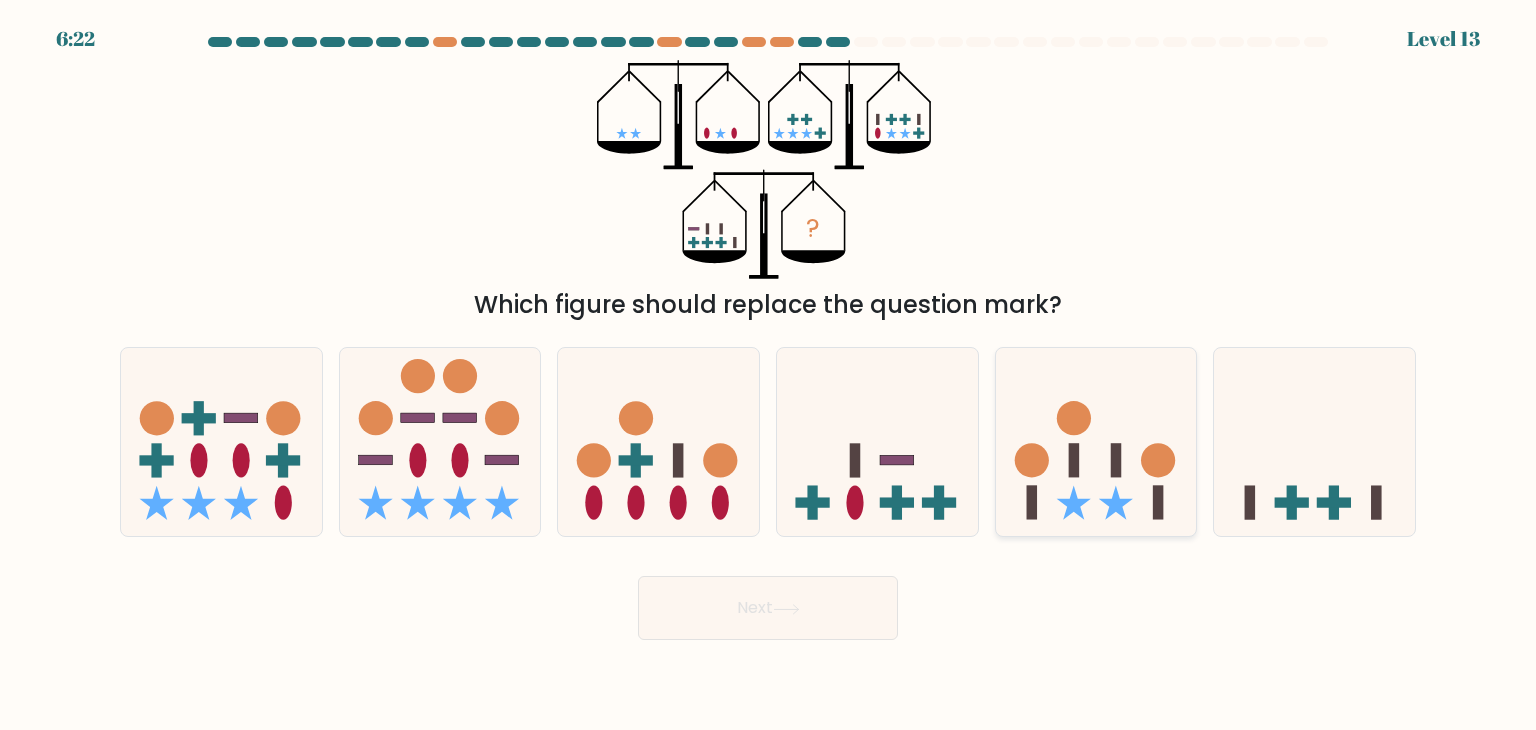 click 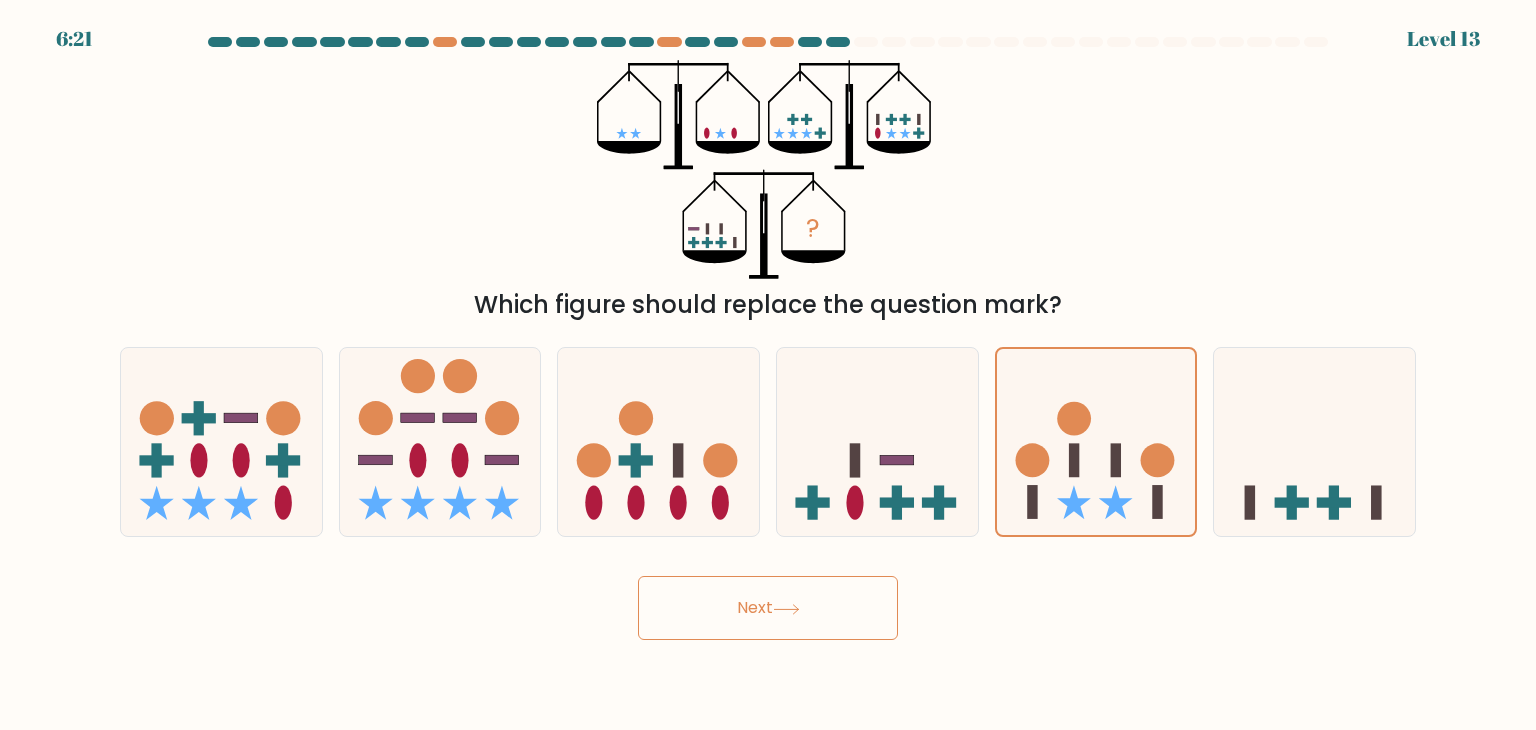 click on "Next" at bounding box center (768, 608) 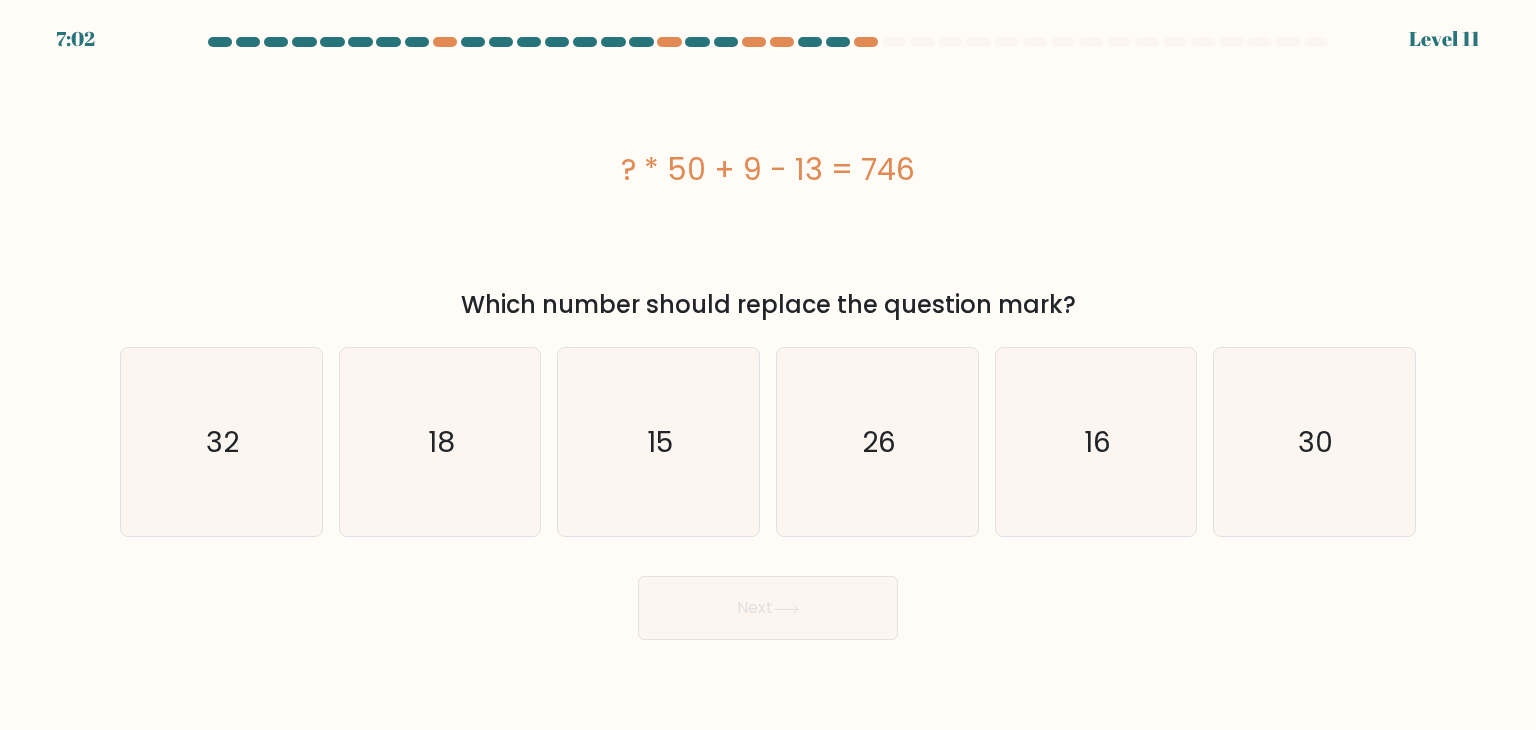 drag, startPoint x: 615, startPoint y: 165, endPoint x: 948, endPoint y: 173, distance: 333.09607 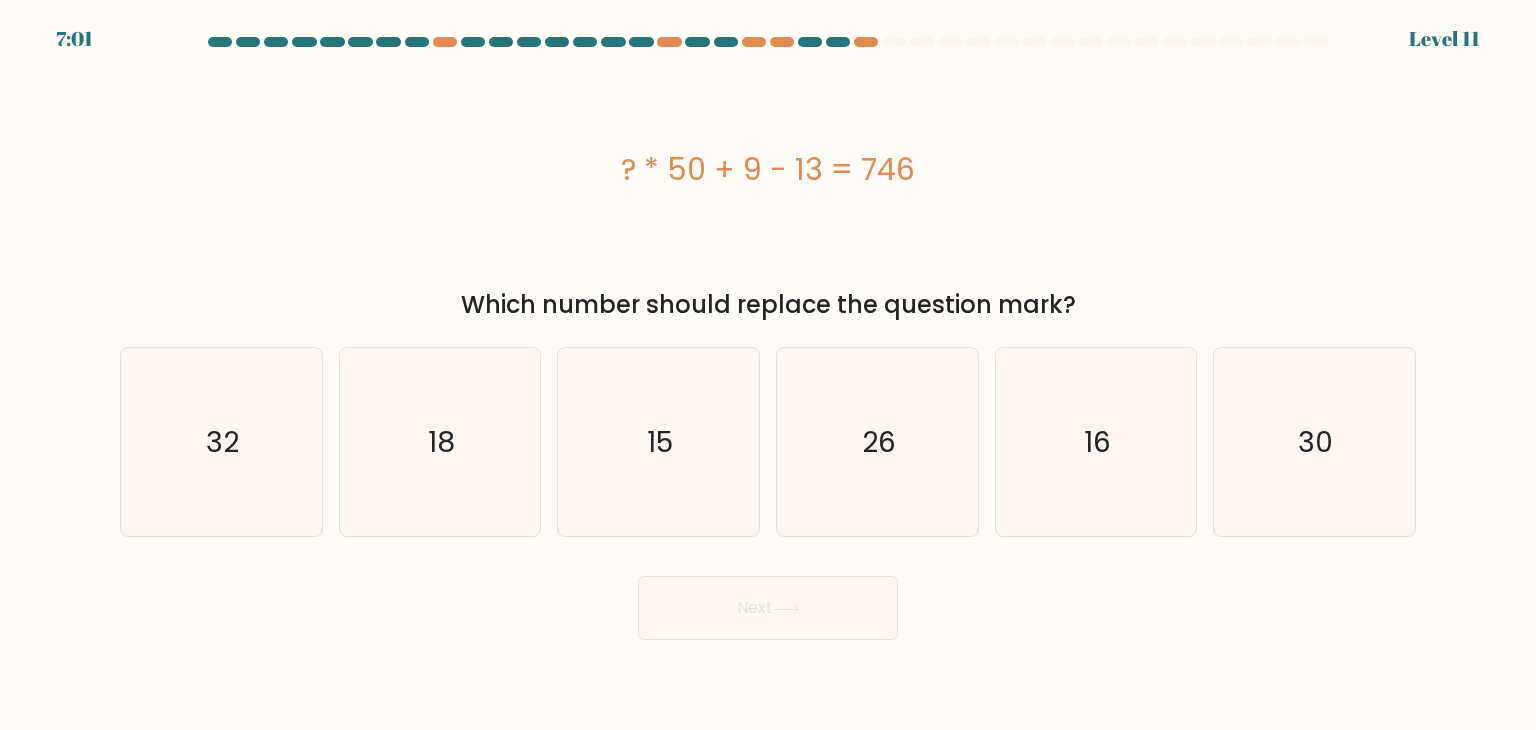 copy on "? * 50 + 9 - 13 = 746" 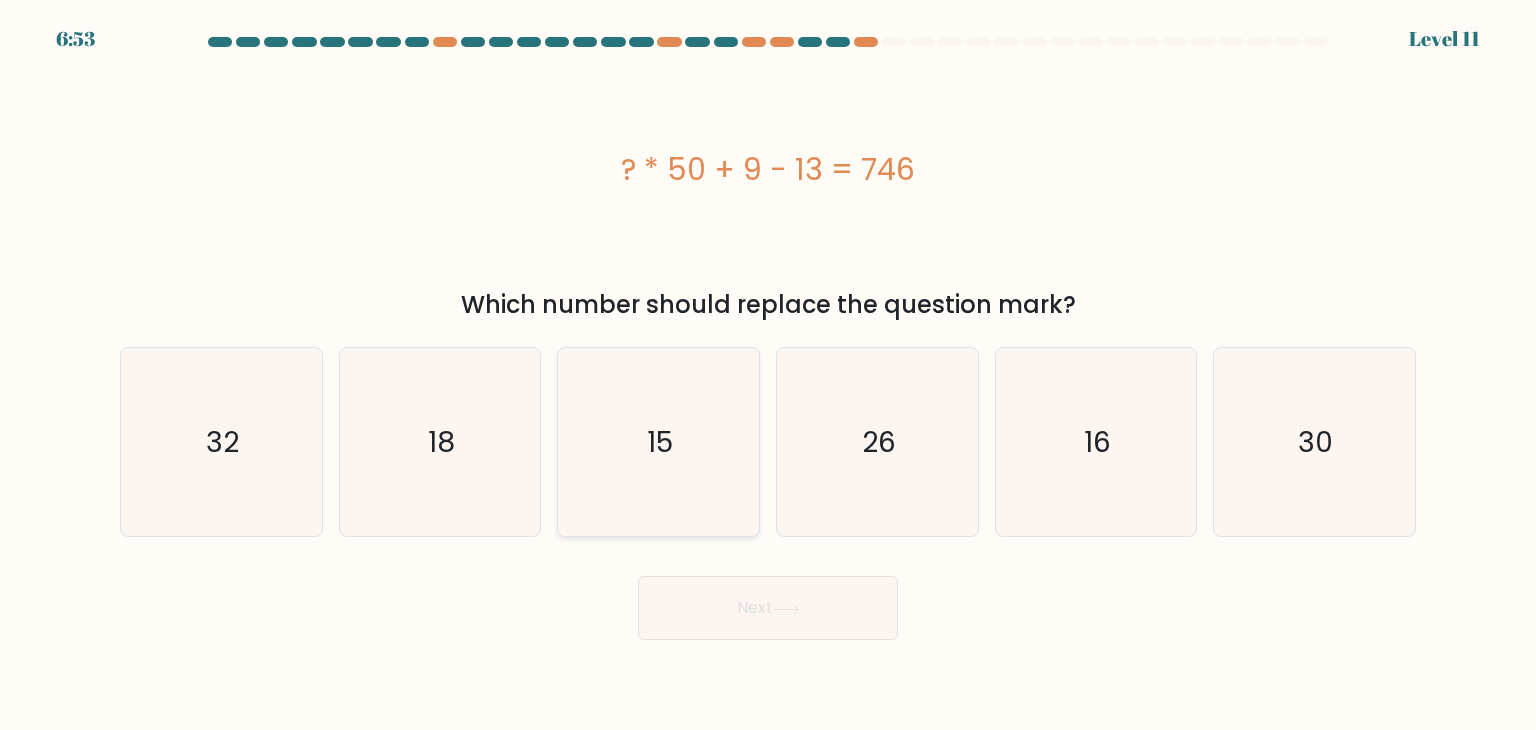 click on "15" 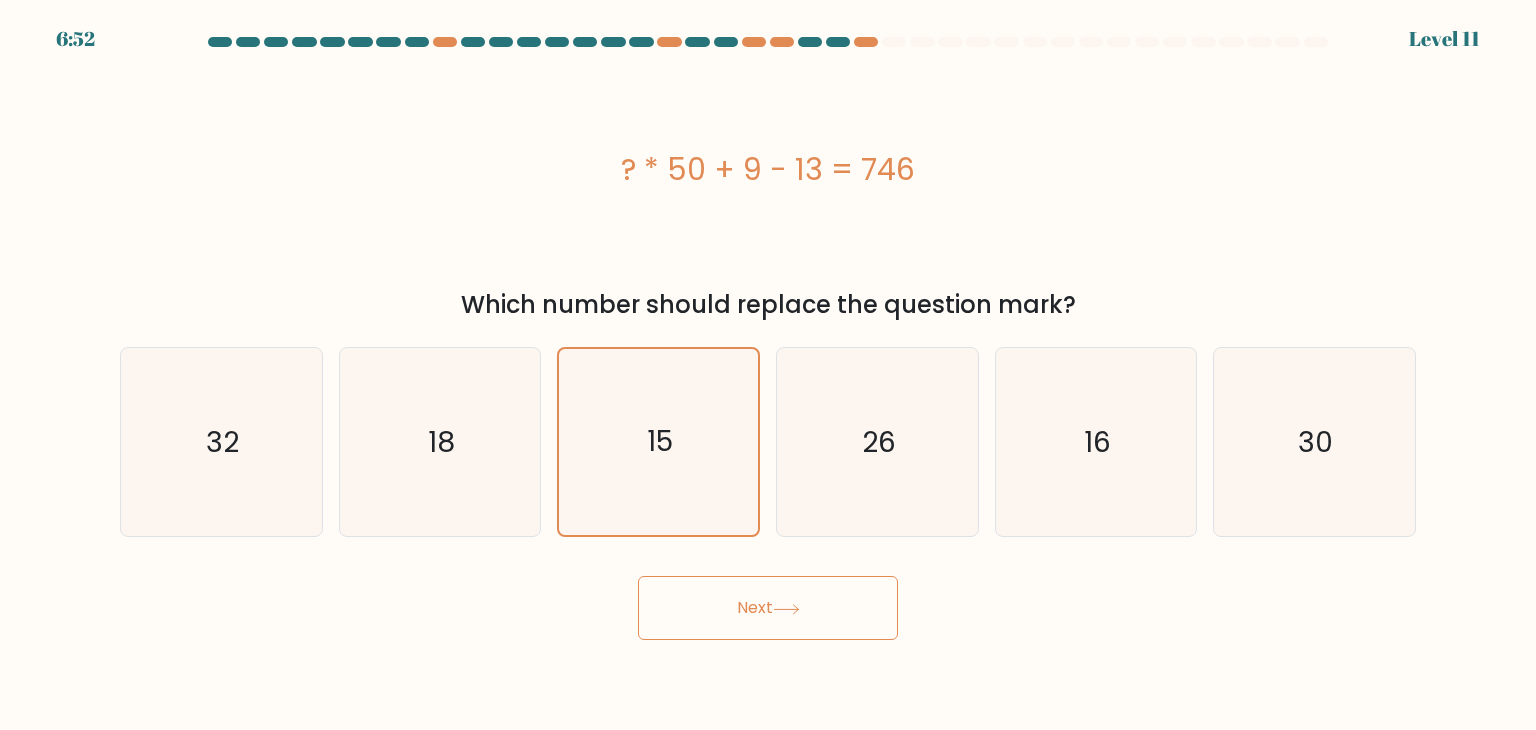 click on "Next" at bounding box center (768, 608) 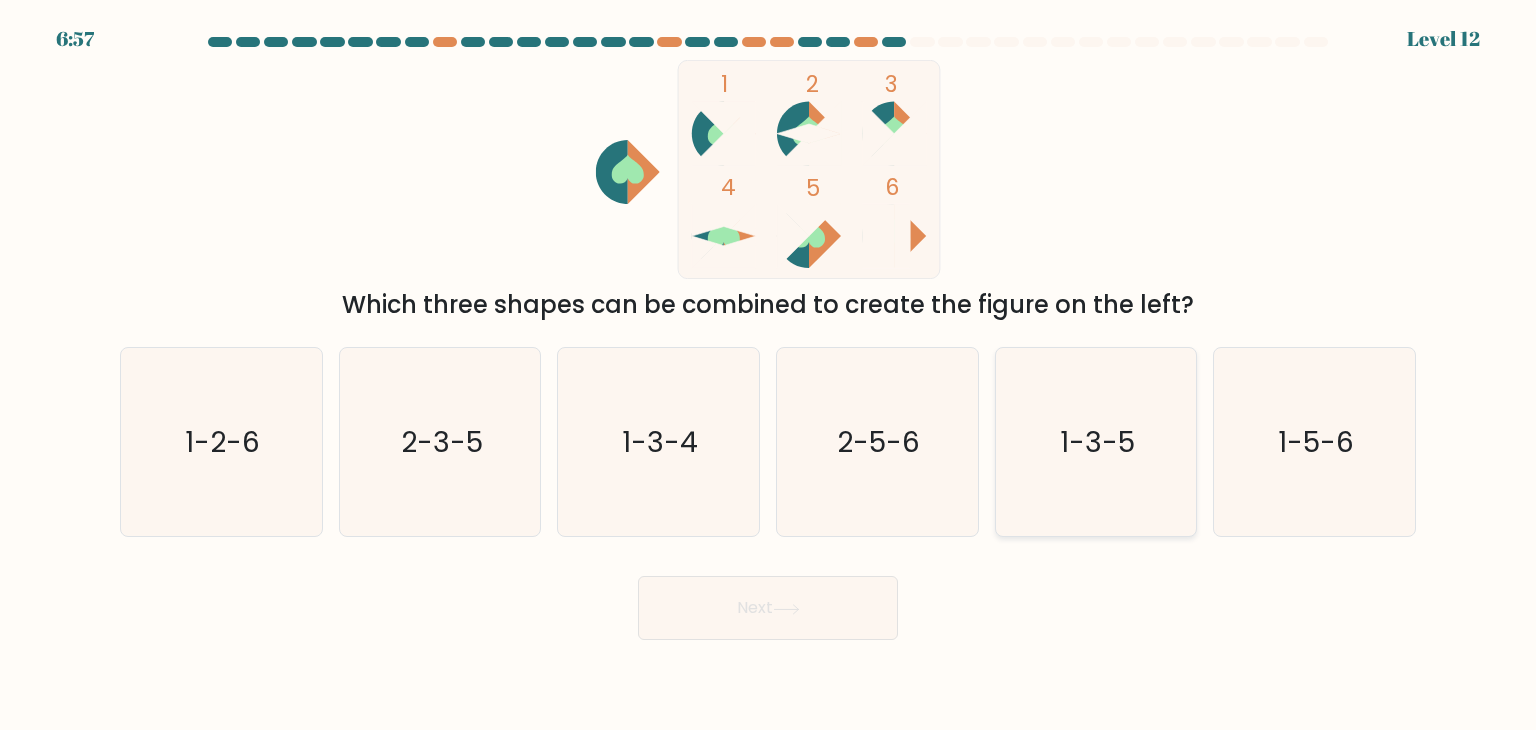 click on "1-3-5" 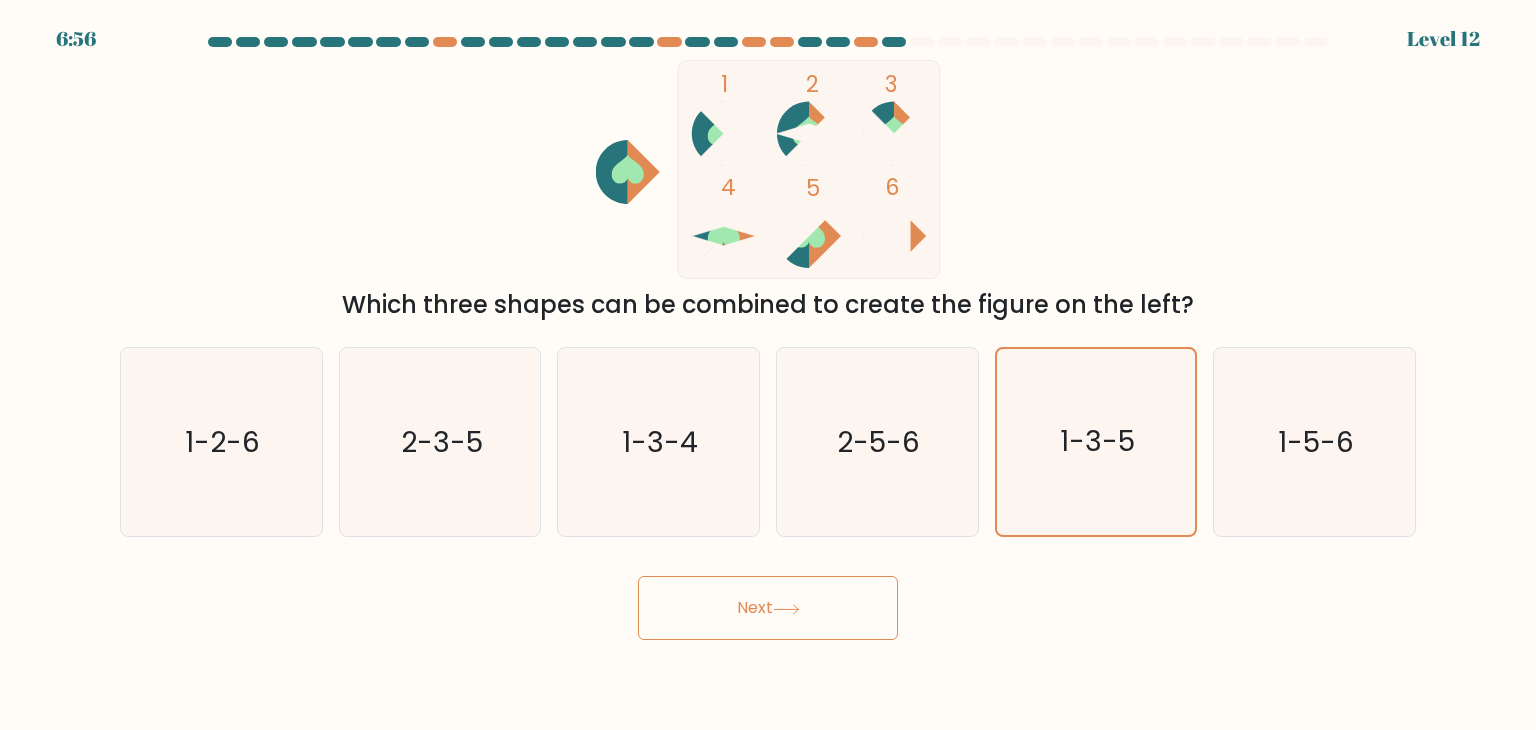 click on "Next" at bounding box center (768, 608) 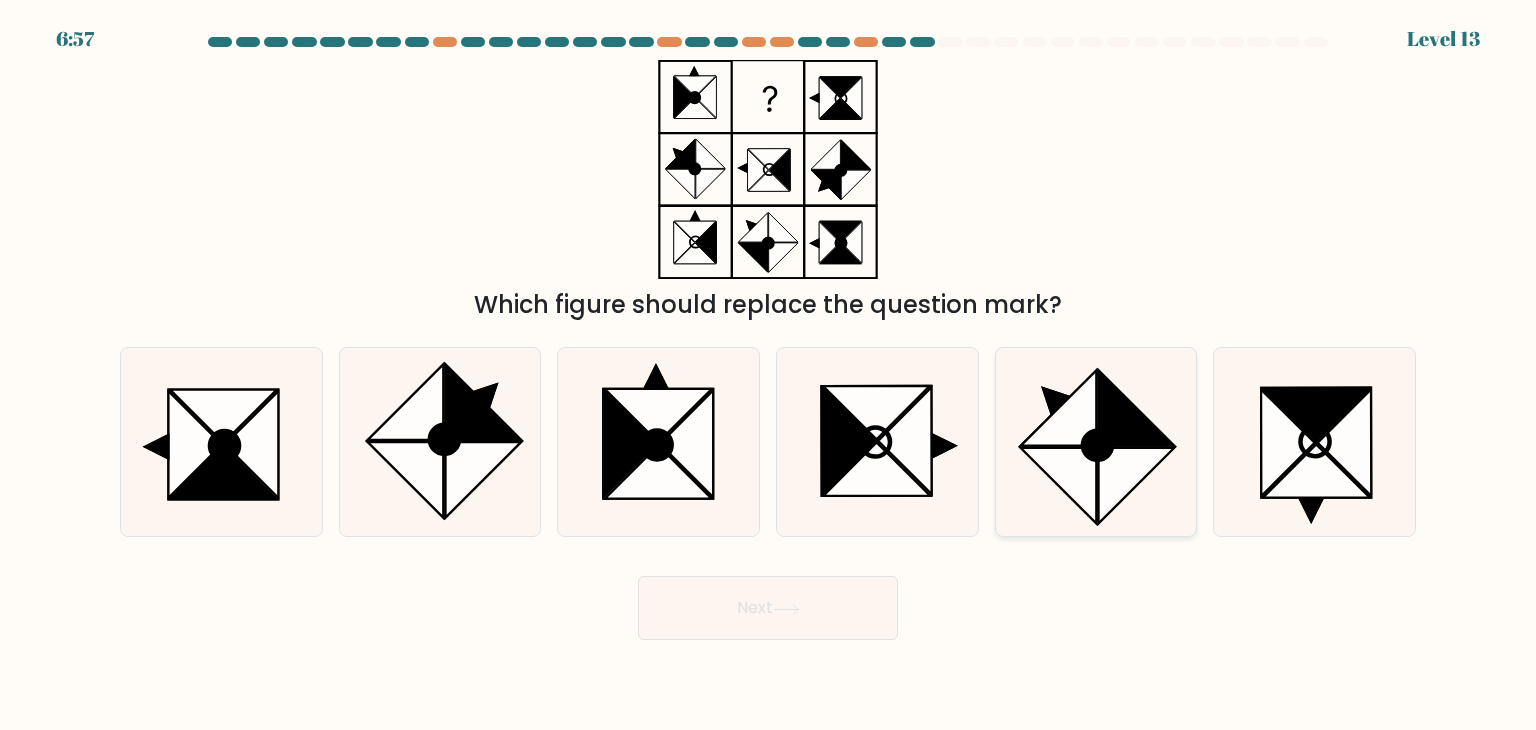 click 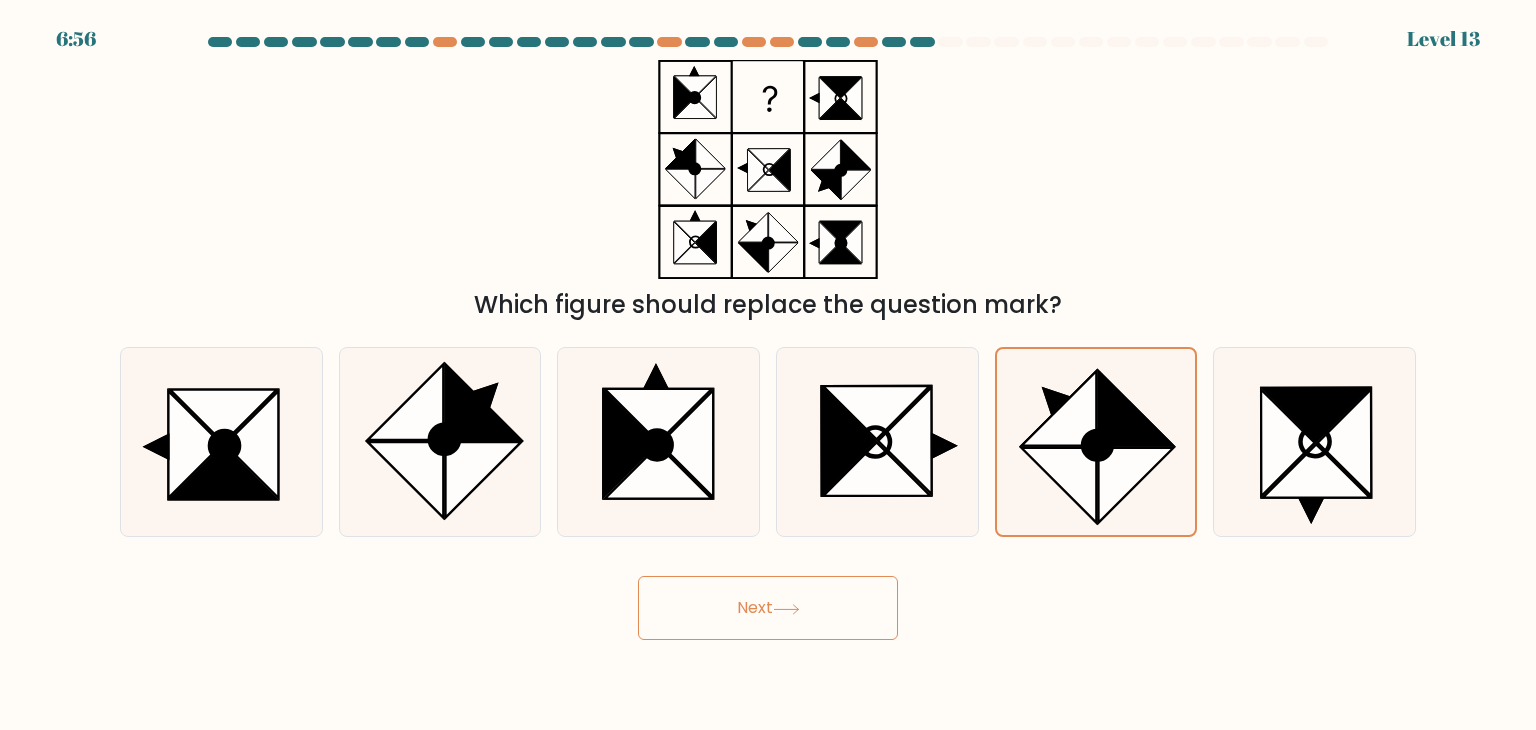 click 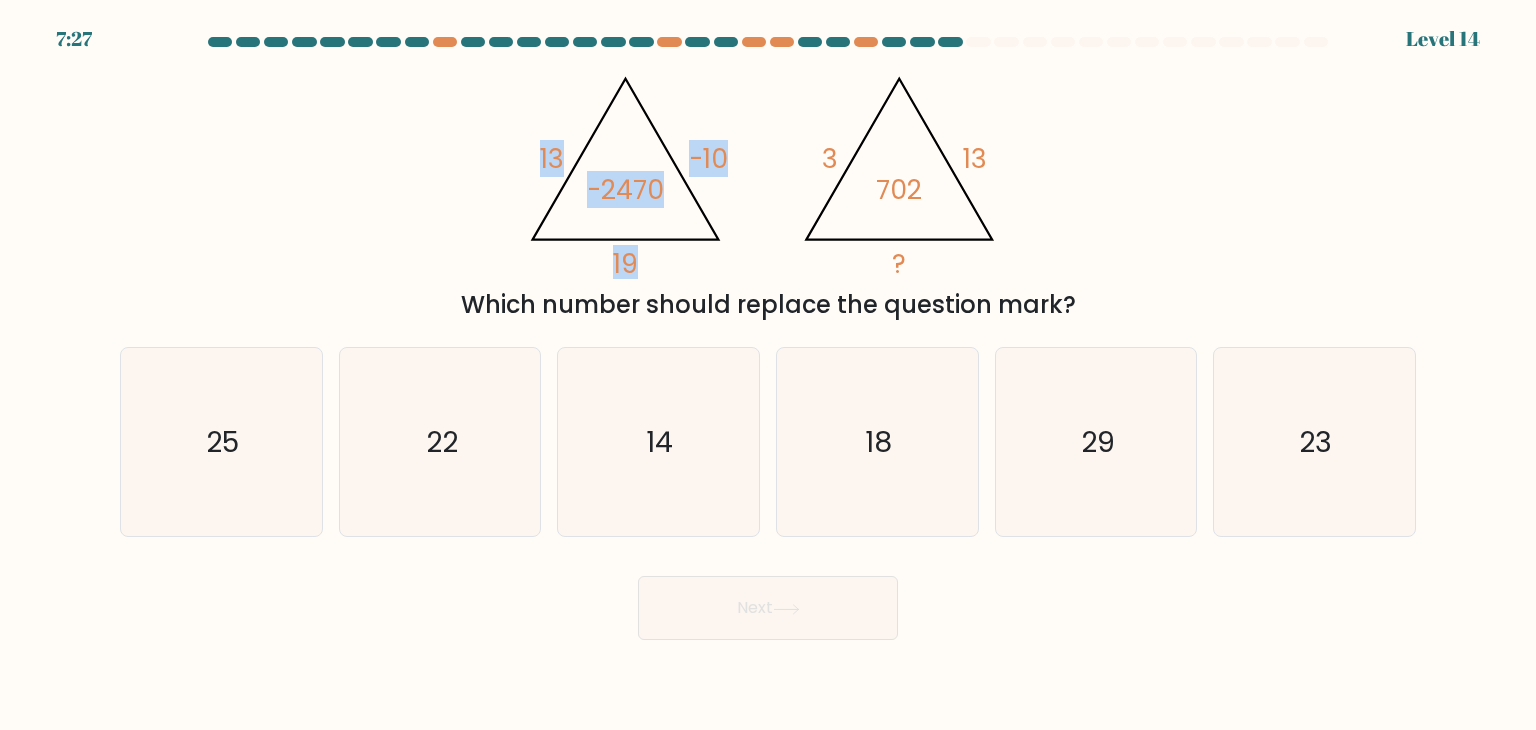 drag, startPoint x: 542, startPoint y: 153, endPoint x: 677, endPoint y: 216, distance: 148.9765 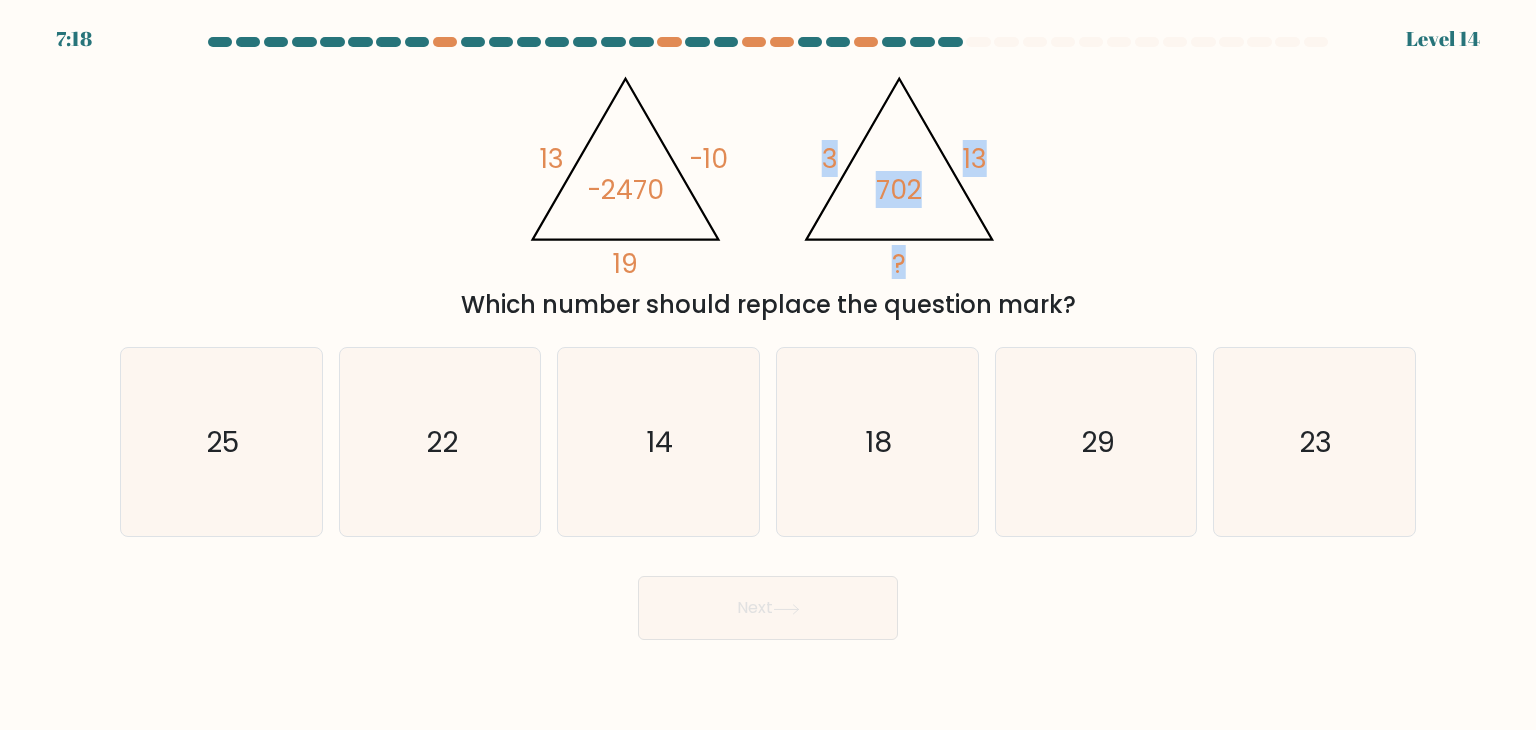 drag, startPoint x: 820, startPoint y: 155, endPoint x: 916, endPoint y: 192, distance: 102.88343 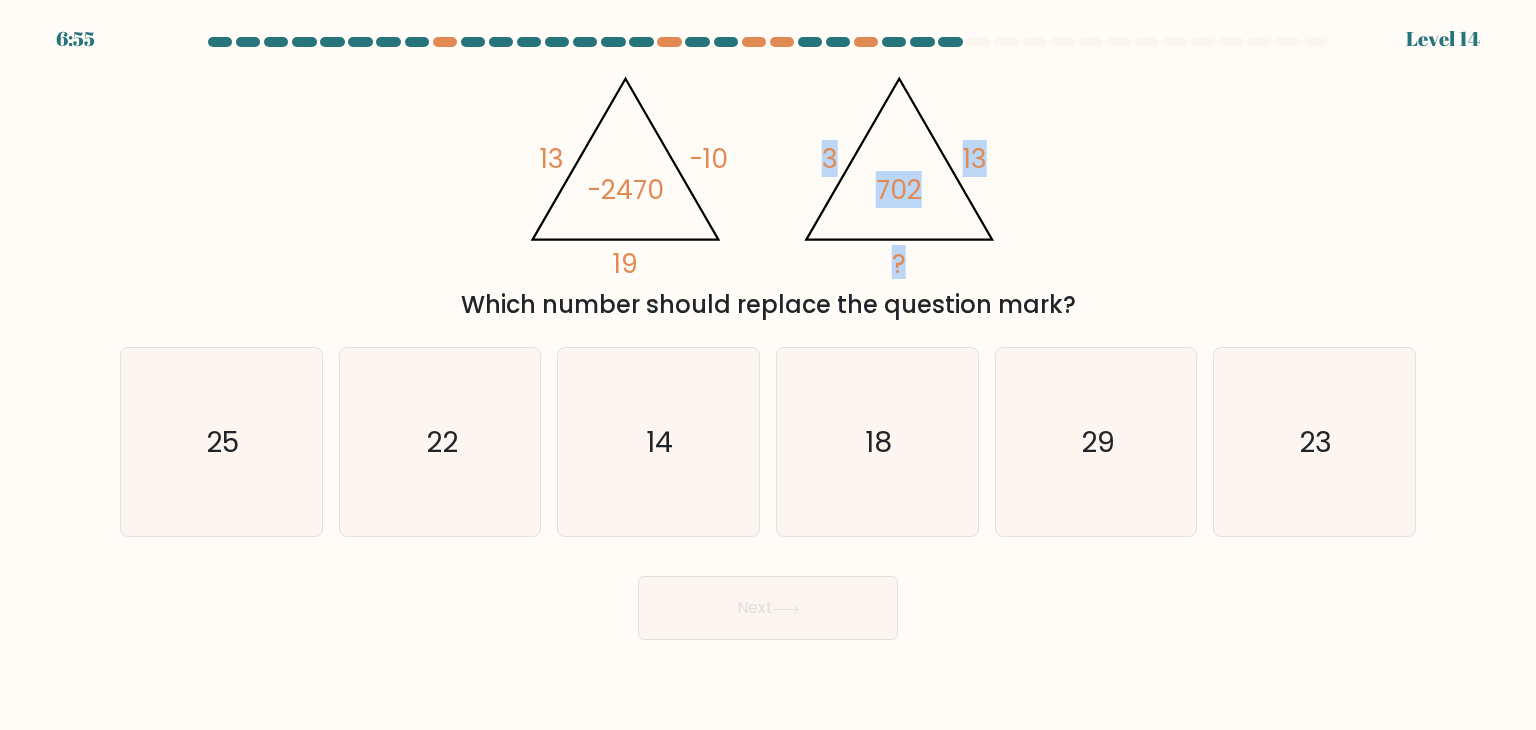 click on "@import url('https://fonts.googleapis.com/css?family=Abril+Fatface:400,100,100italic,300,300italic,400italic,500,500italic,700,700italic,900,900italic');                        [NUMBER]       [NUMBER]       [NUMBER]       [NUMBER]                                       @import url('https://fonts.googleapis.com/css?family=Abril+Fatface:400,100,100italic,300,300italic,400italic,500,500italic,700,700italic,900,900italic');                        [NUMBER]       [NUMBER]       ?       [NUMBER]
Which number should replace the question mark?" at bounding box center (768, 191) 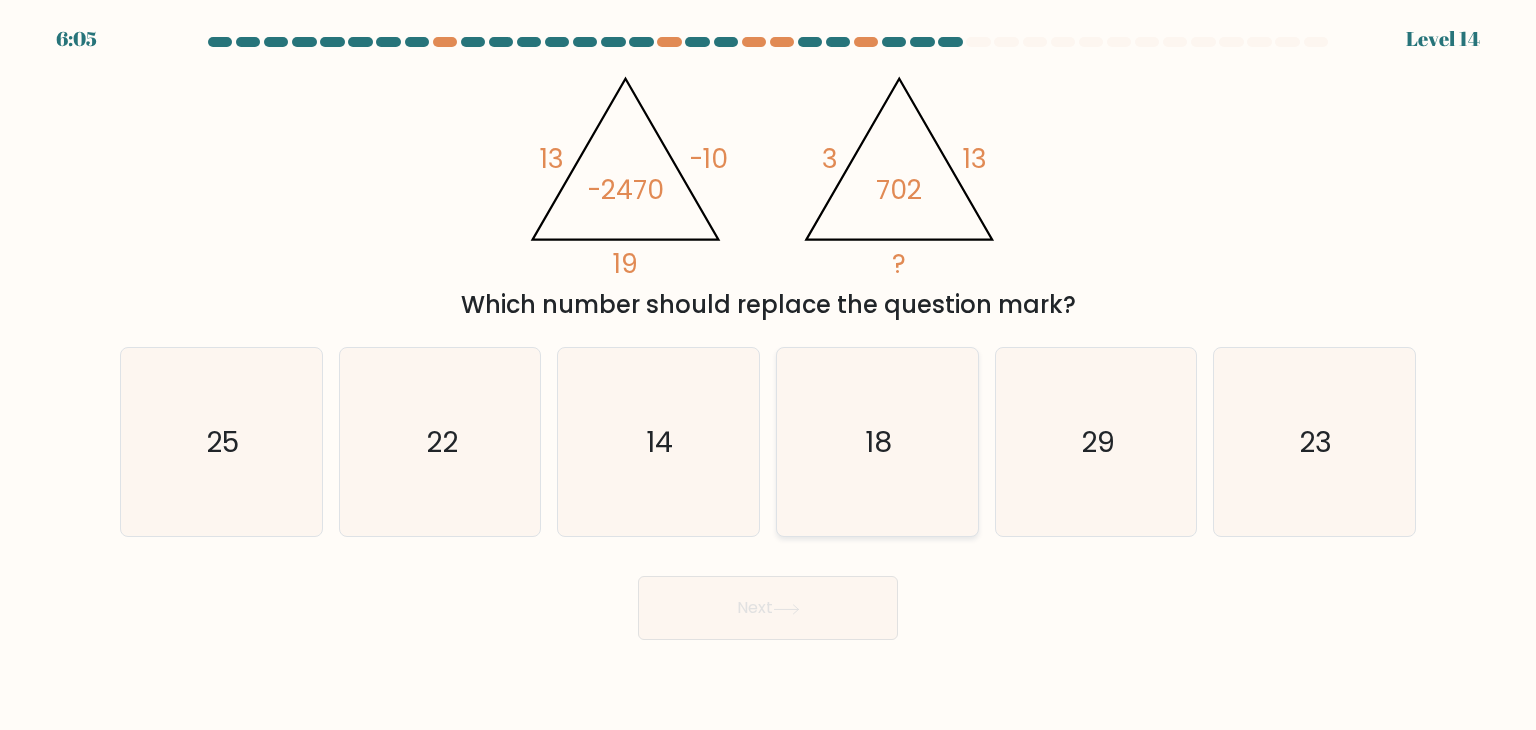 click on "18" 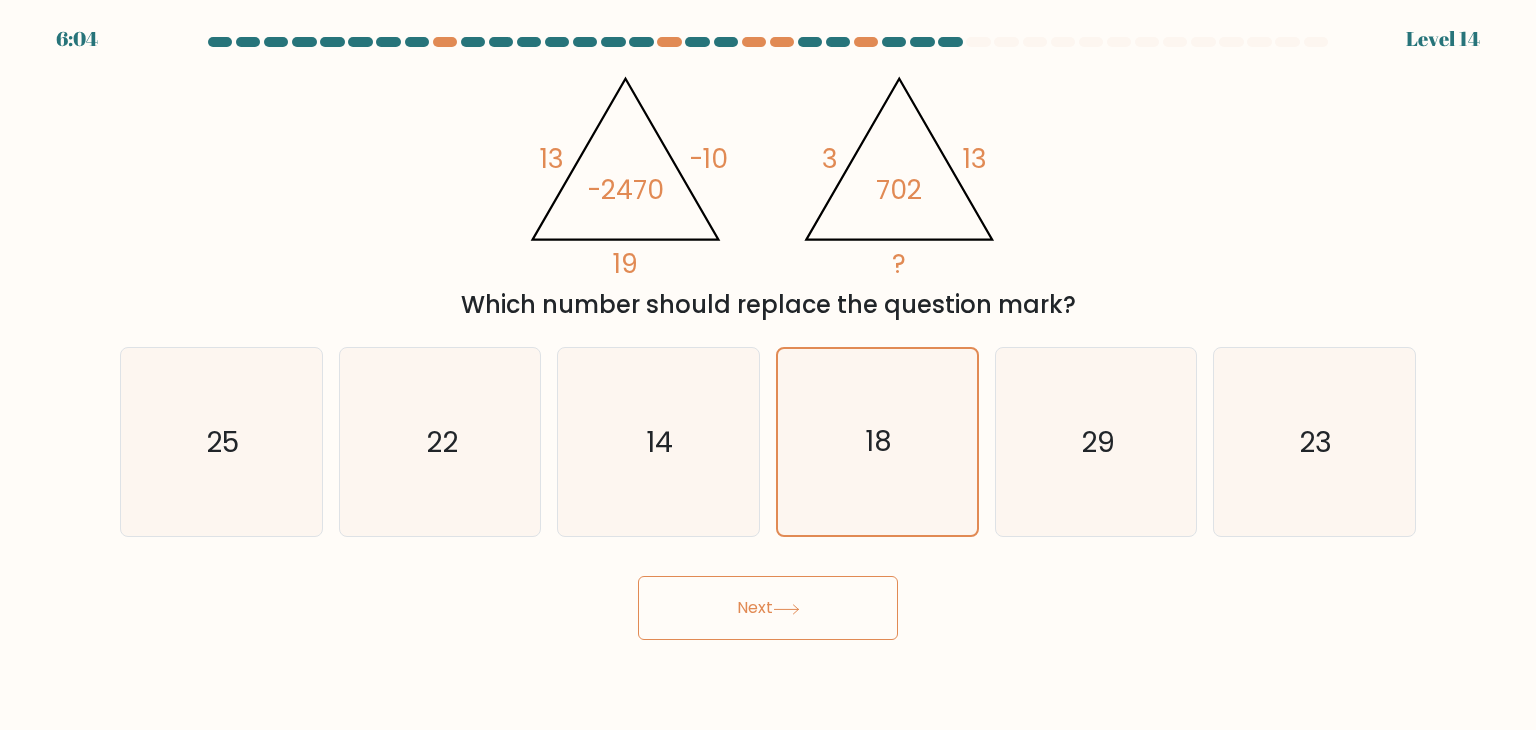 click on "Next" at bounding box center [768, 608] 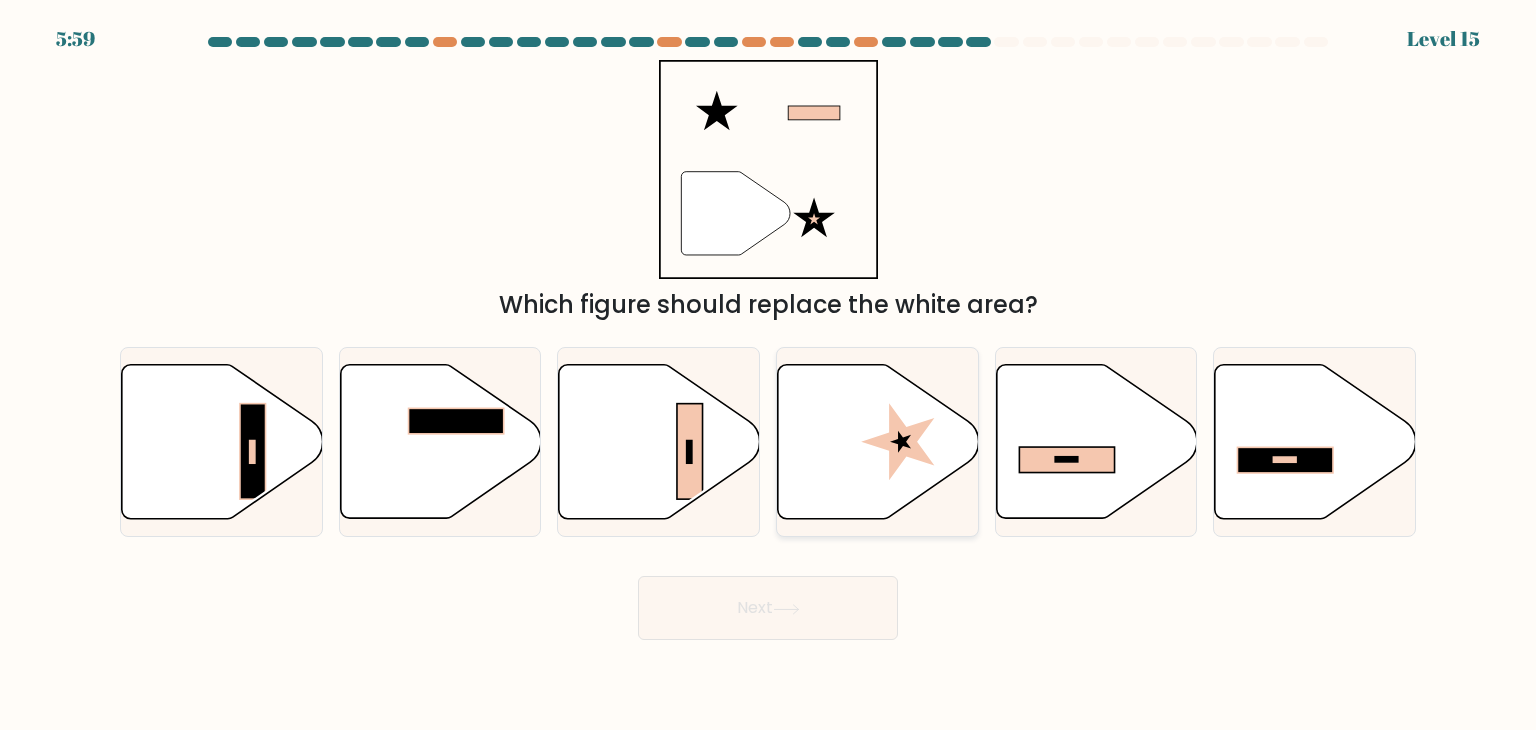 click 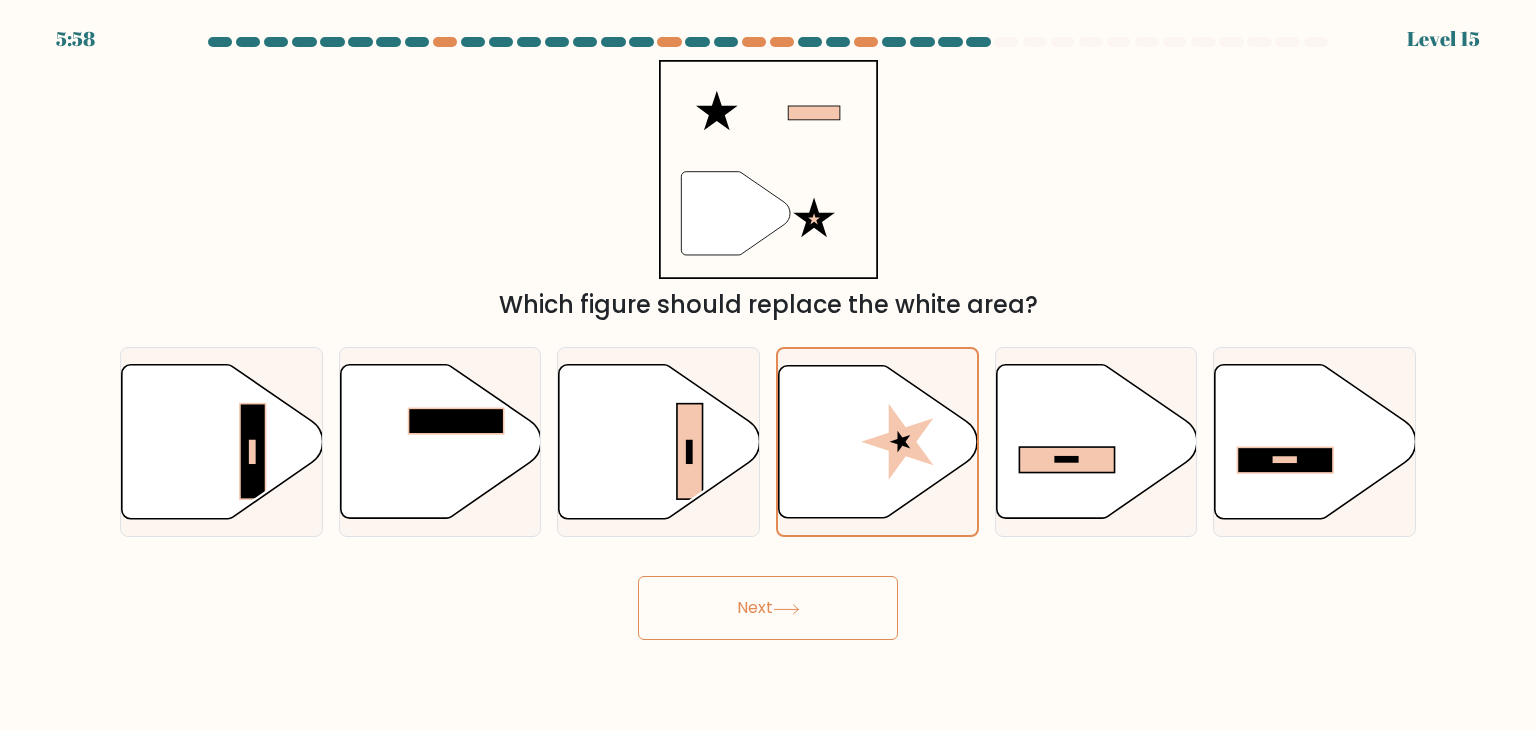 click on "Next" at bounding box center [768, 608] 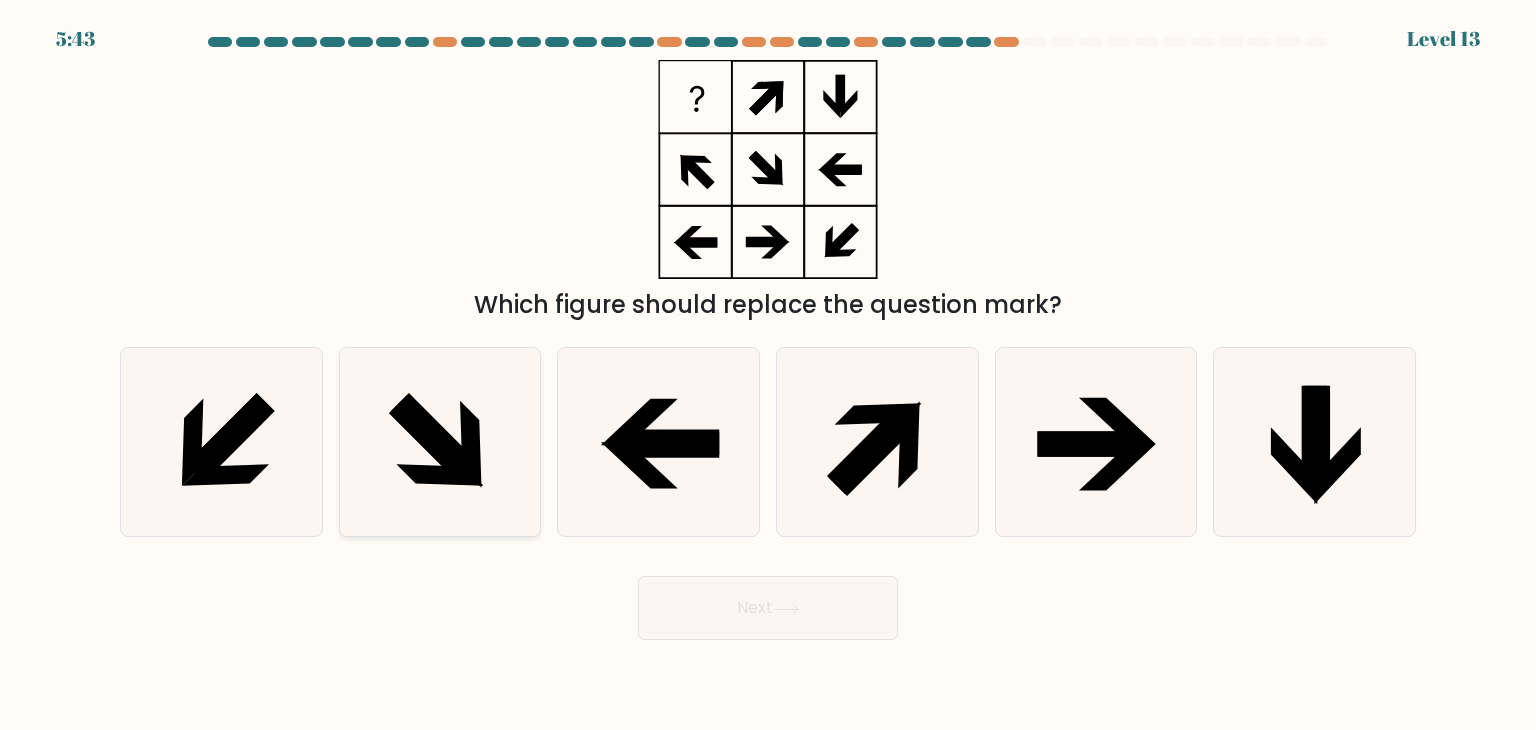 click 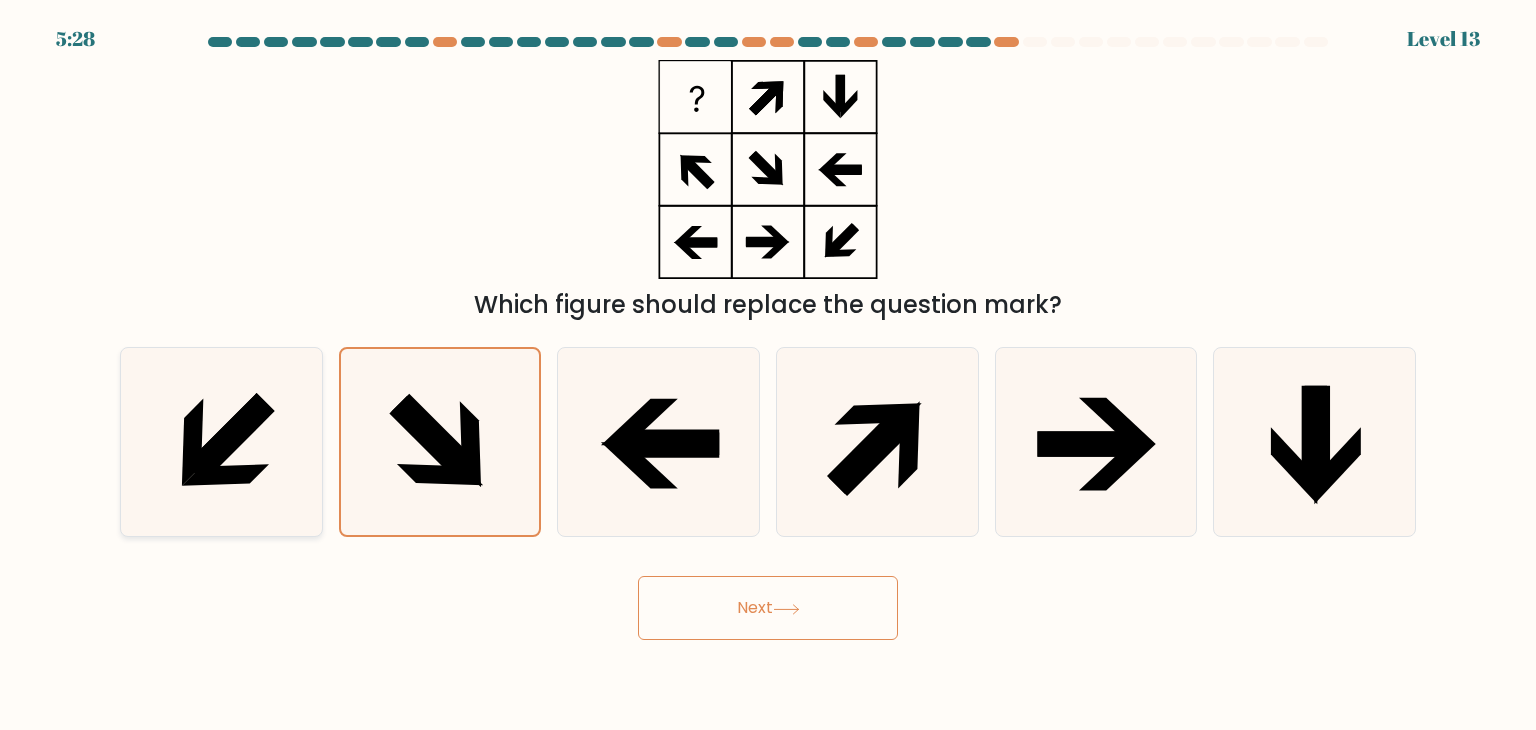 click 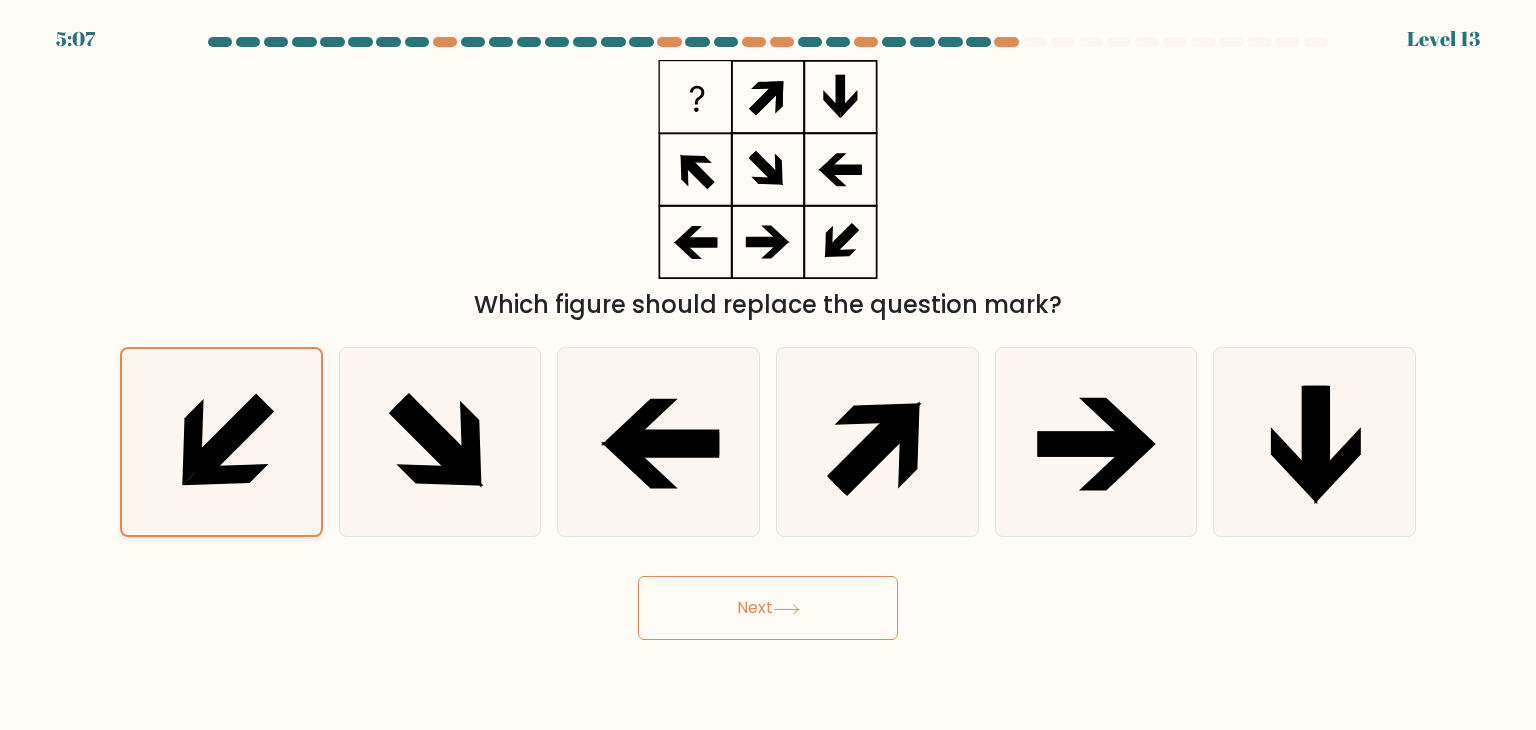click 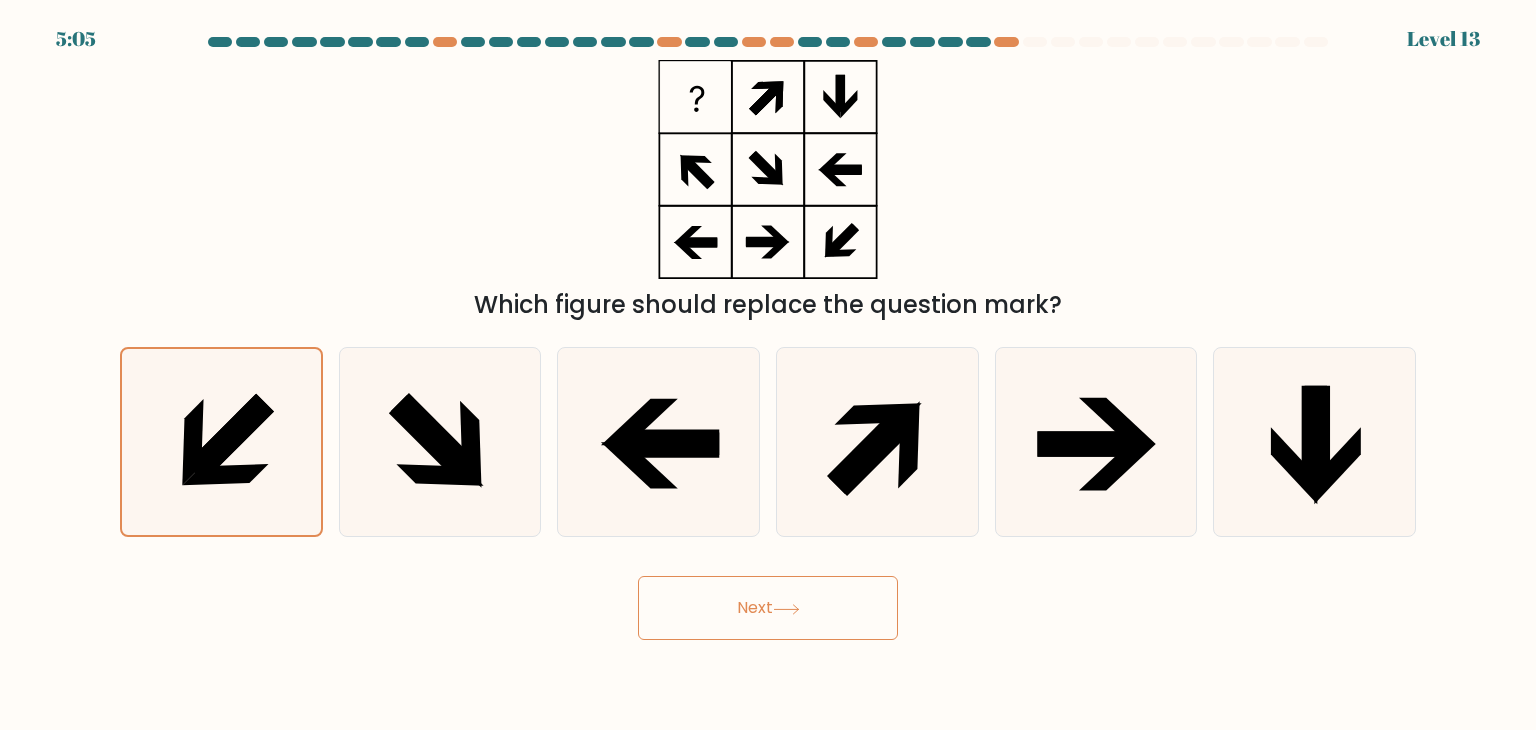 click on "Next" at bounding box center (768, 608) 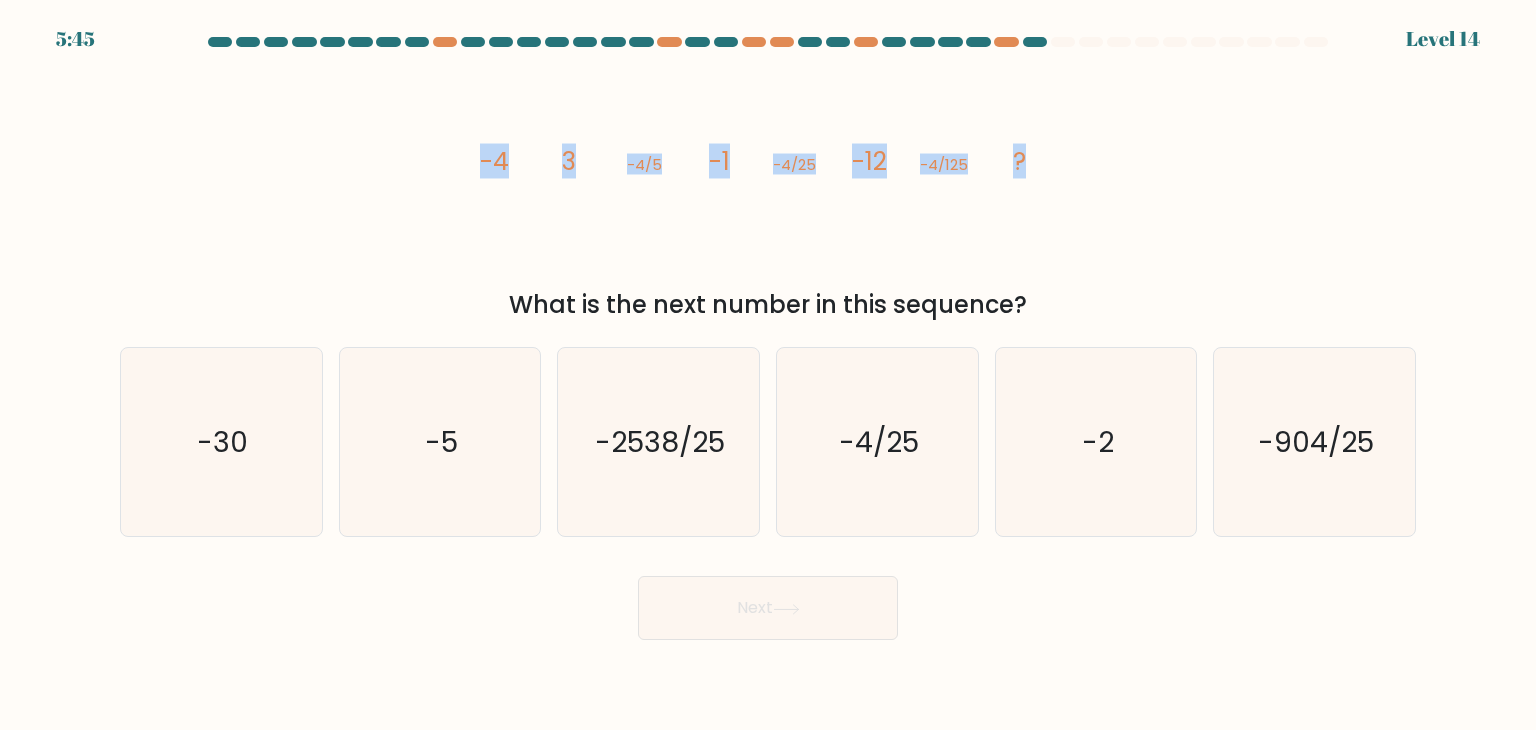 drag, startPoint x: 476, startPoint y: 157, endPoint x: 1125, endPoint y: 124, distance: 649.83844 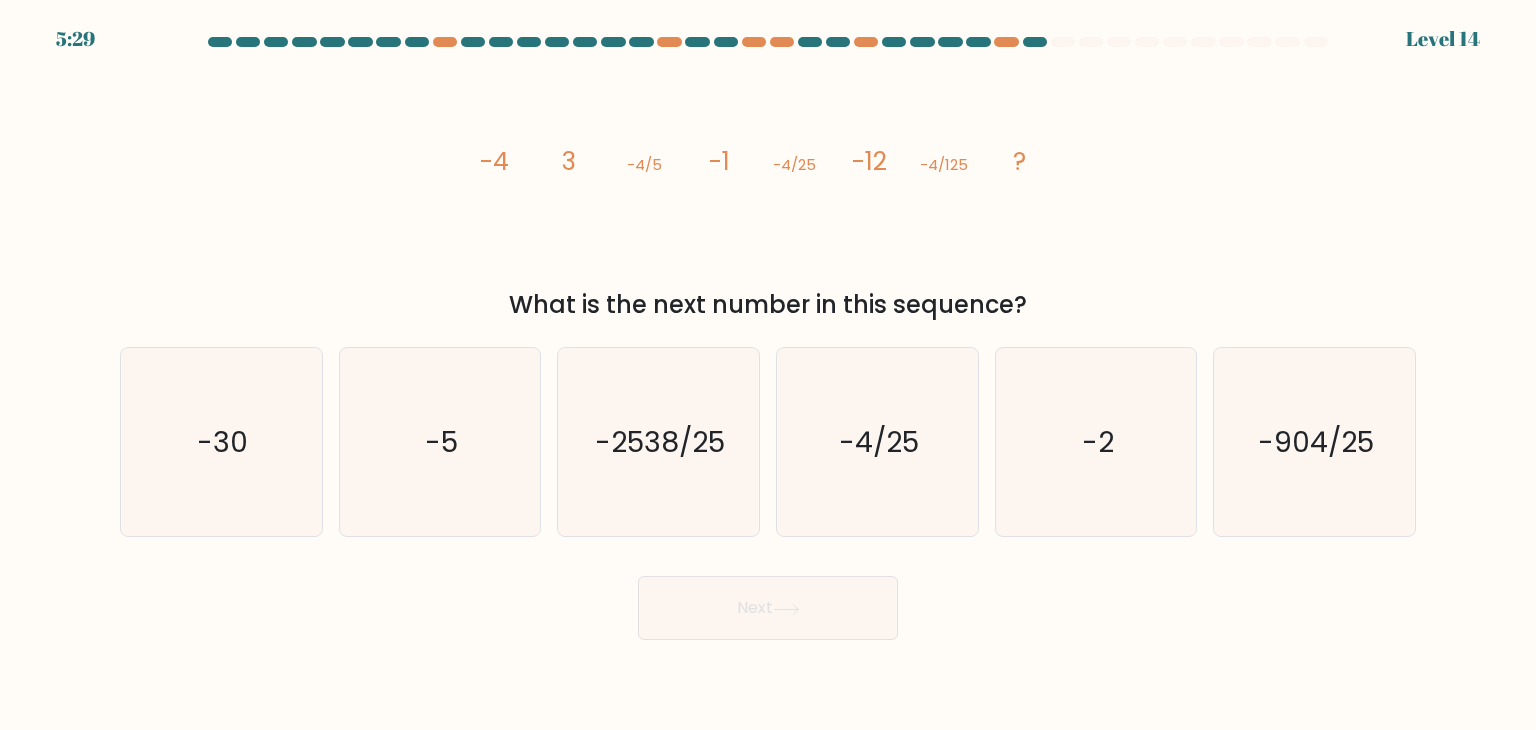 drag, startPoint x: 865, startPoint y: 437, endPoint x: 880, endPoint y: 277, distance: 160.70158 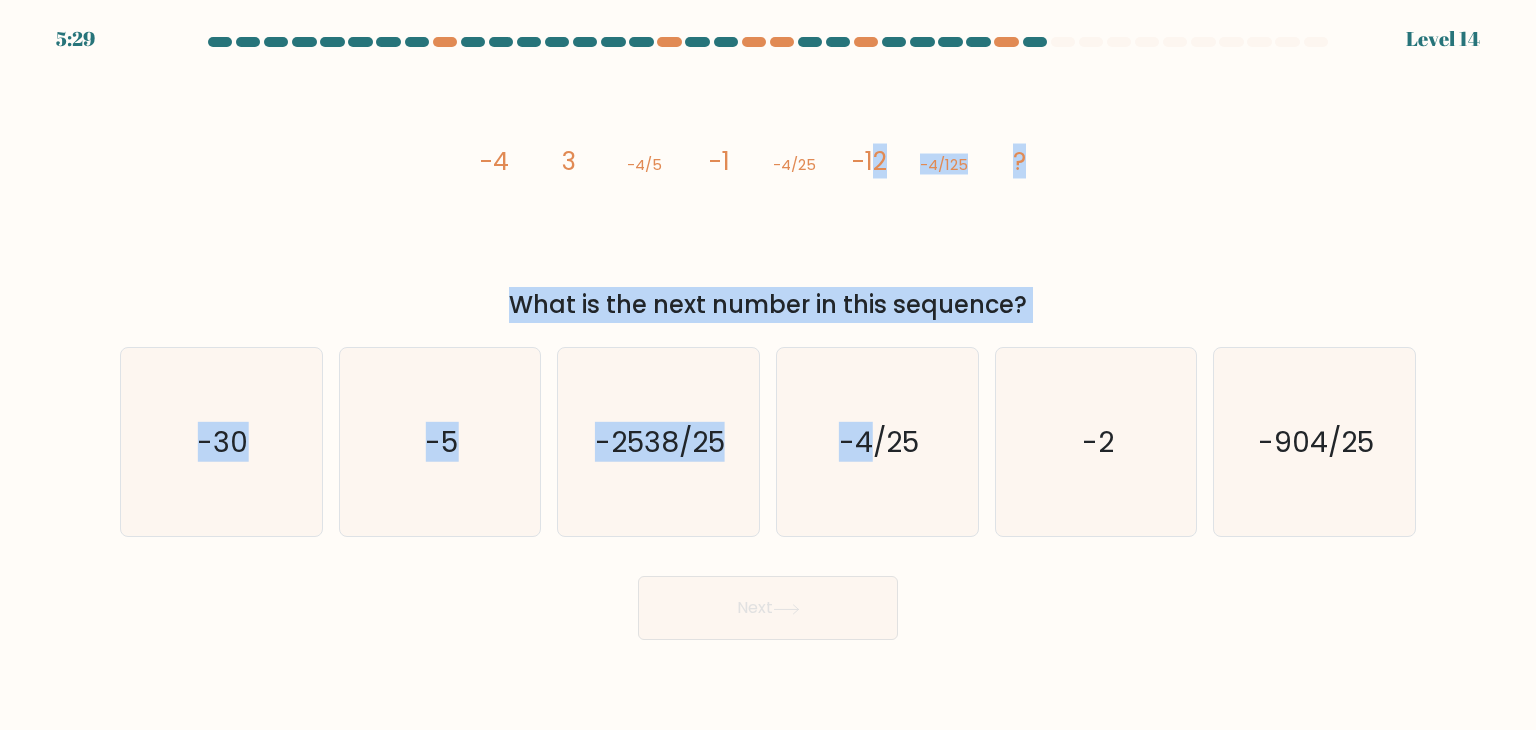 click on "What is the next number in this sequence?" at bounding box center [768, 305] 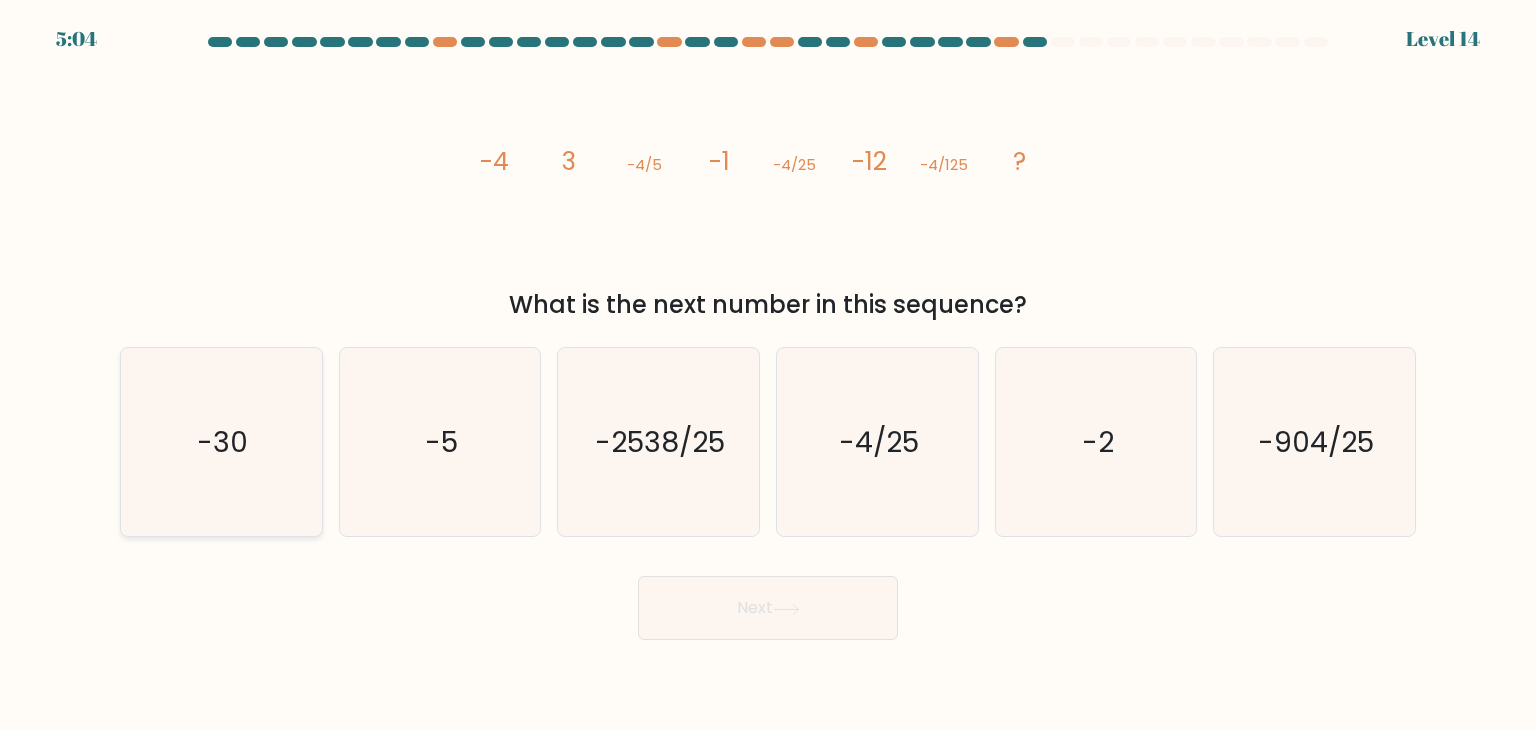 click on "-30" 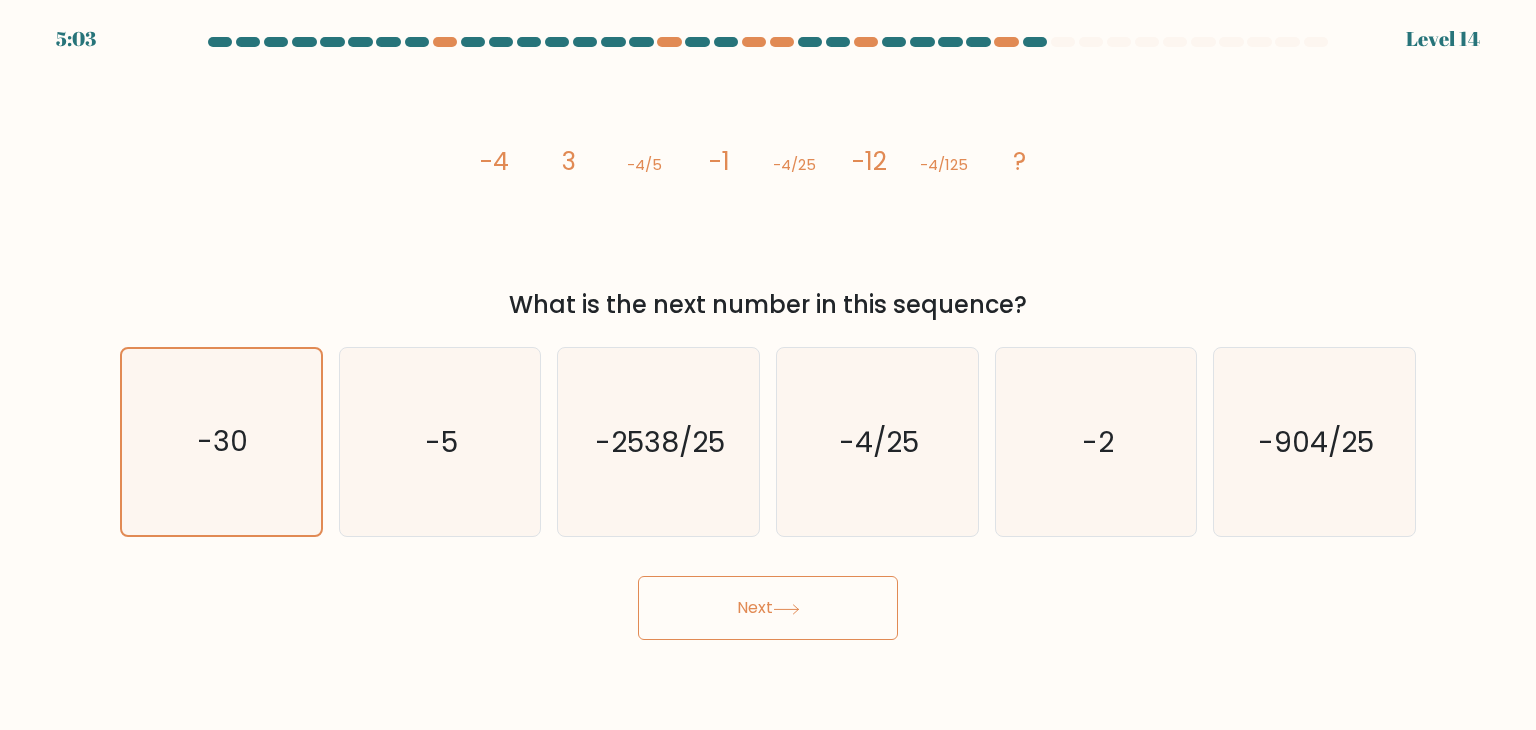 click on "Next" at bounding box center (768, 608) 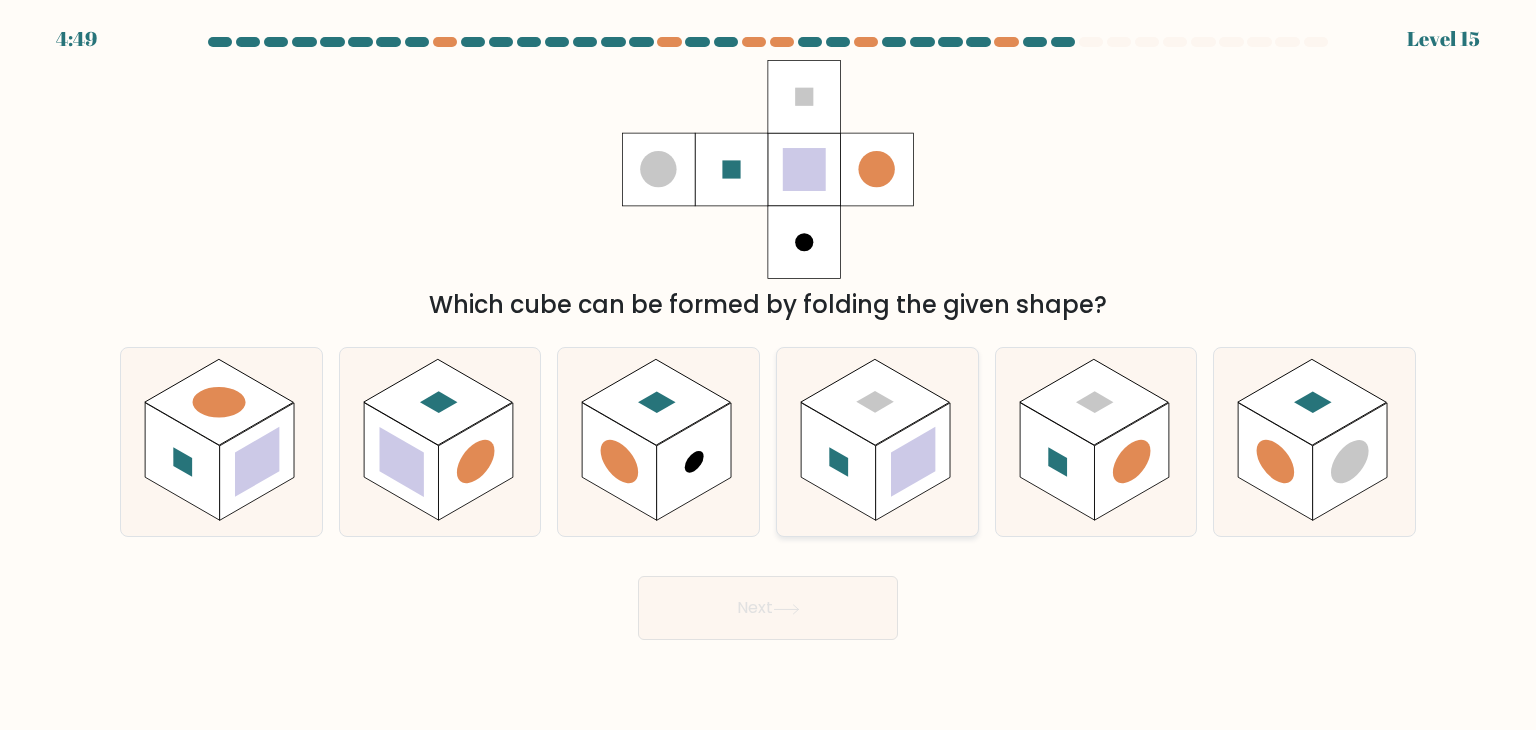 click 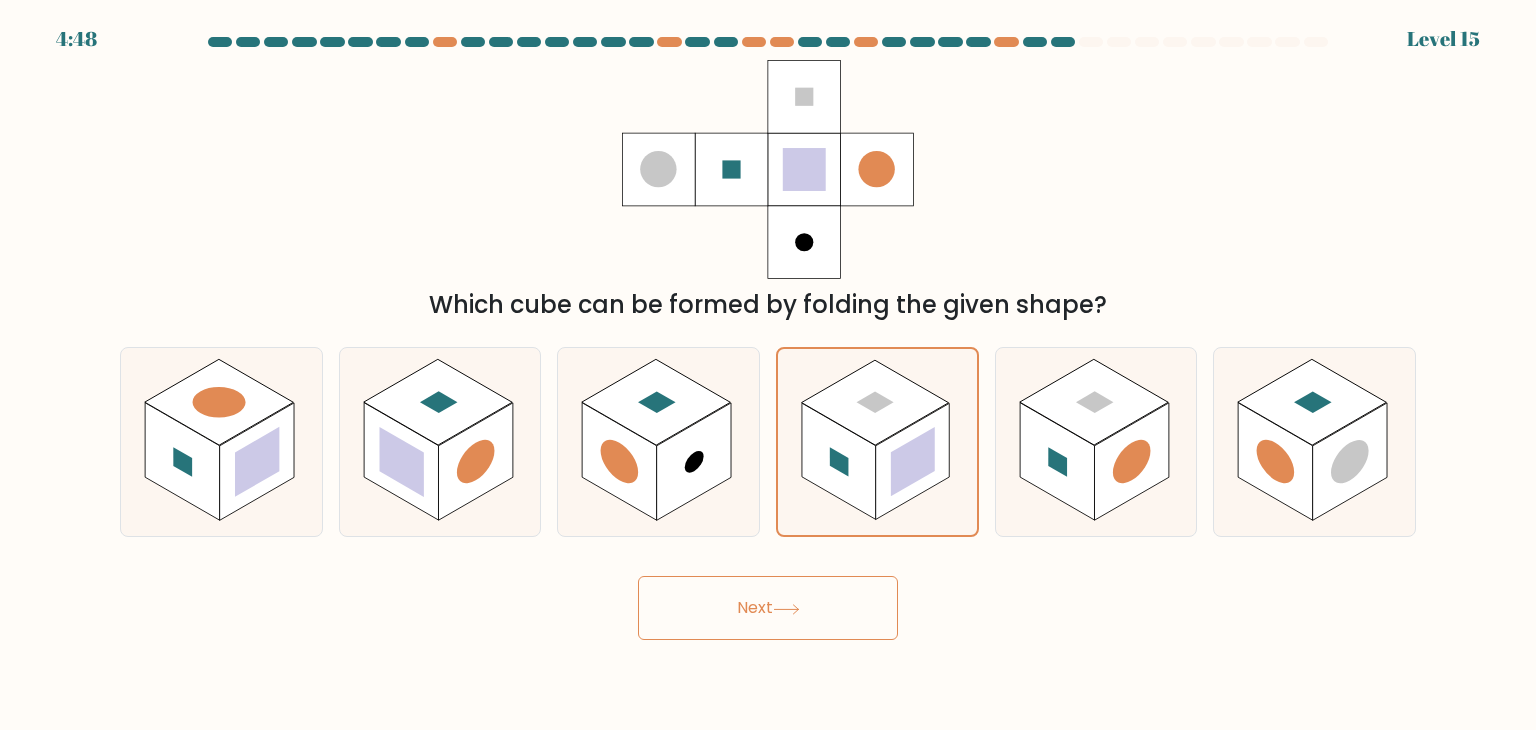 click on "Next" at bounding box center [768, 608] 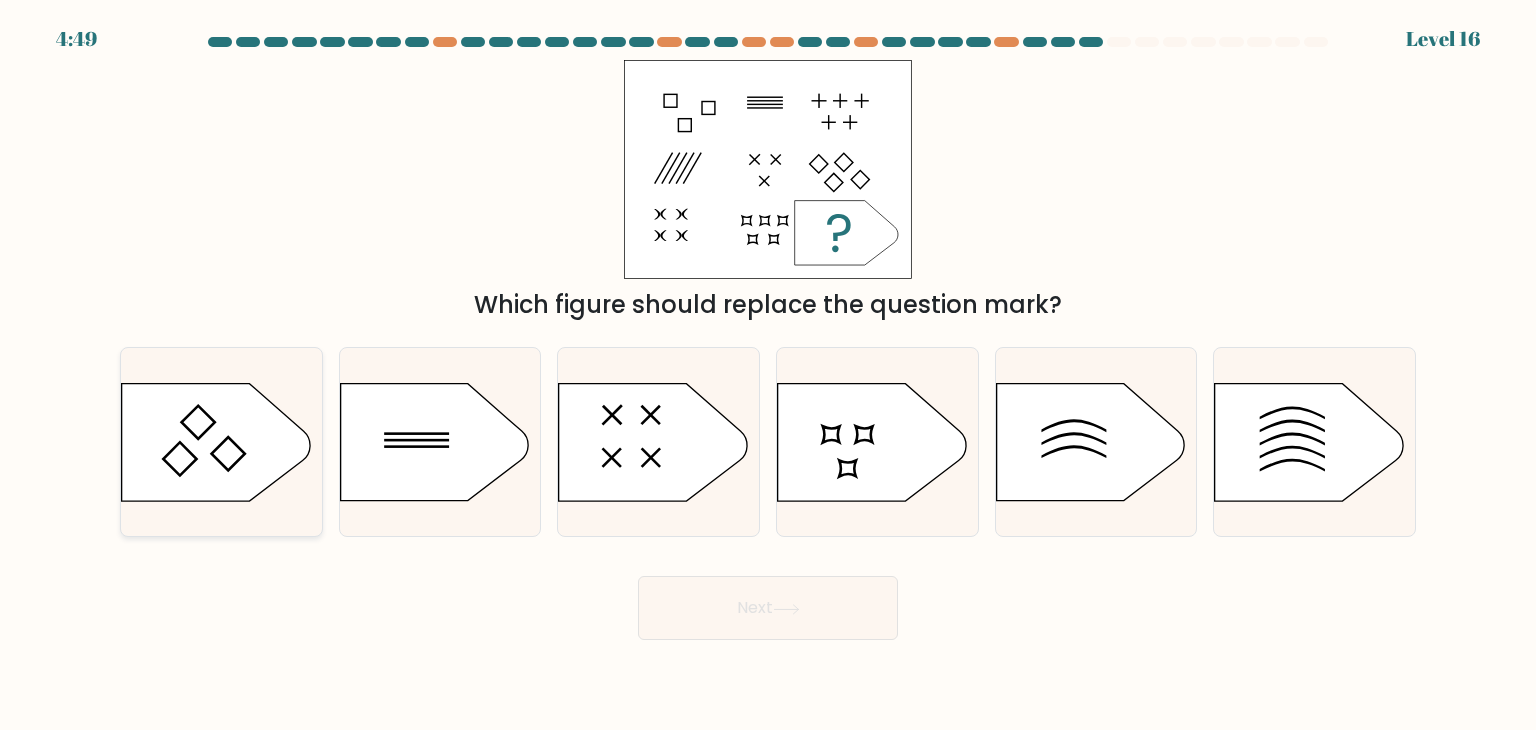 click 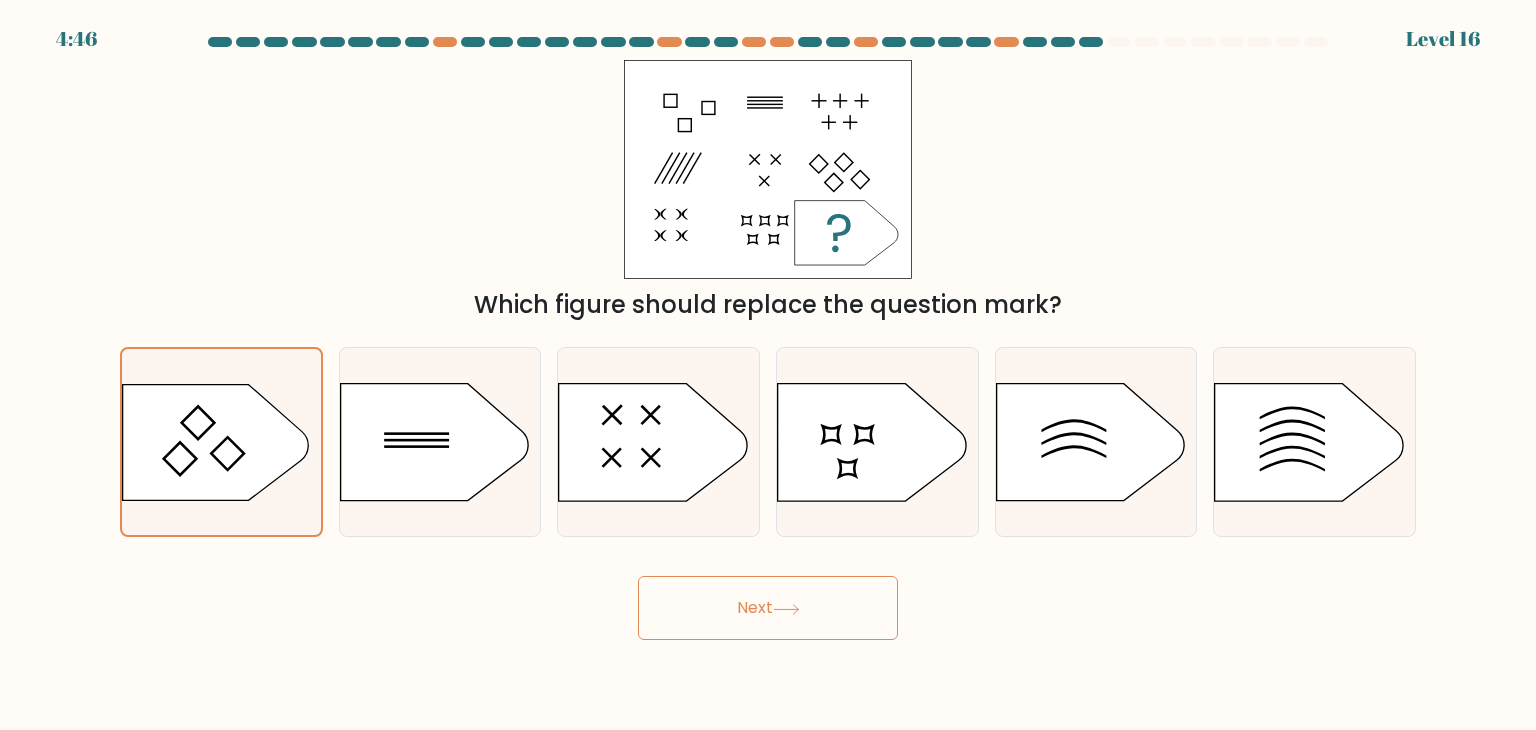click on "Next" at bounding box center [768, 608] 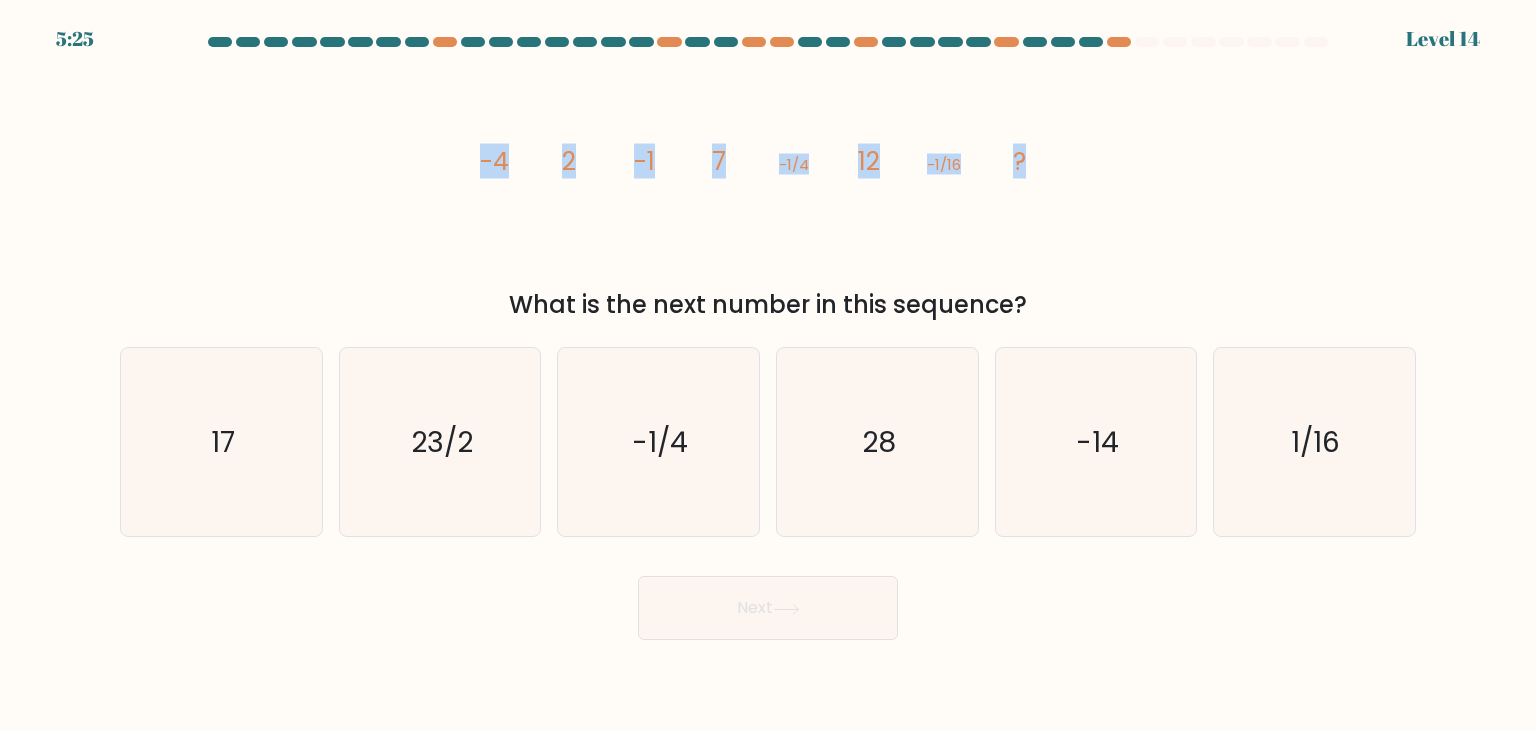 drag, startPoint x: 463, startPoint y: 154, endPoint x: 1052, endPoint y: 168, distance: 589.1664 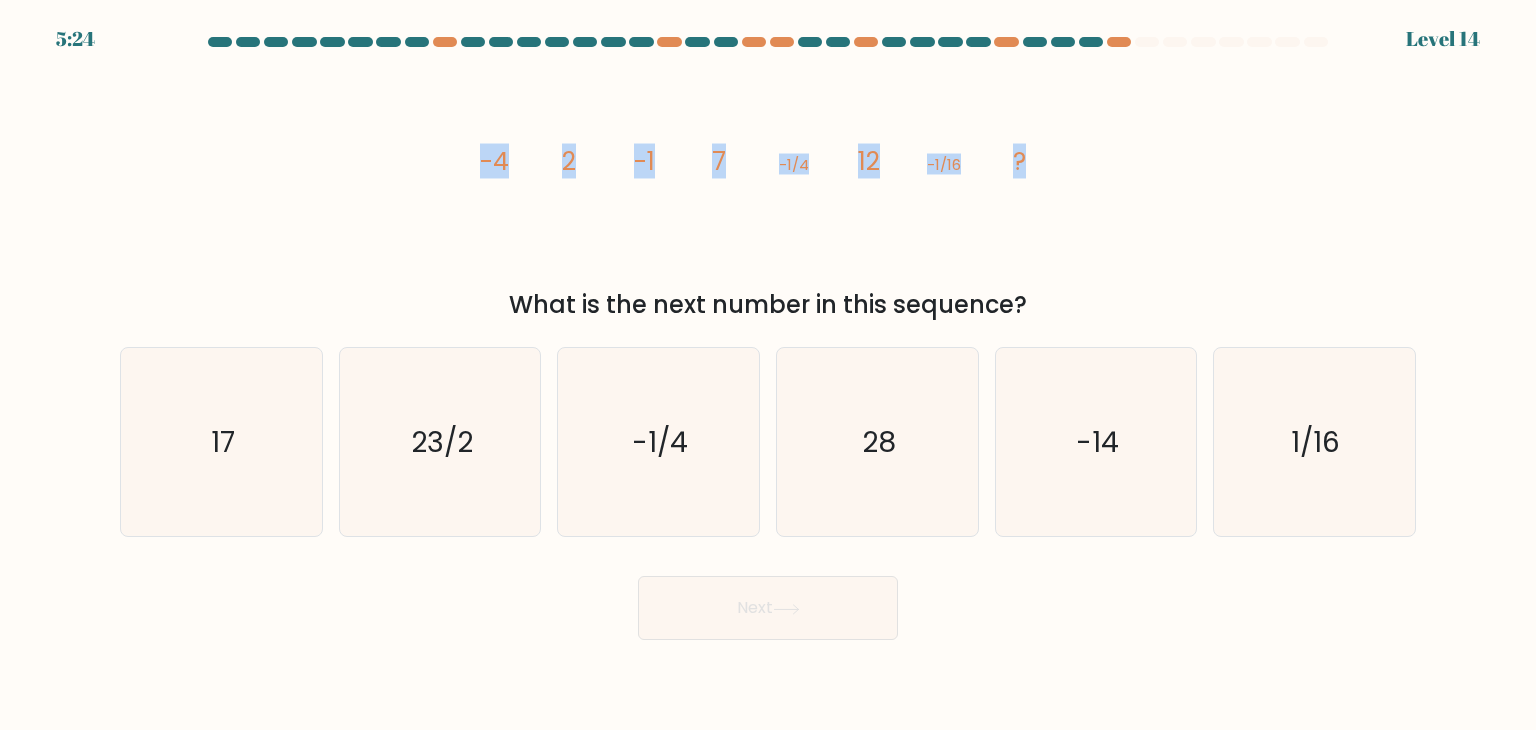 copy on "-4
2
-1
7
-1/4
12
-1/16
?" 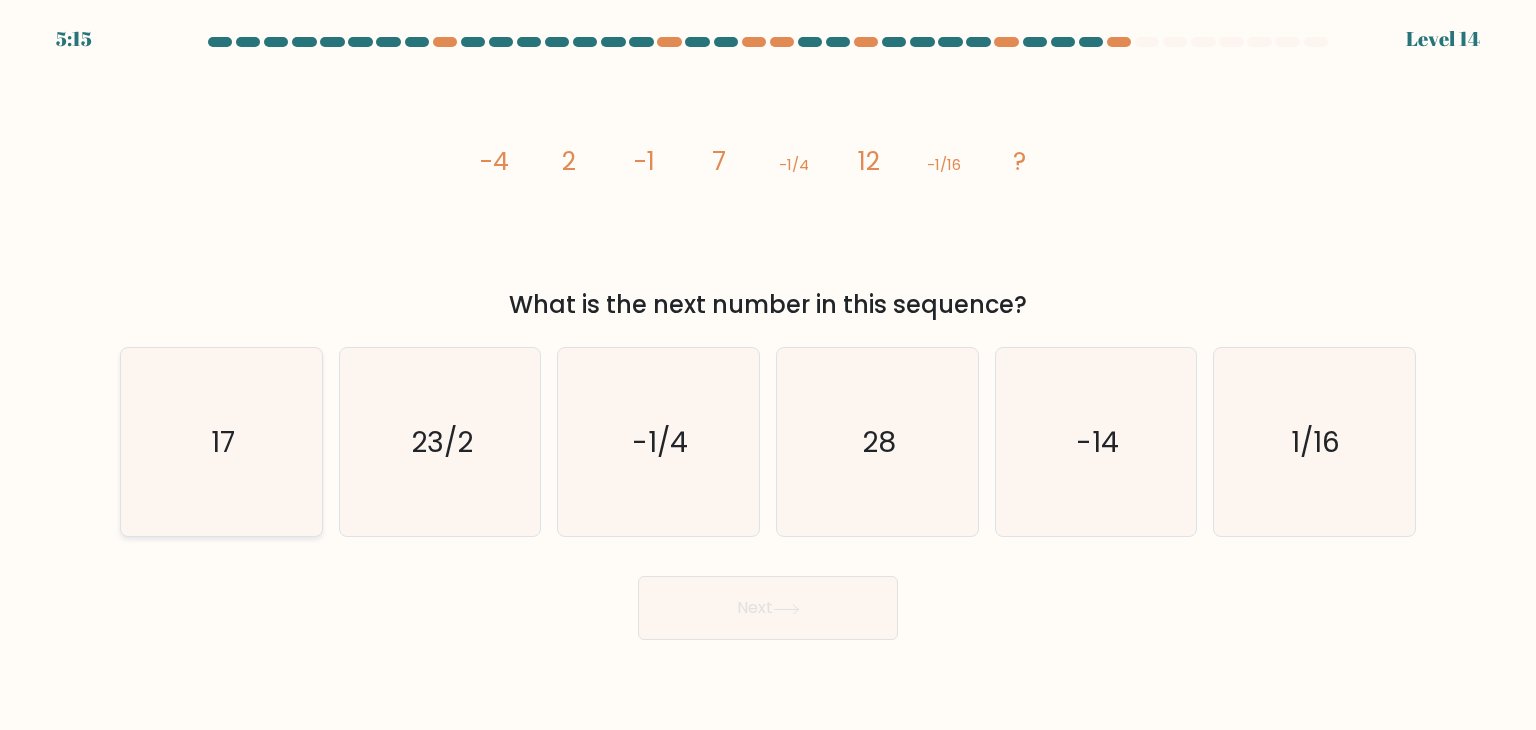 click on "17" 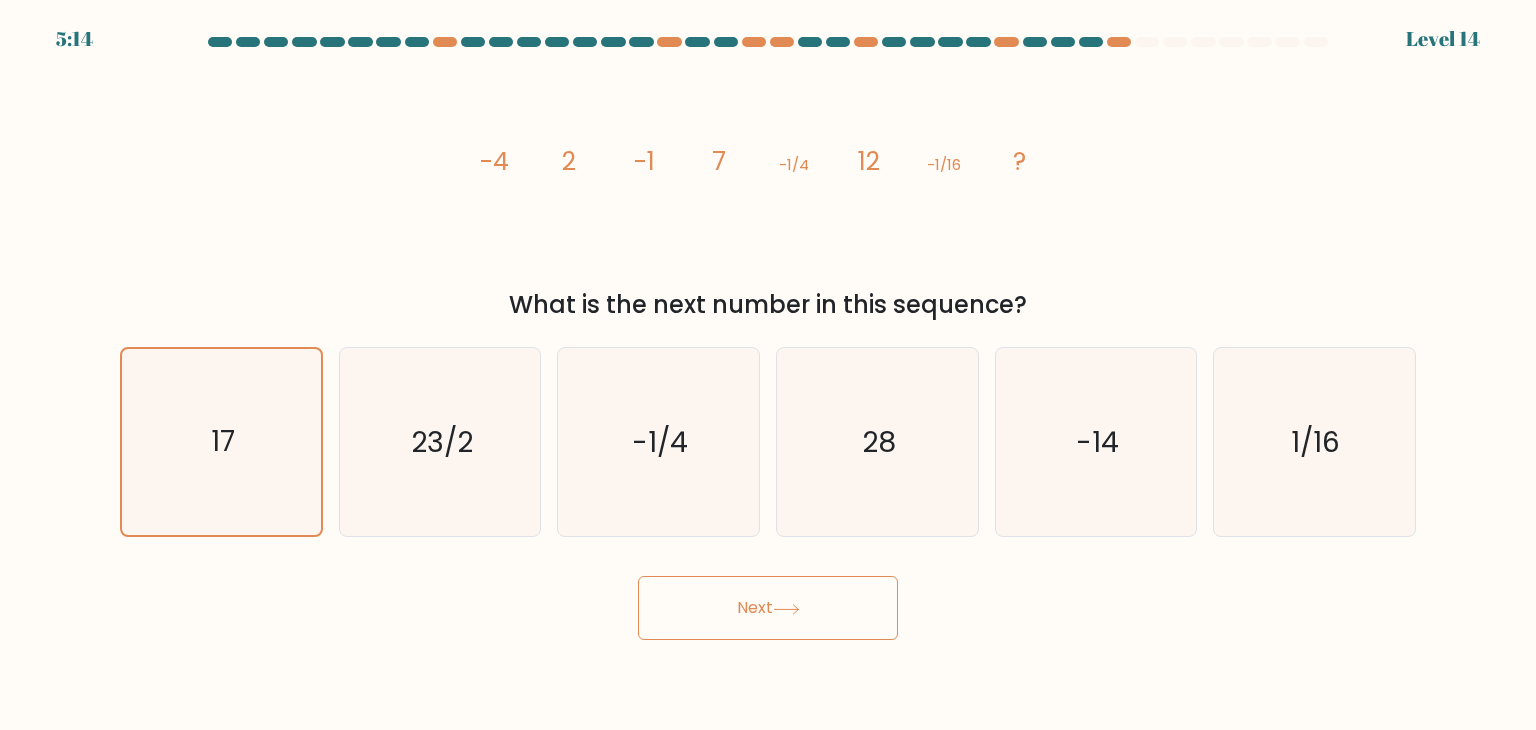 click on "Next" at bounding box center [768, 608] 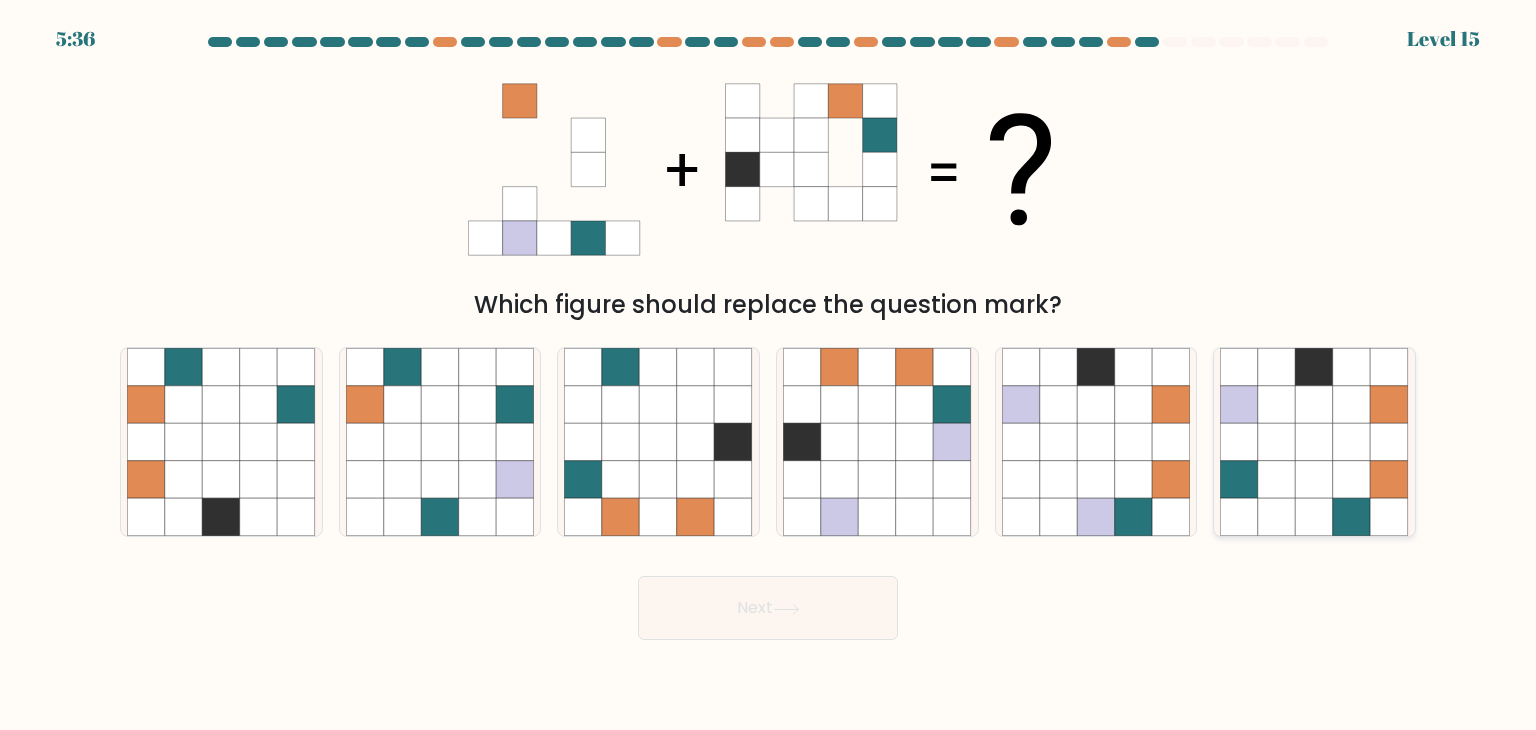 click 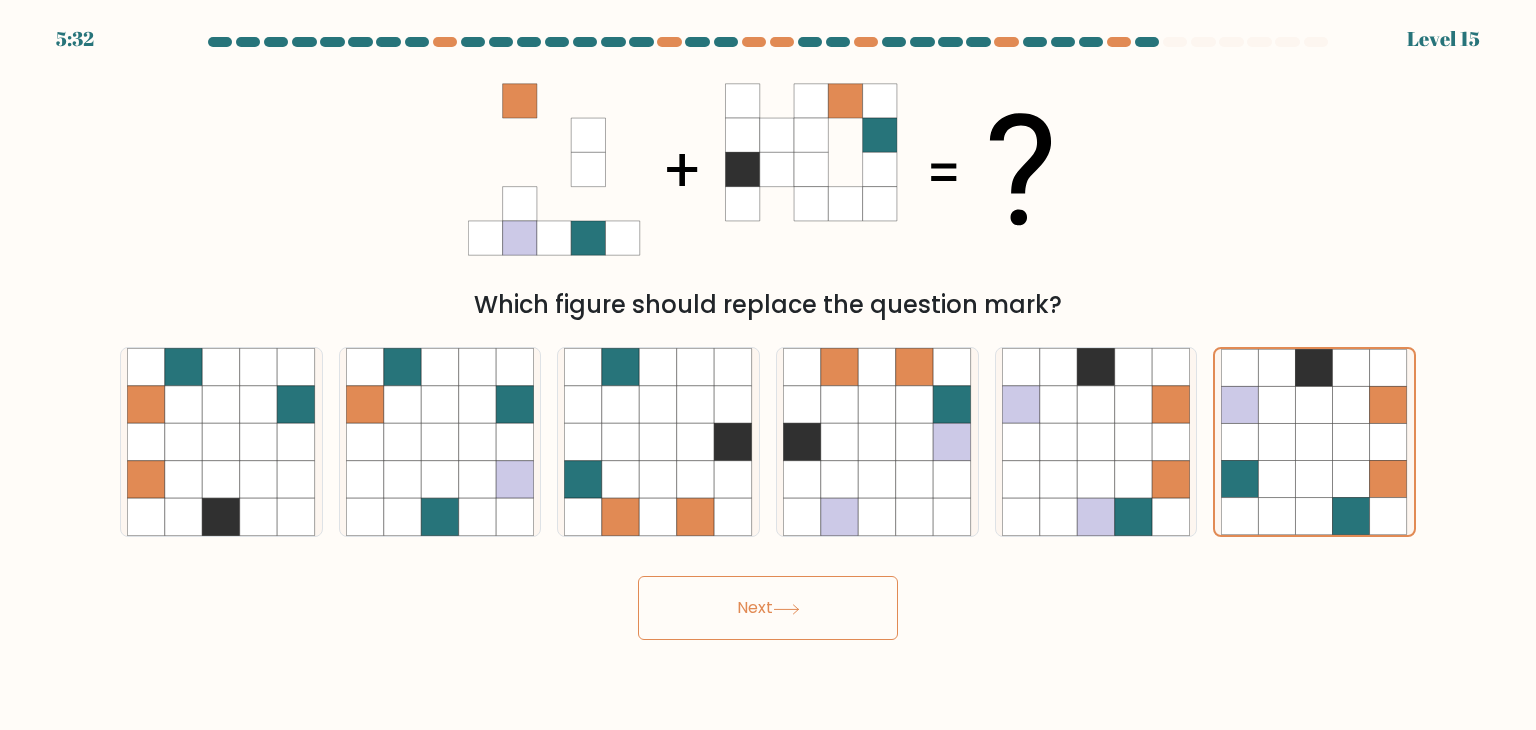 click on "Next" at bounding box center [768, 608] 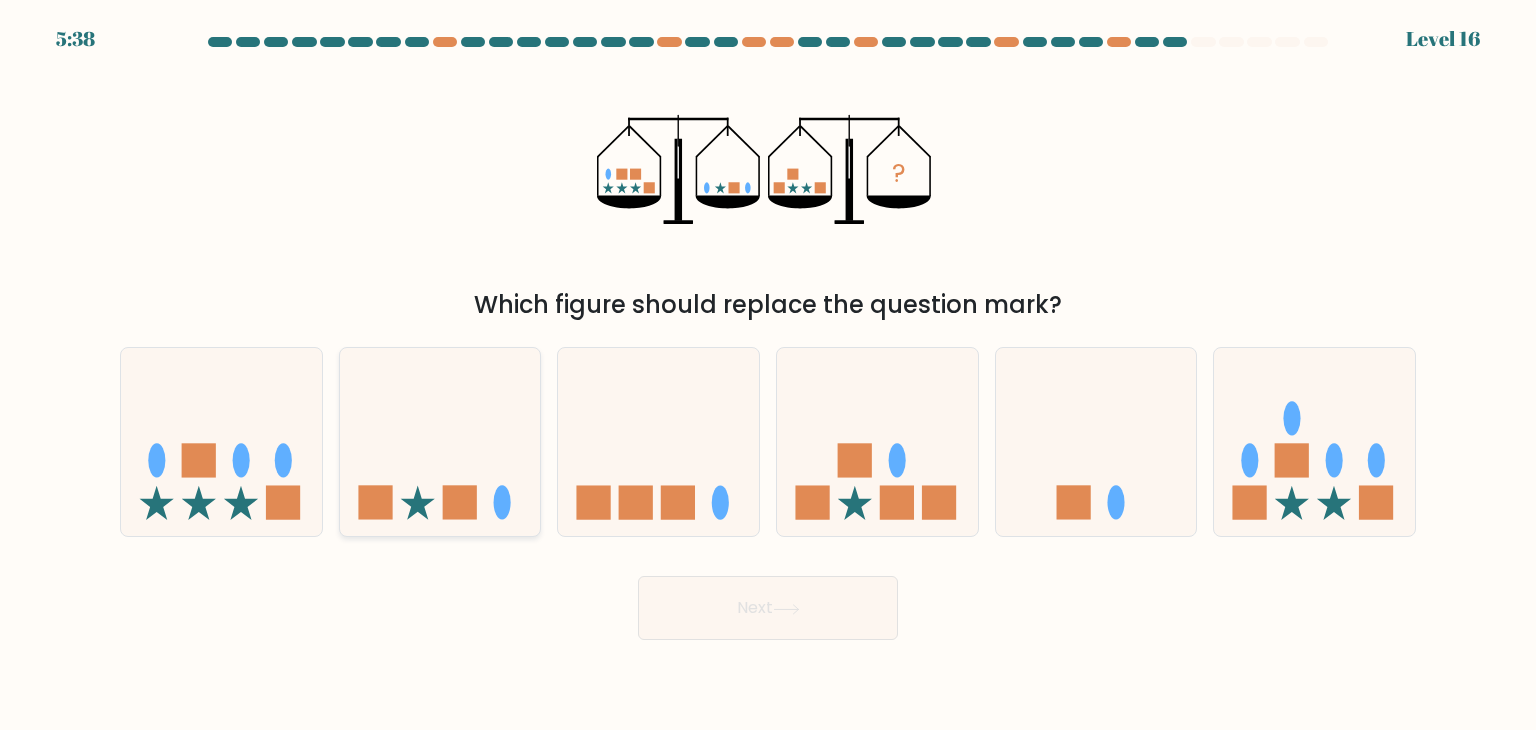 click 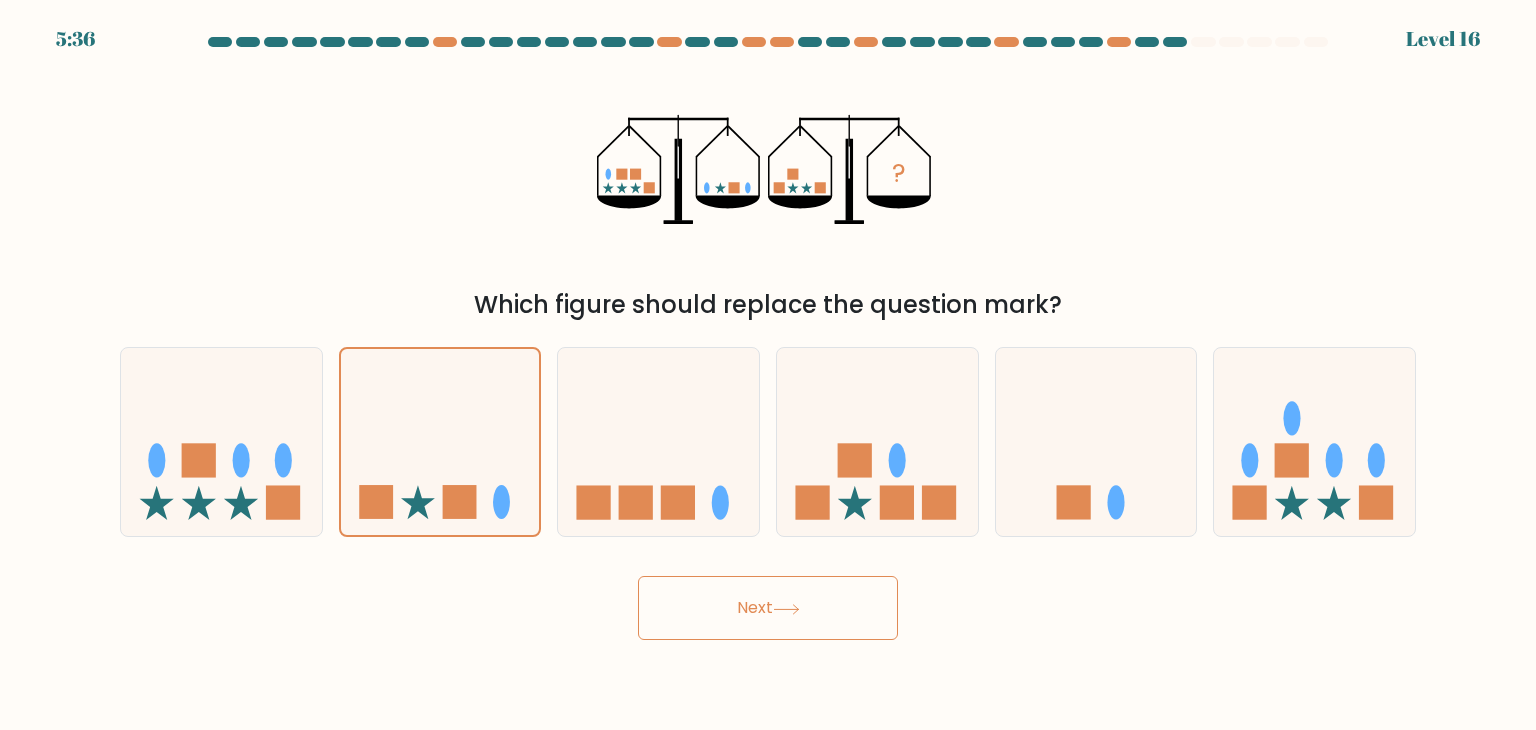 click on "Next" at bounding box center (768, 608) 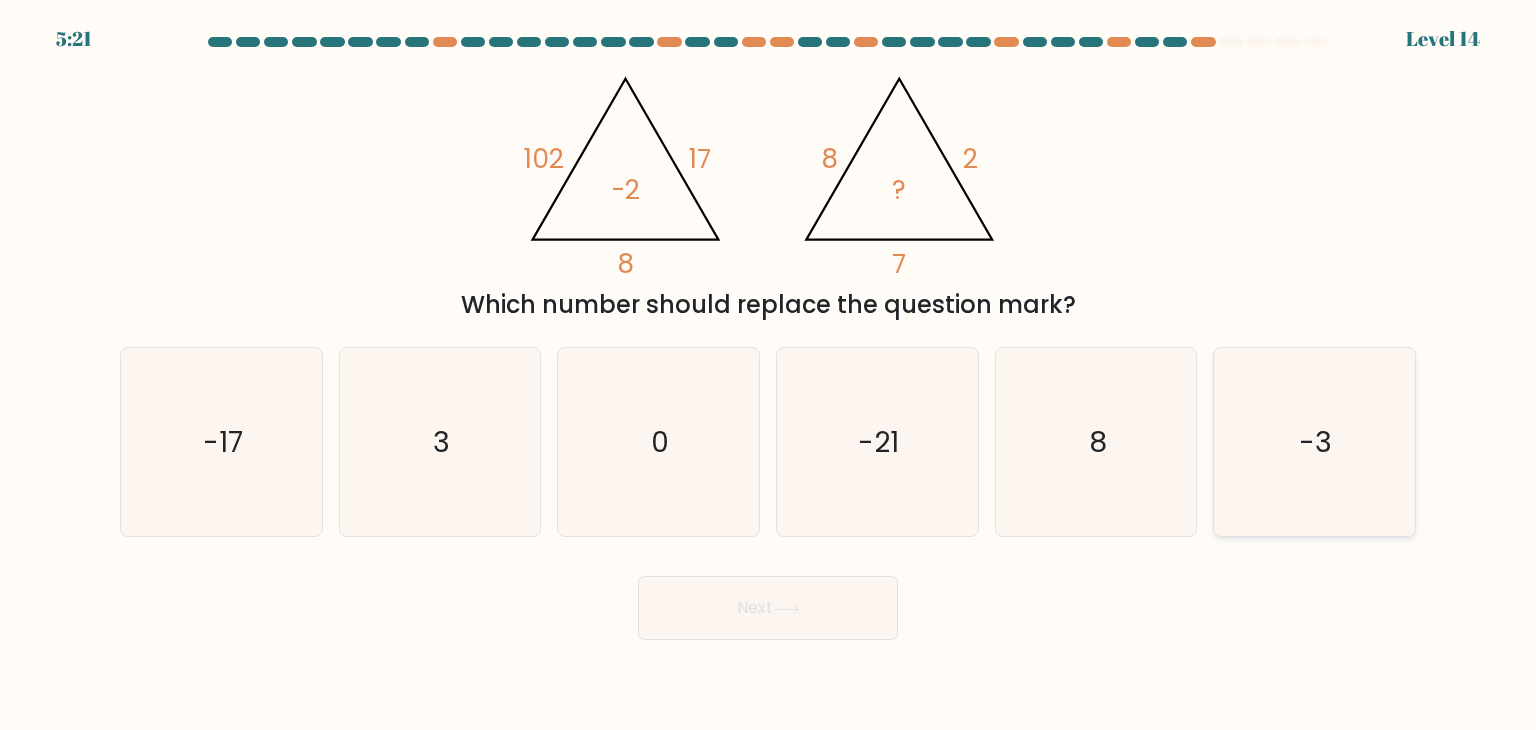 click on "-3" 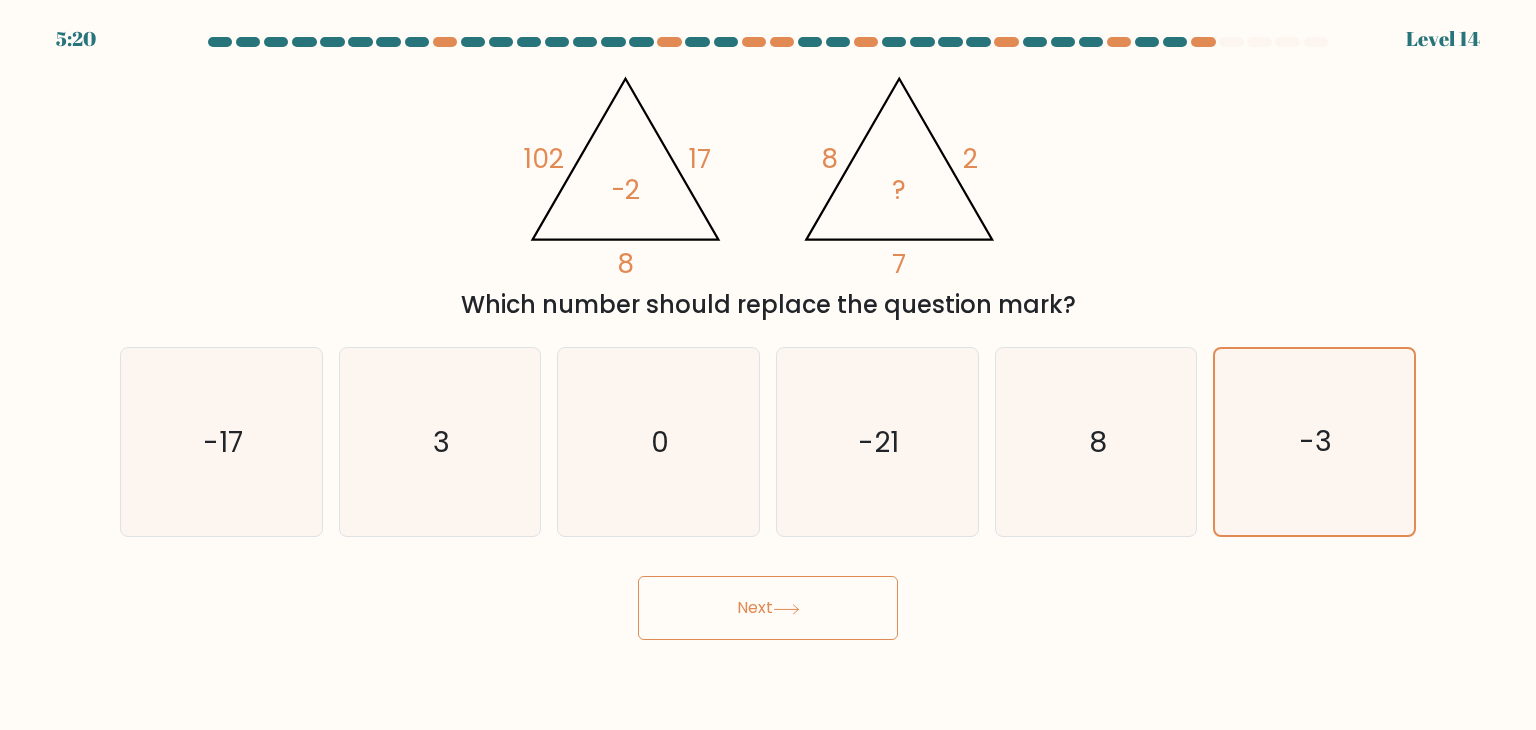 click on "Next" at bounding box center [768, 608] 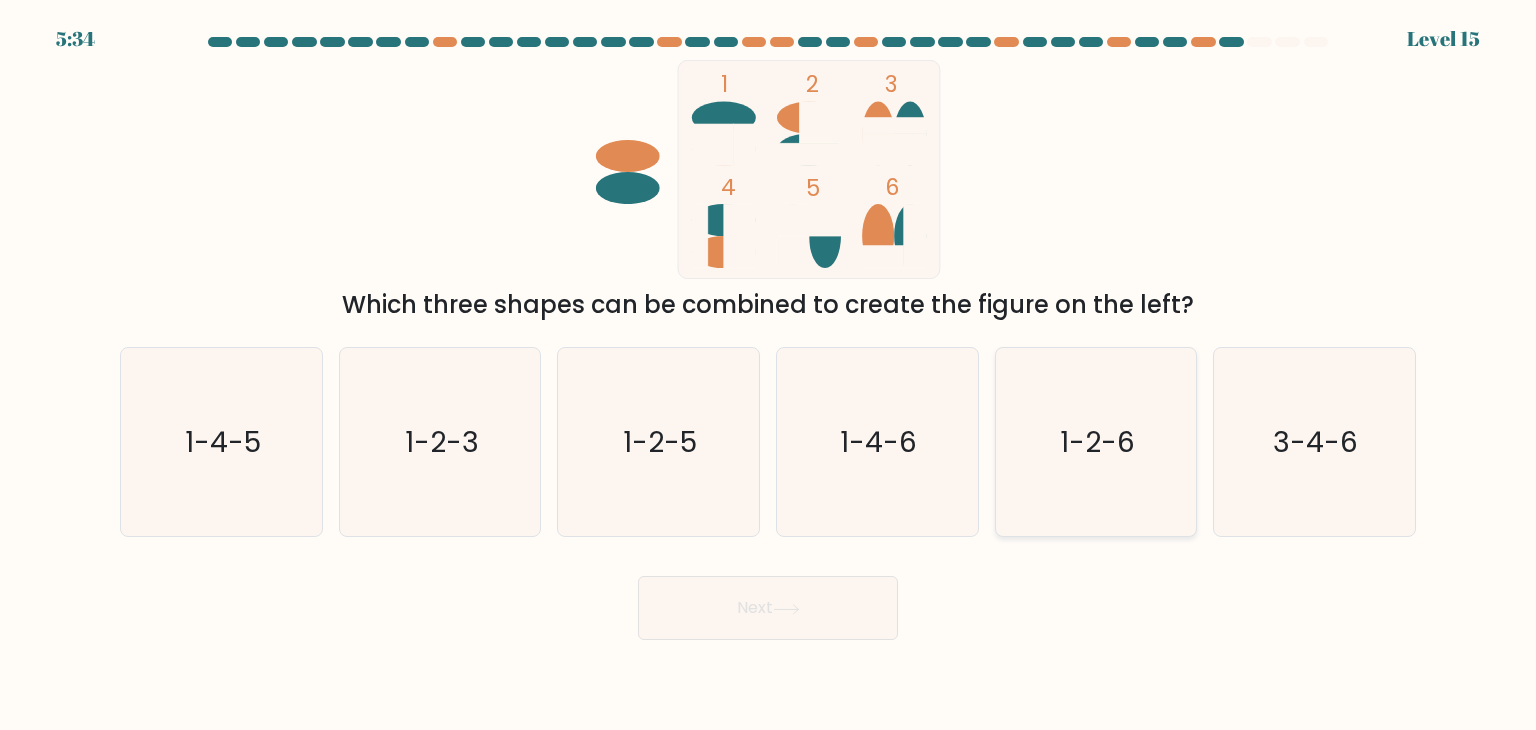 click on "1-2-6" 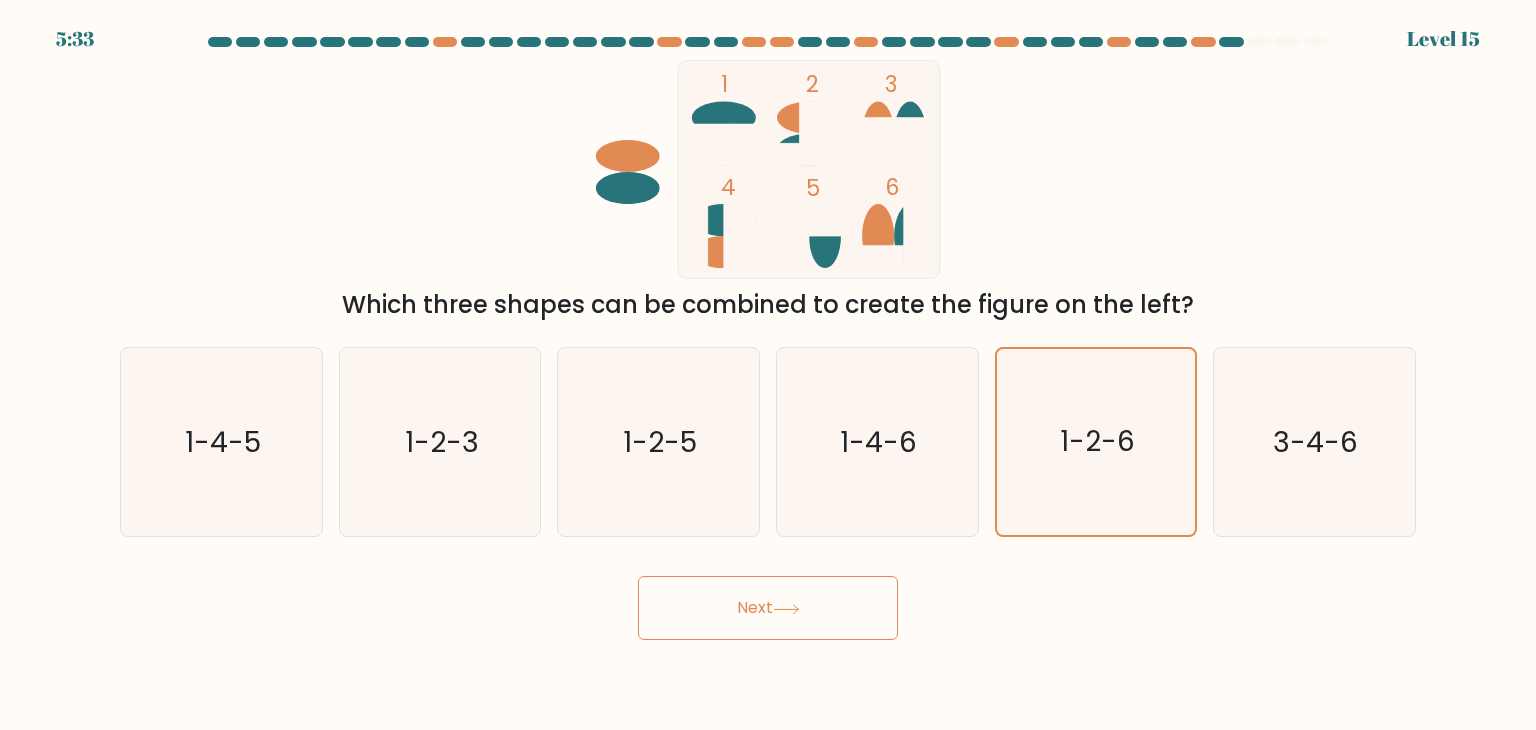 click on "Next" at bounding box center (768, 608) 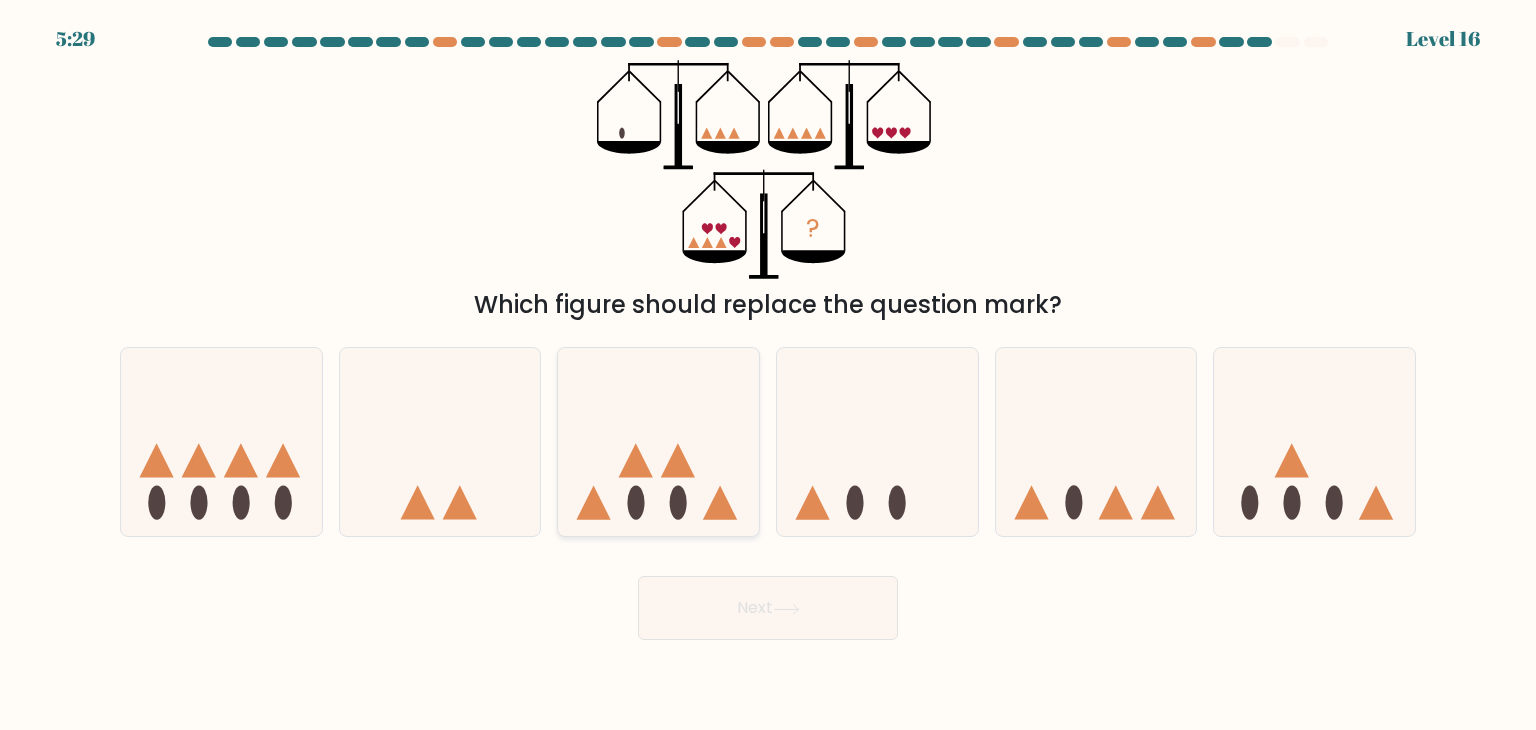click 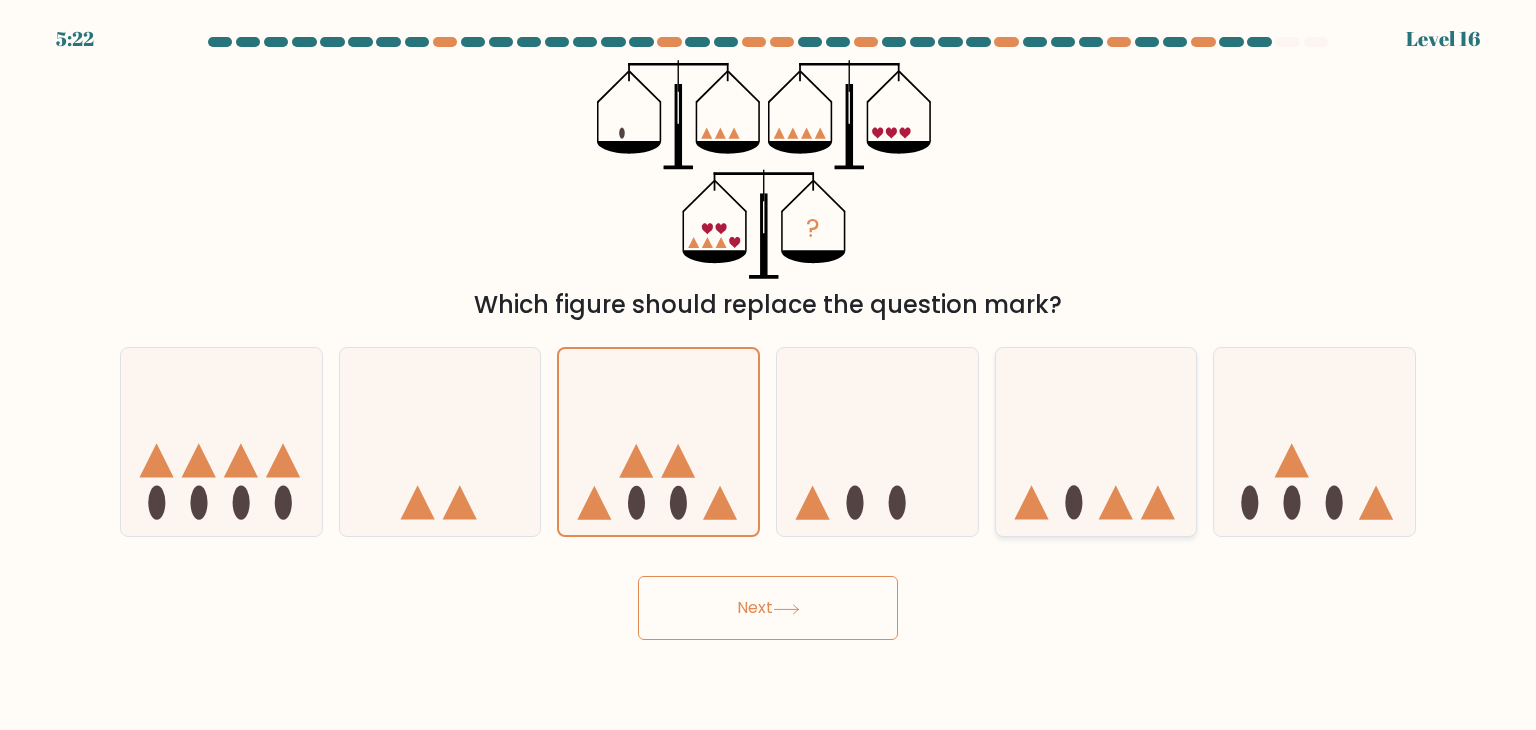 click 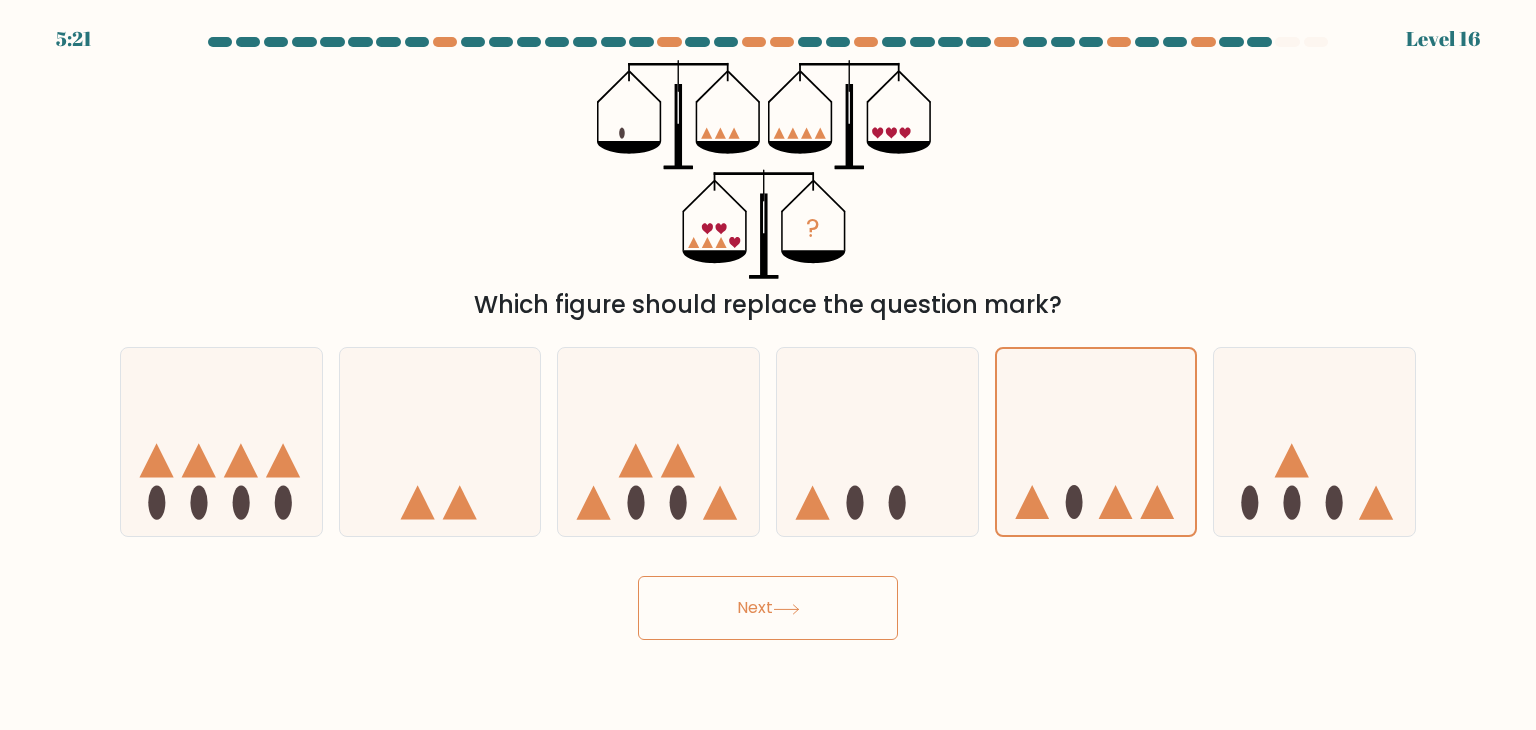 click on "Next" at bounding box center (768, 608) 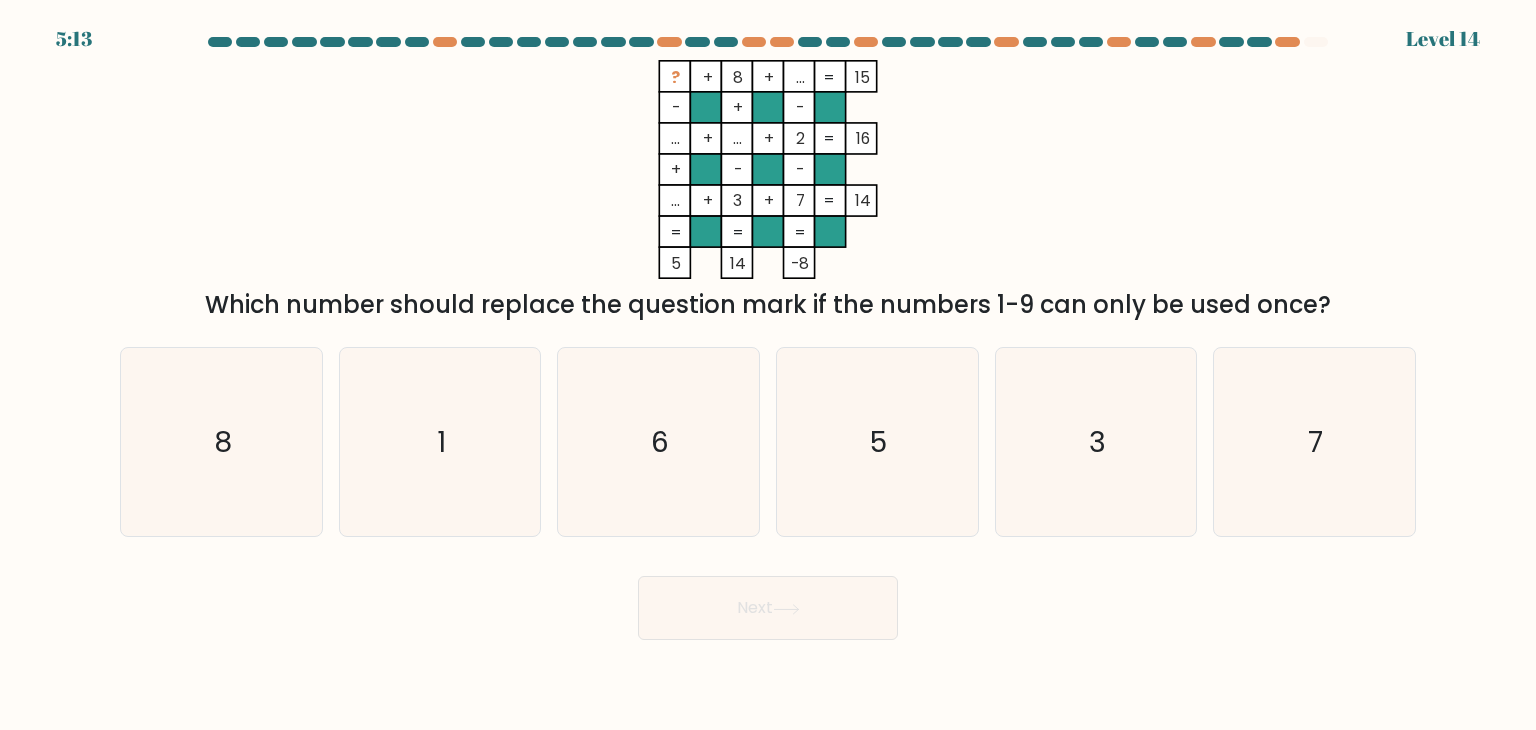 type 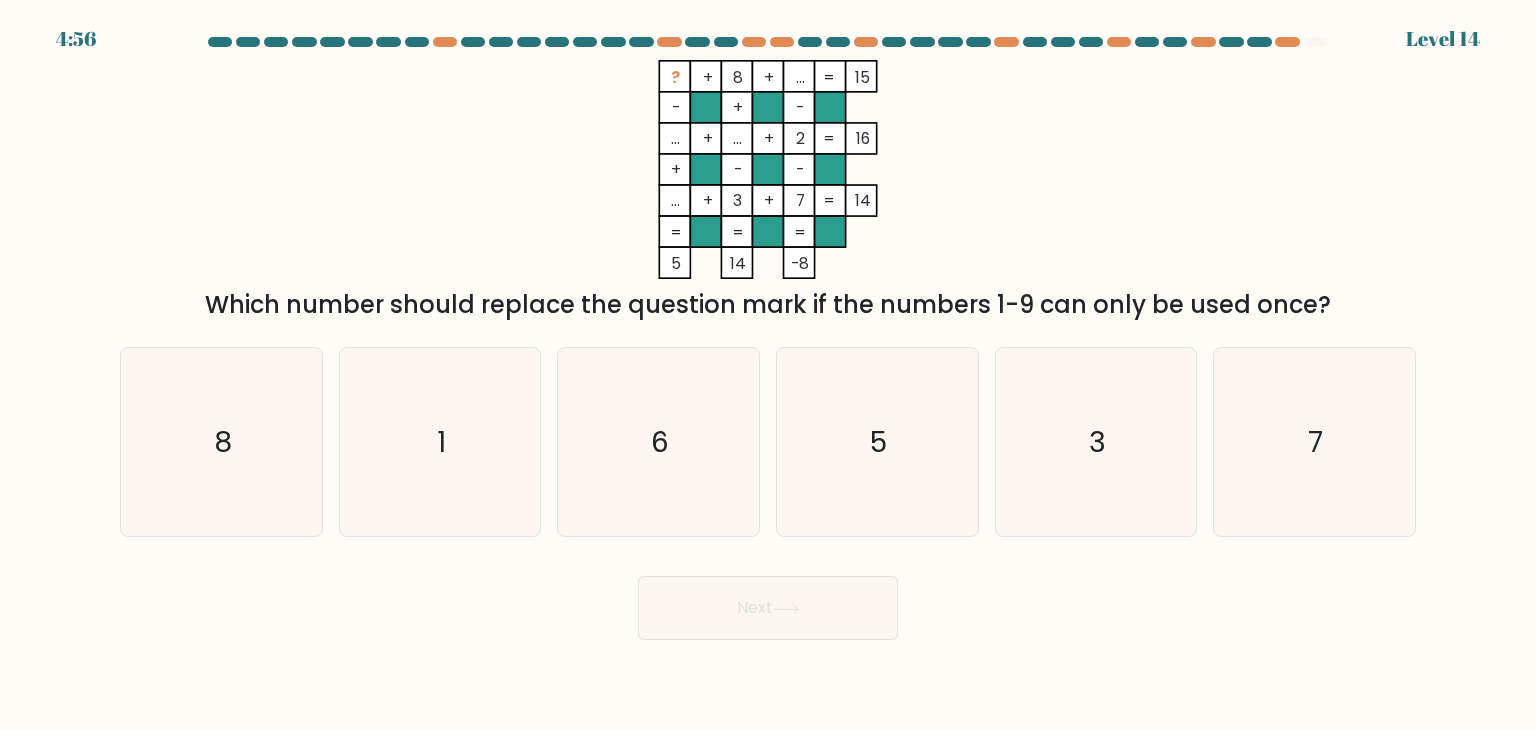 drag, startPoint x: 203, startPoint y: 309, endPoint x: 1333, endPoint y: 313, distance: 1130.0071 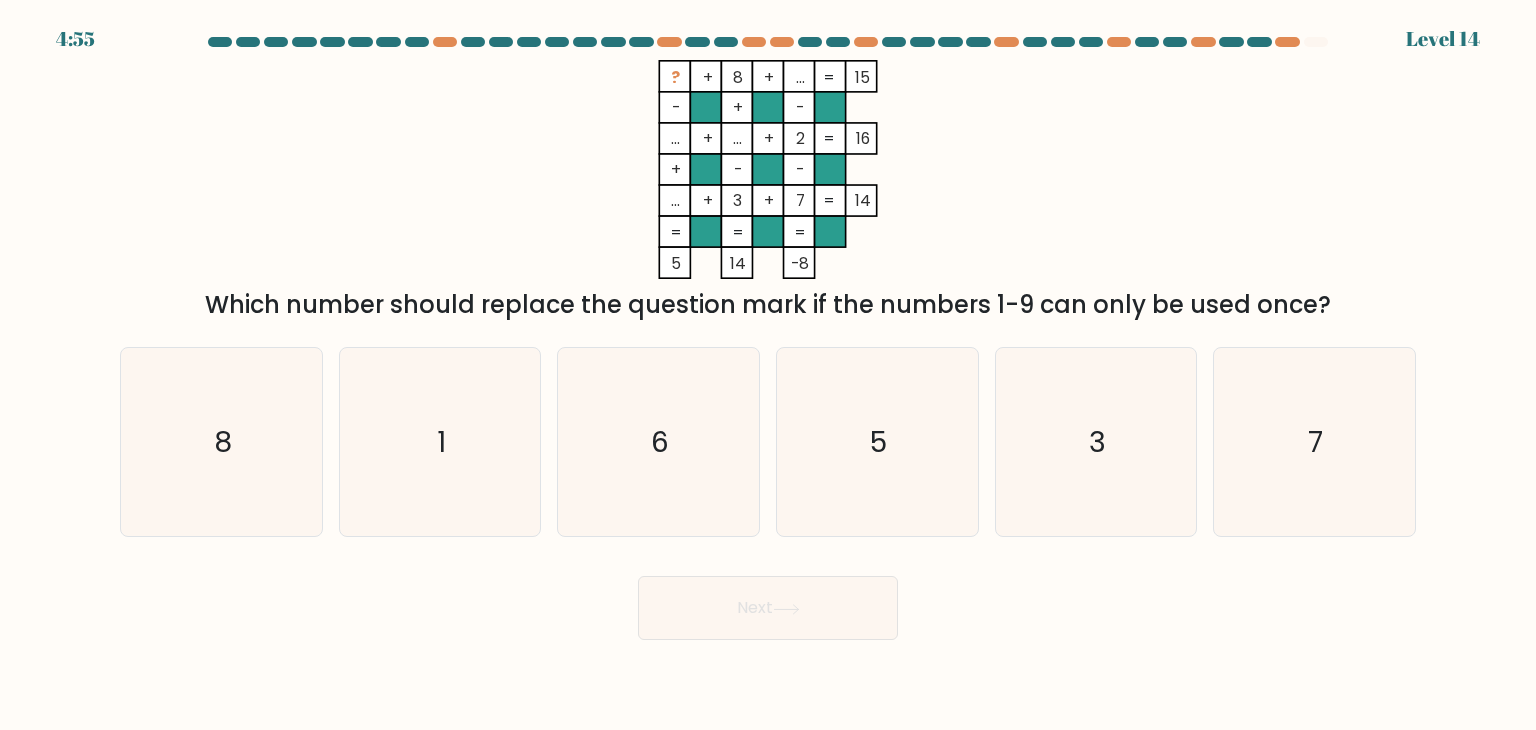 copy on "Which number should replace the question mark if the numbers 1-9 can only be used once?" 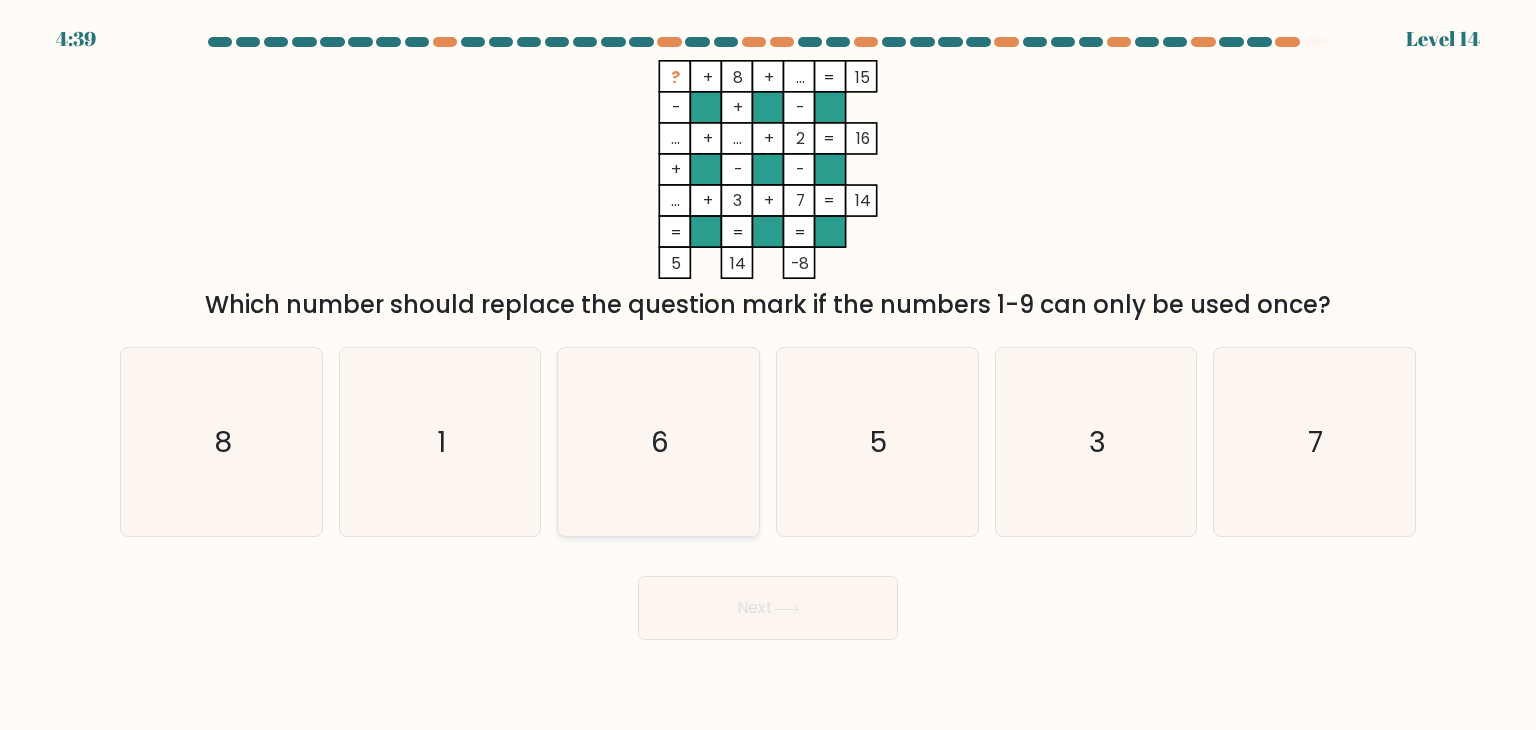 click on "6" 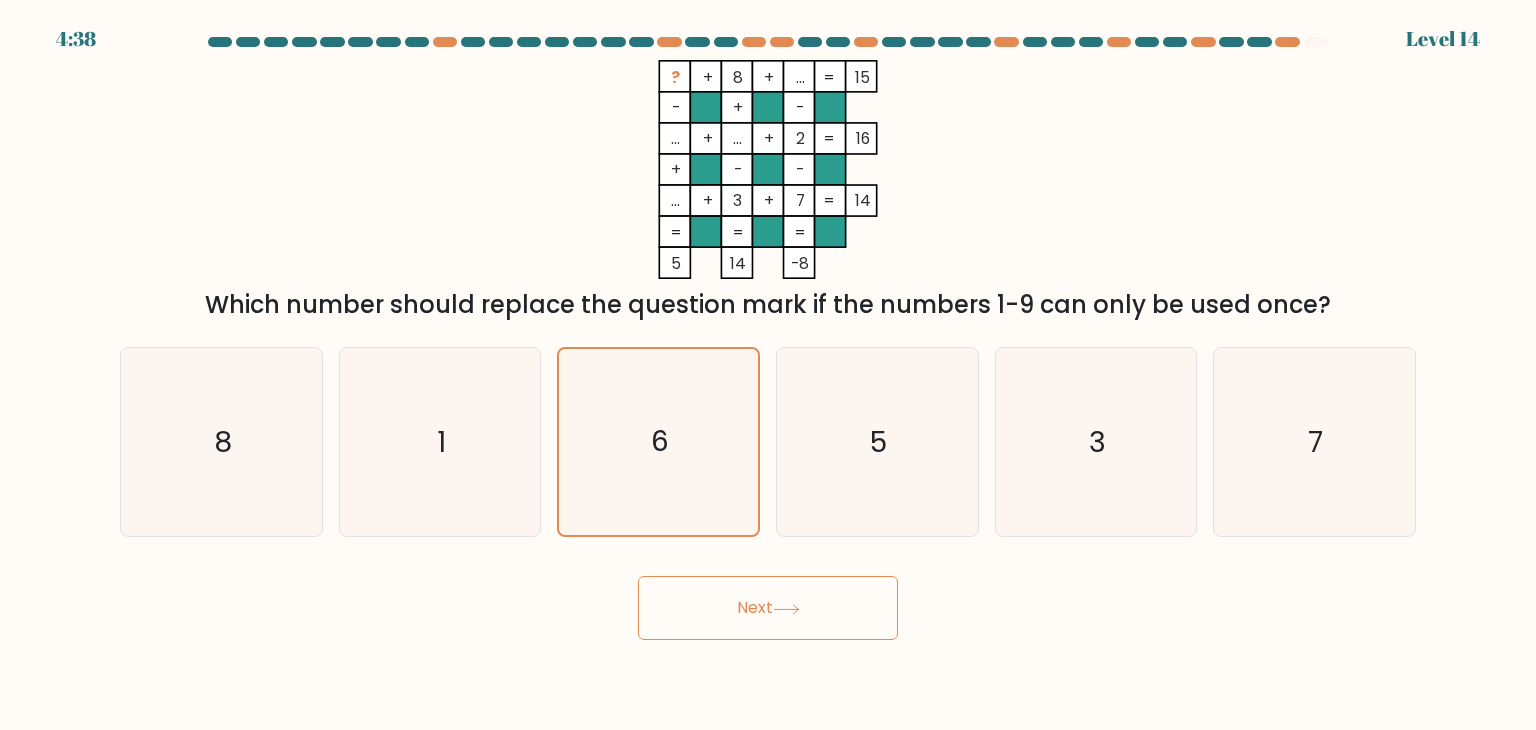 click on "Next" at bounding box center [768, 608] 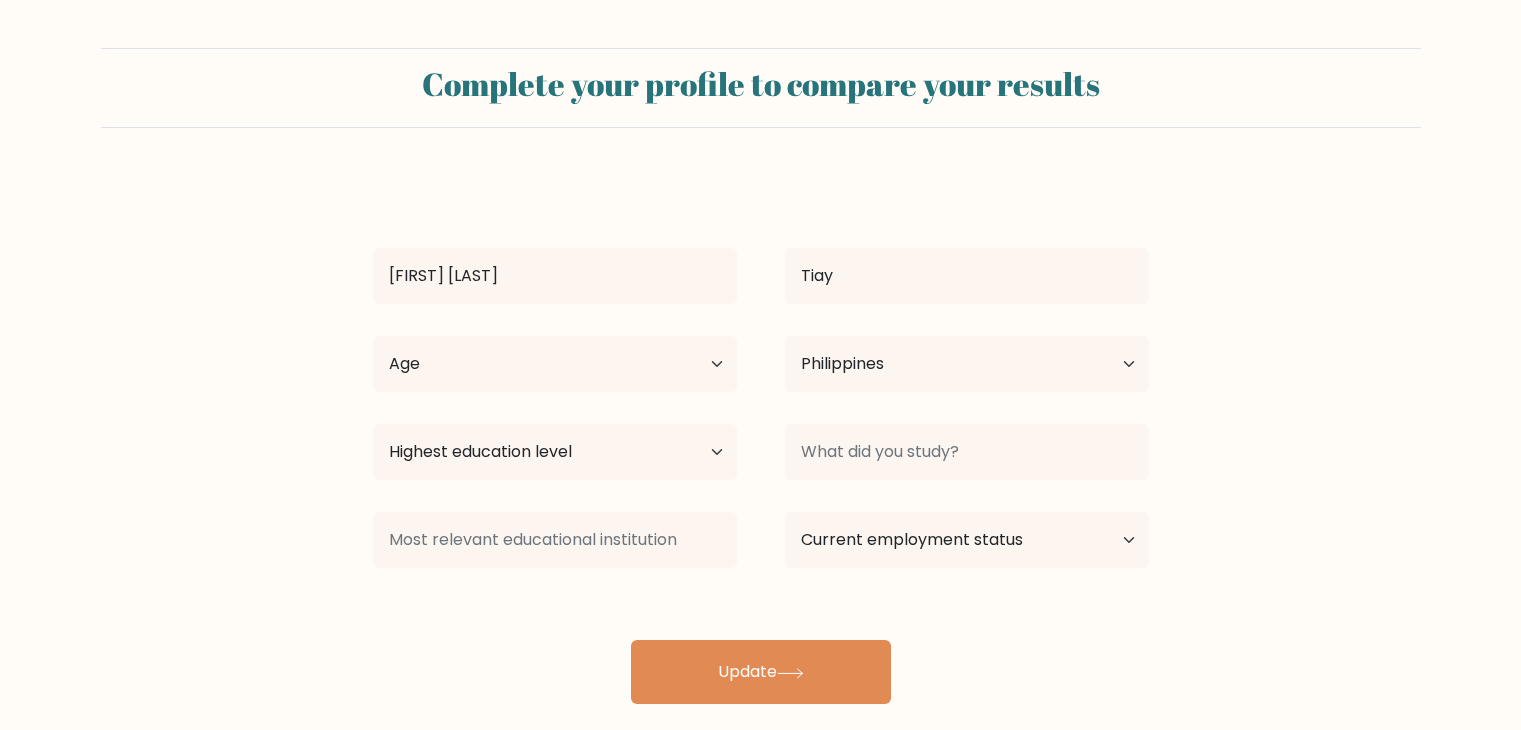 select on "PH" 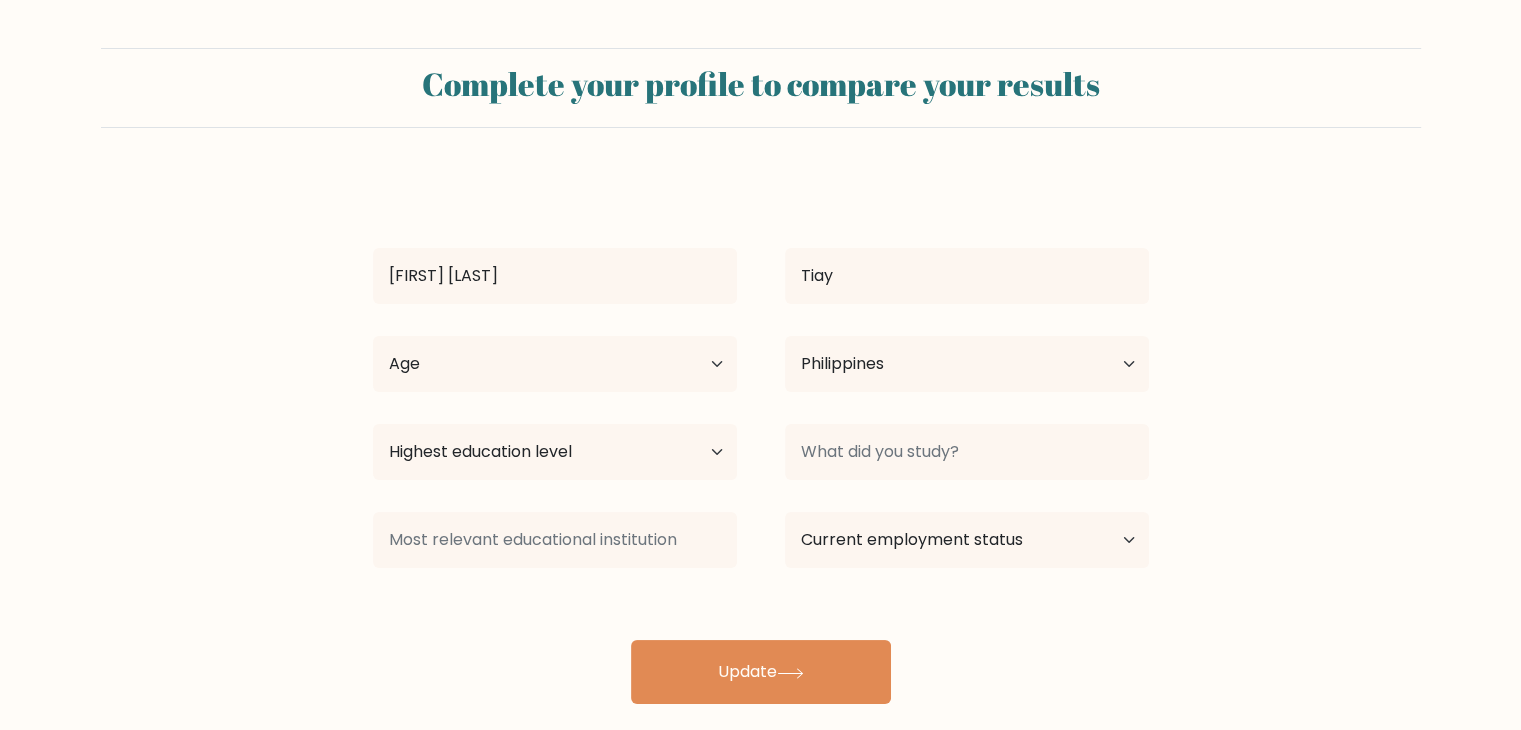 scroll, scrollTop: 28, scrollLeft: 0, axis: vertical 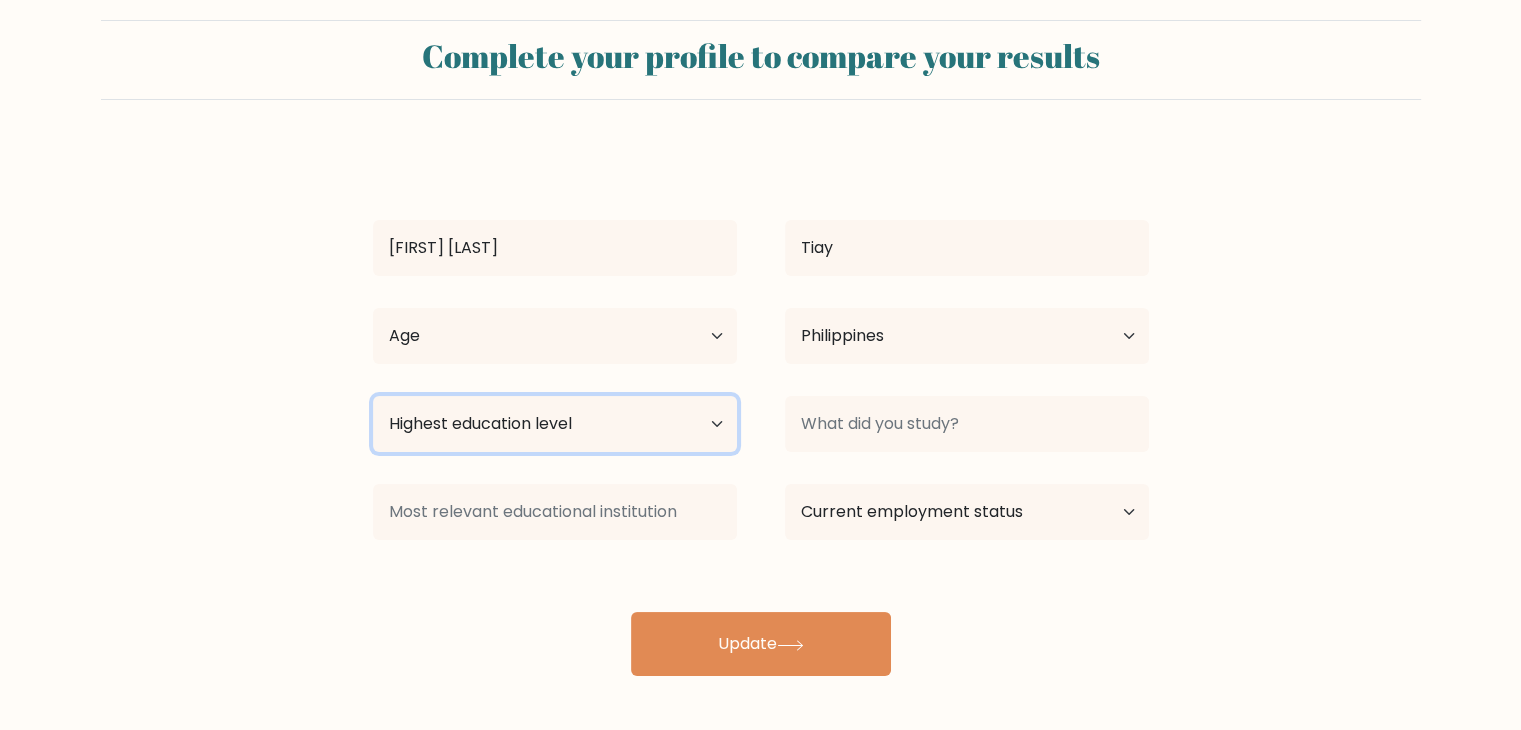 click on "Highest education level
No schooling
Primary
Lower Secondary
Upper Secondary
Occupation Specific
Bachelor's degree
Master's degree
Doctoral degree" at bounding box center [555, 424] 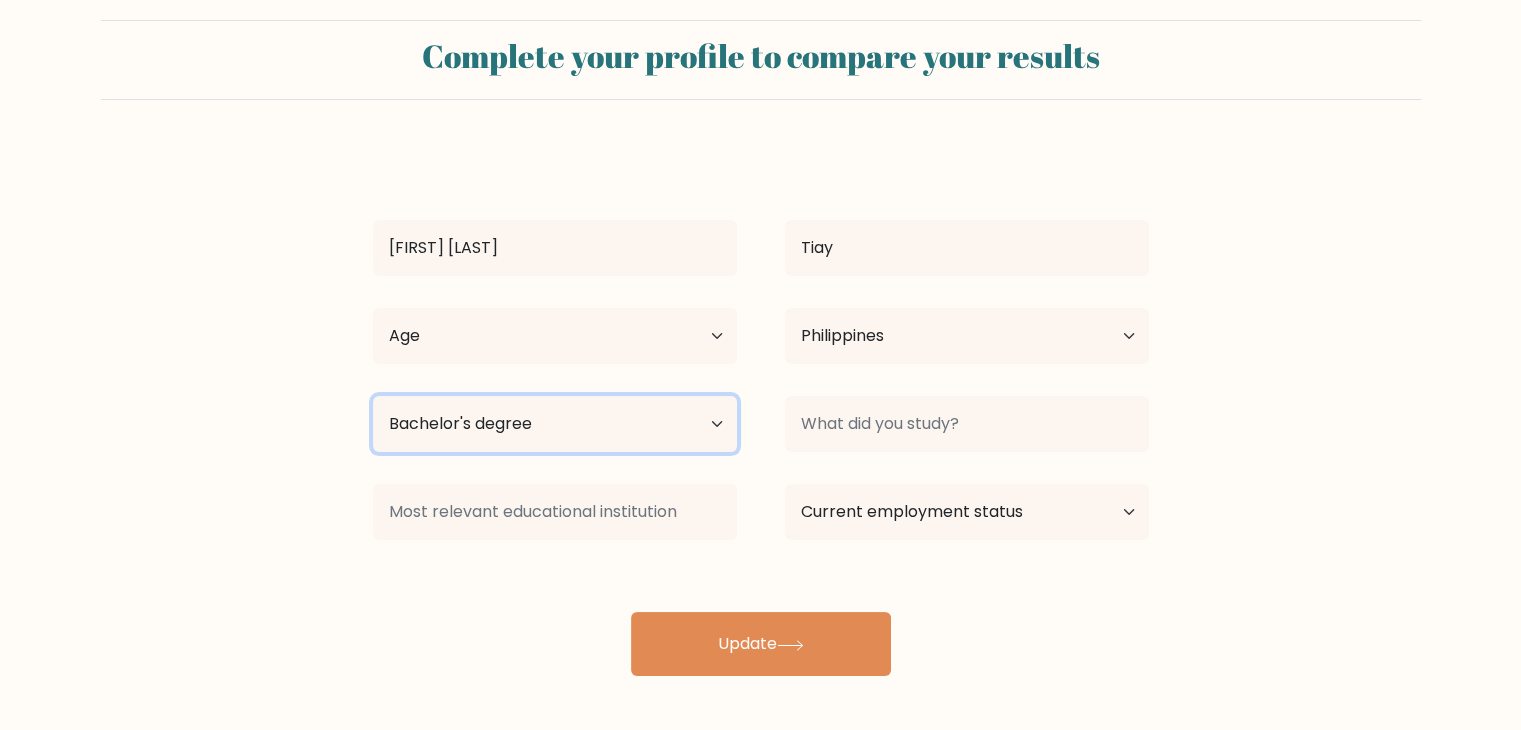 click on "Highest education level
No schooling
Primary
Lower Secondary
Upper Secondary
Occupation Specific
Bachelor's degree
Master's degree
Doctoral degree" at bounding box center (555, 424) 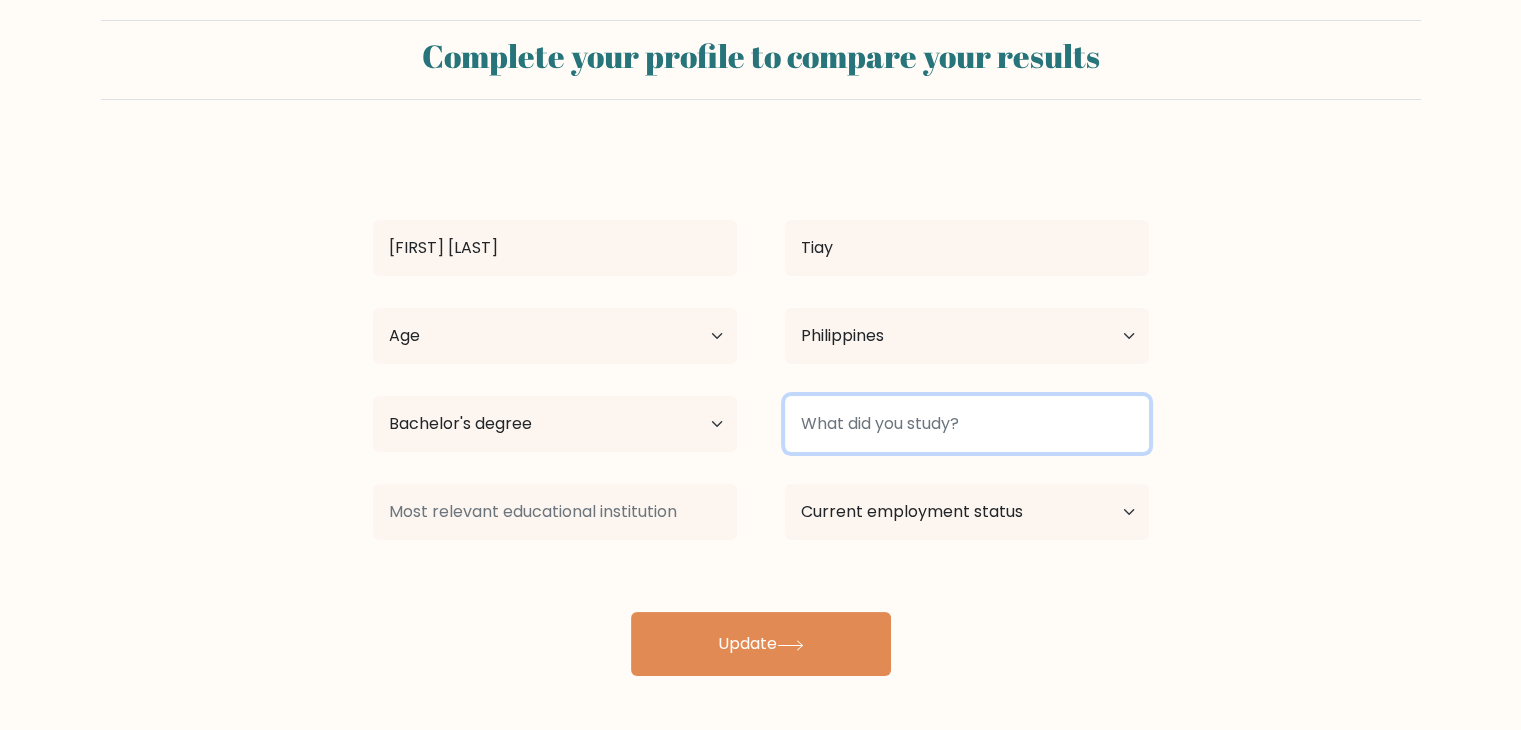click at bounding box center (967, 424) 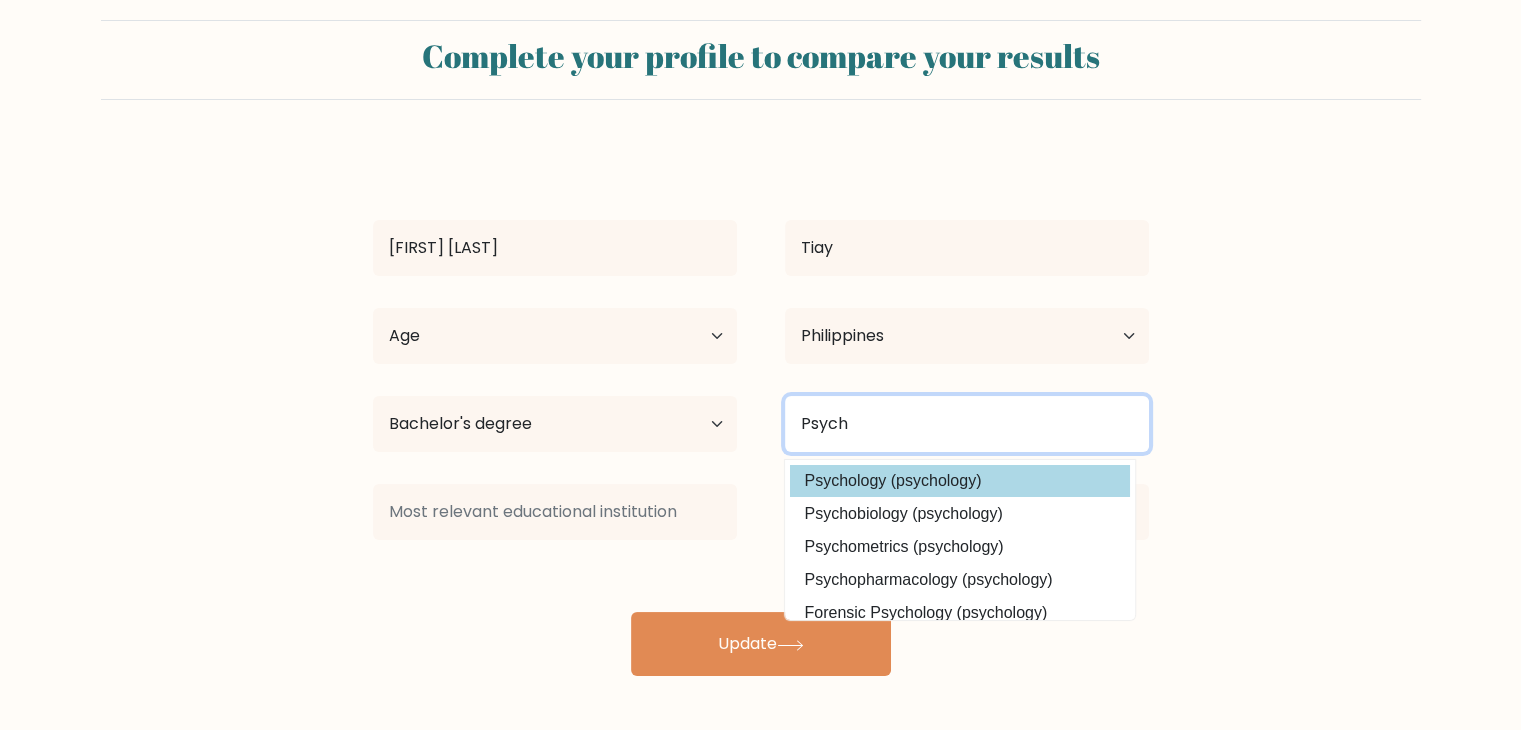 type on "Psych" 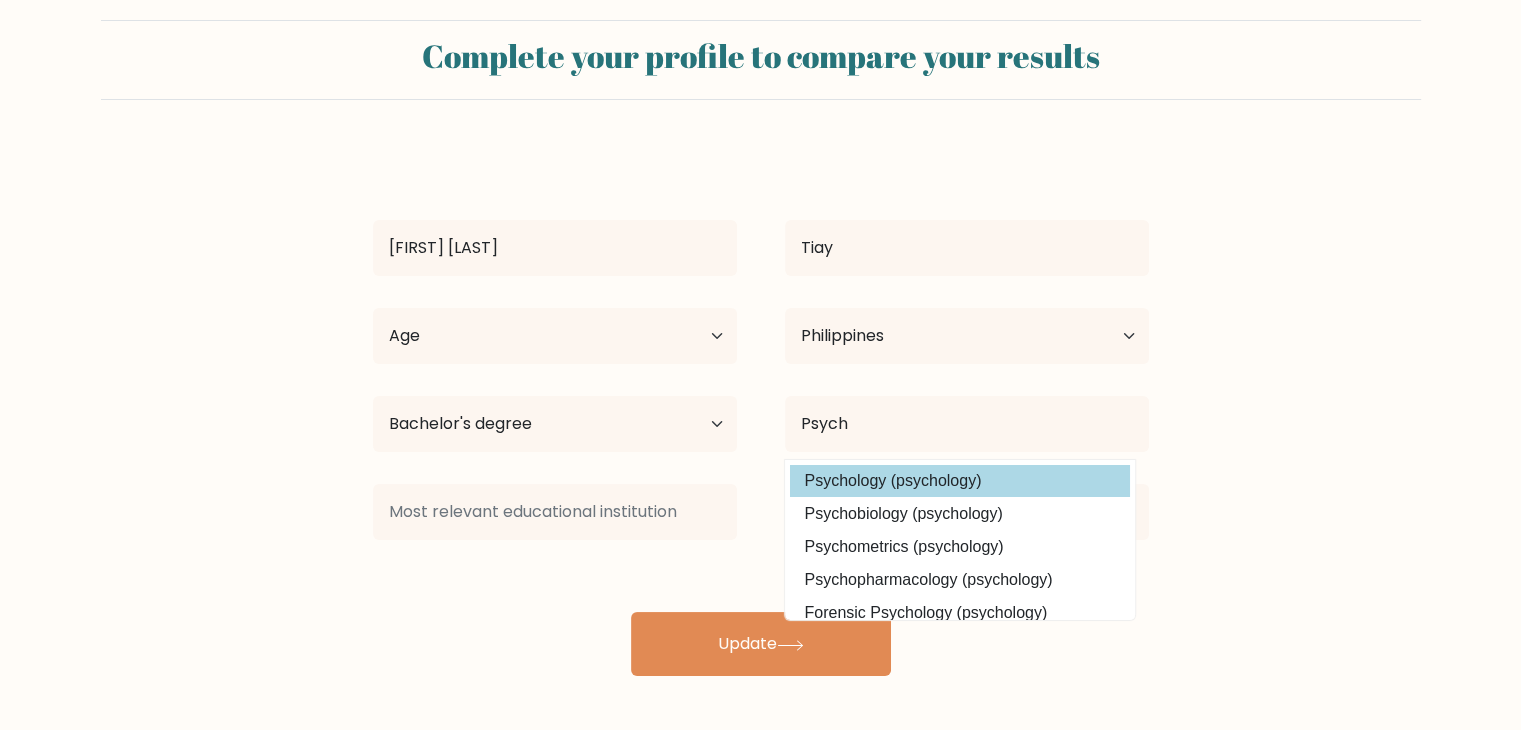 click on "[FIRST] [LAST]
[LAST]
Age
Under 18 years old
18-24 years old
25-34 years old
35-44 years old
45-54 years old
55-64 years old
65 years old and above
Country
Afghanistan
Albania
Algeria
American Samoa
Andorra
Angola
Anguilla
Antarctica
Antigua and Barbuda
Argentina
Armenia
Aruba
Australia
Austria
Azerbaijan
Bahamas
Bahrain
Bangladesh
Barbados
Belarus
Belgium
Belize
Benin
Bermuda
Bhutan" at bounding box center (761, 412) 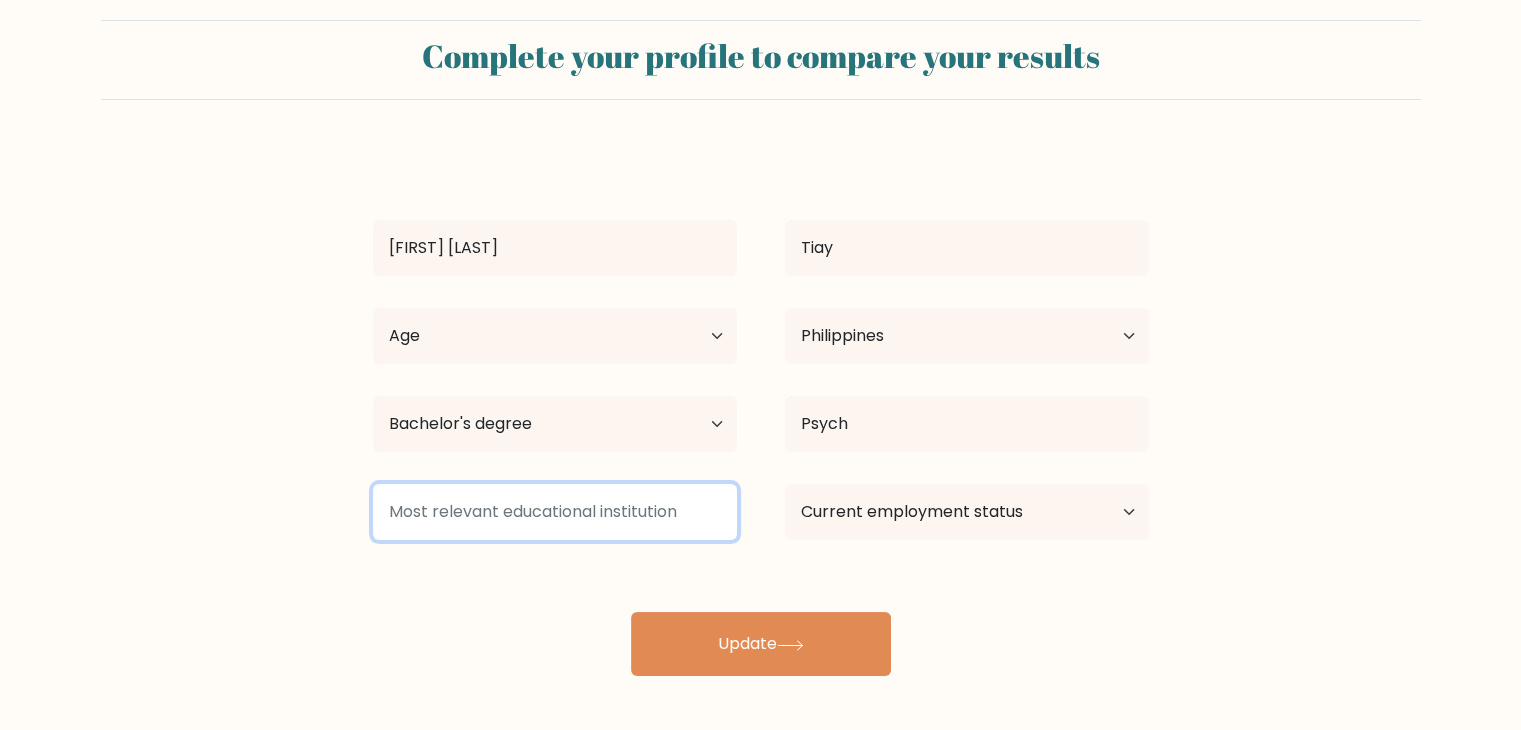 click at bounding box center (555, 512) 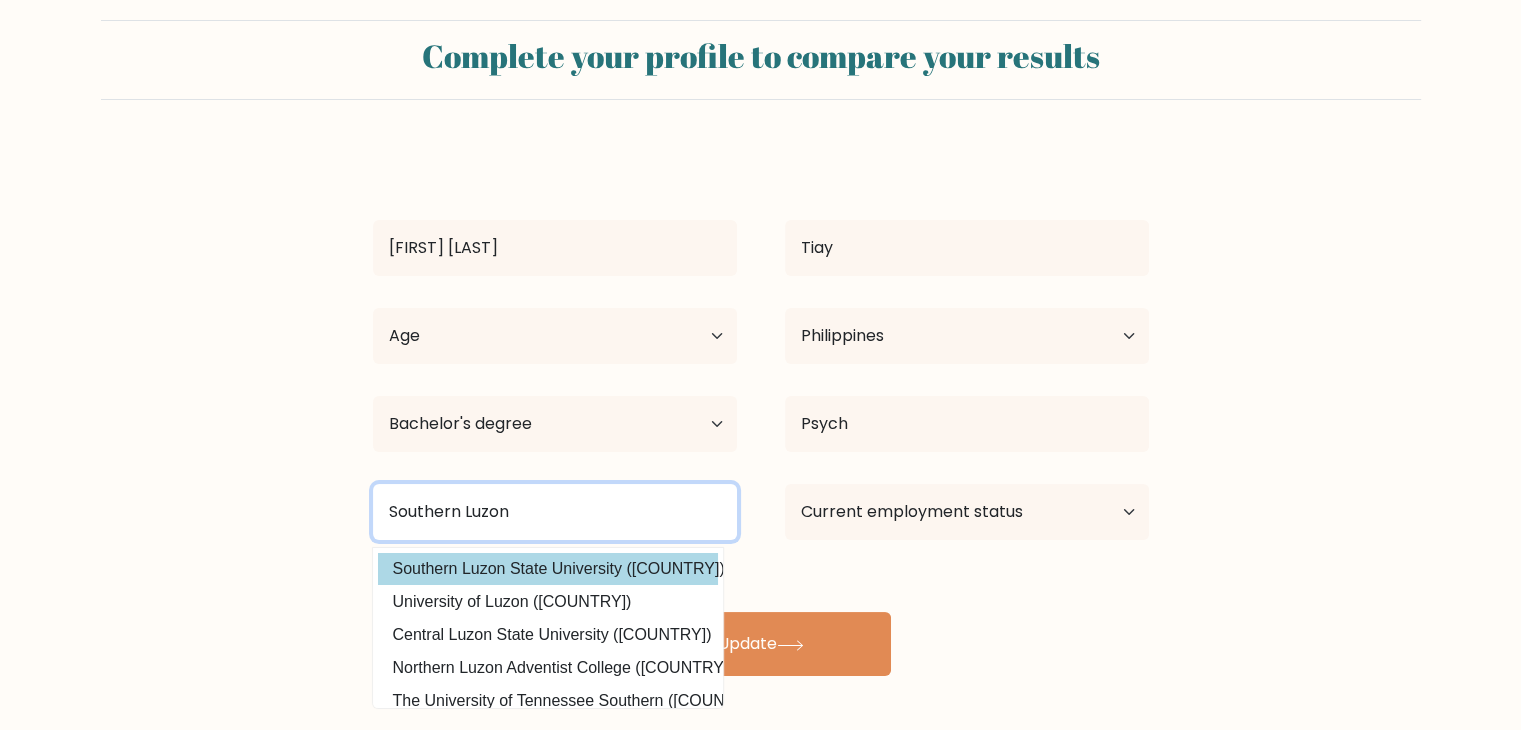 type on "Southern Luzon" 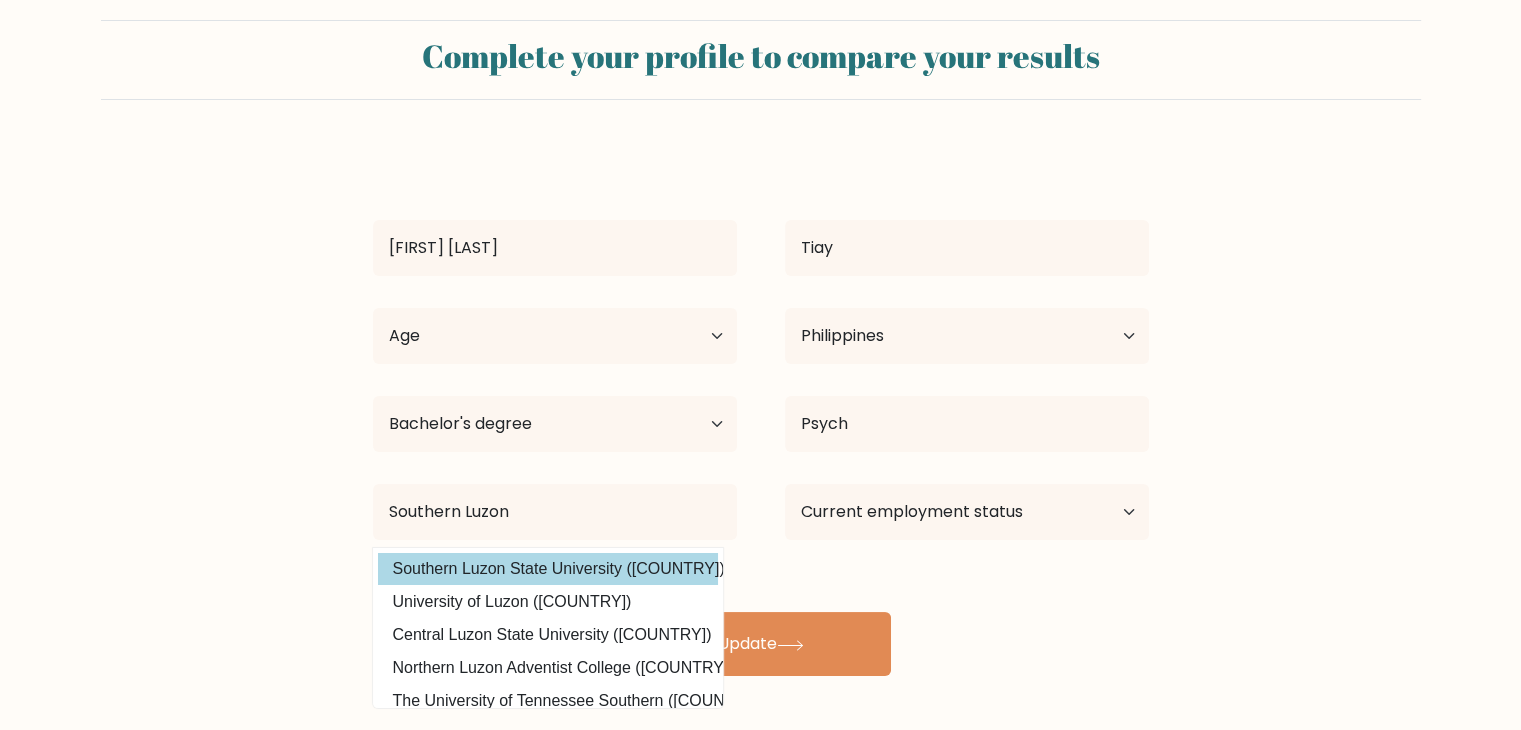 click on "Dave Kaede
Tiay
Age
Under 18 years old
18-24 years old
25-34 years old
35-44 years old
45-54 years old
55-64 years old
65 years old and above
Country
Afghanistan
Albania
Algeria
American Samoa
Andorra
Angola
Anguilla
Antarctica
Antigua and Barbuda
Argentina
Armenia
Aruba
Australia
Austria
Azerbaijan
Bahamas
Bahrain
Bangladesh
Barbados
Belarus
Belgium
Belize
Benin
Bermuda
Bhutan" at bounding box center (761, 412) 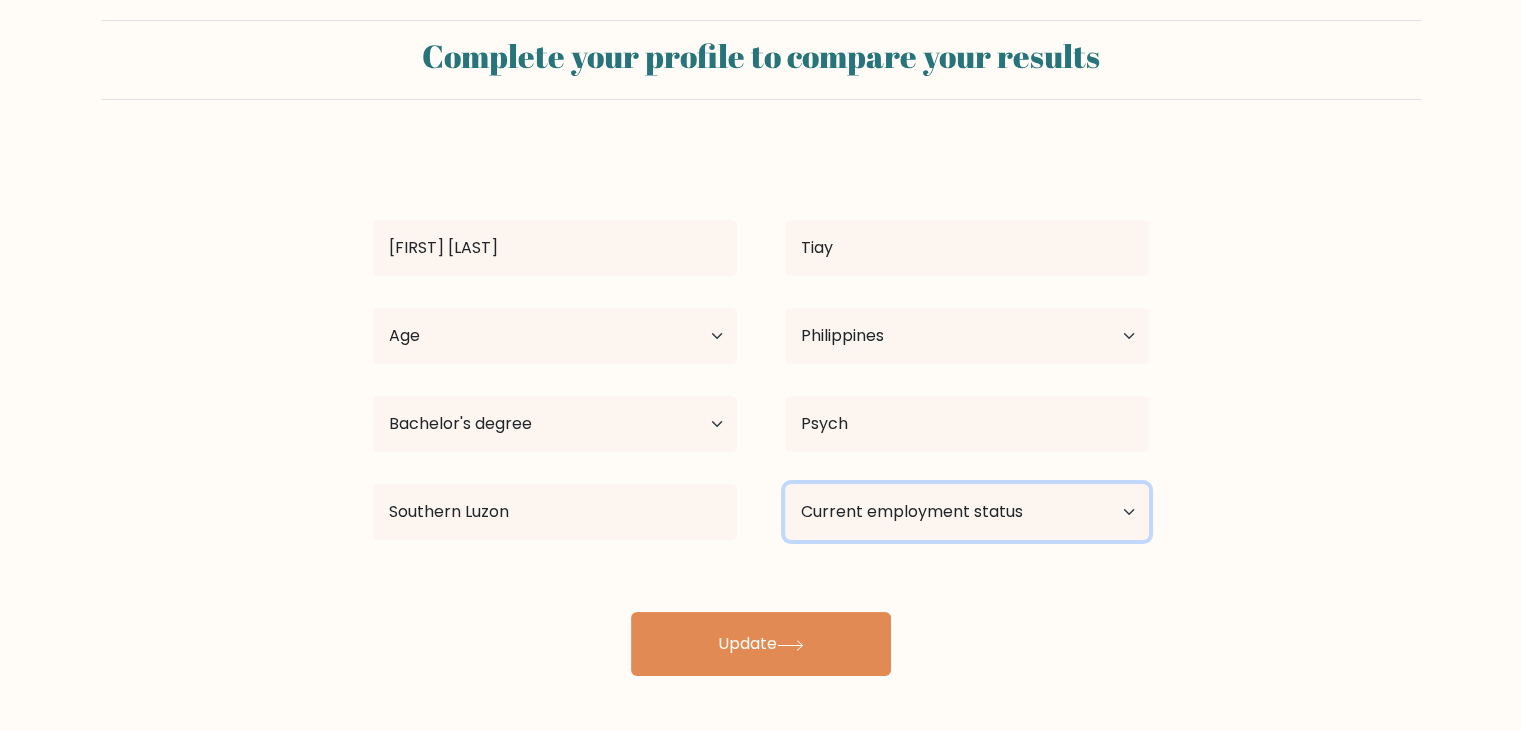 click on "Current employment status
Employed
Student
Retired
Other / prefer not to answer" at bounding box center (967, 512) 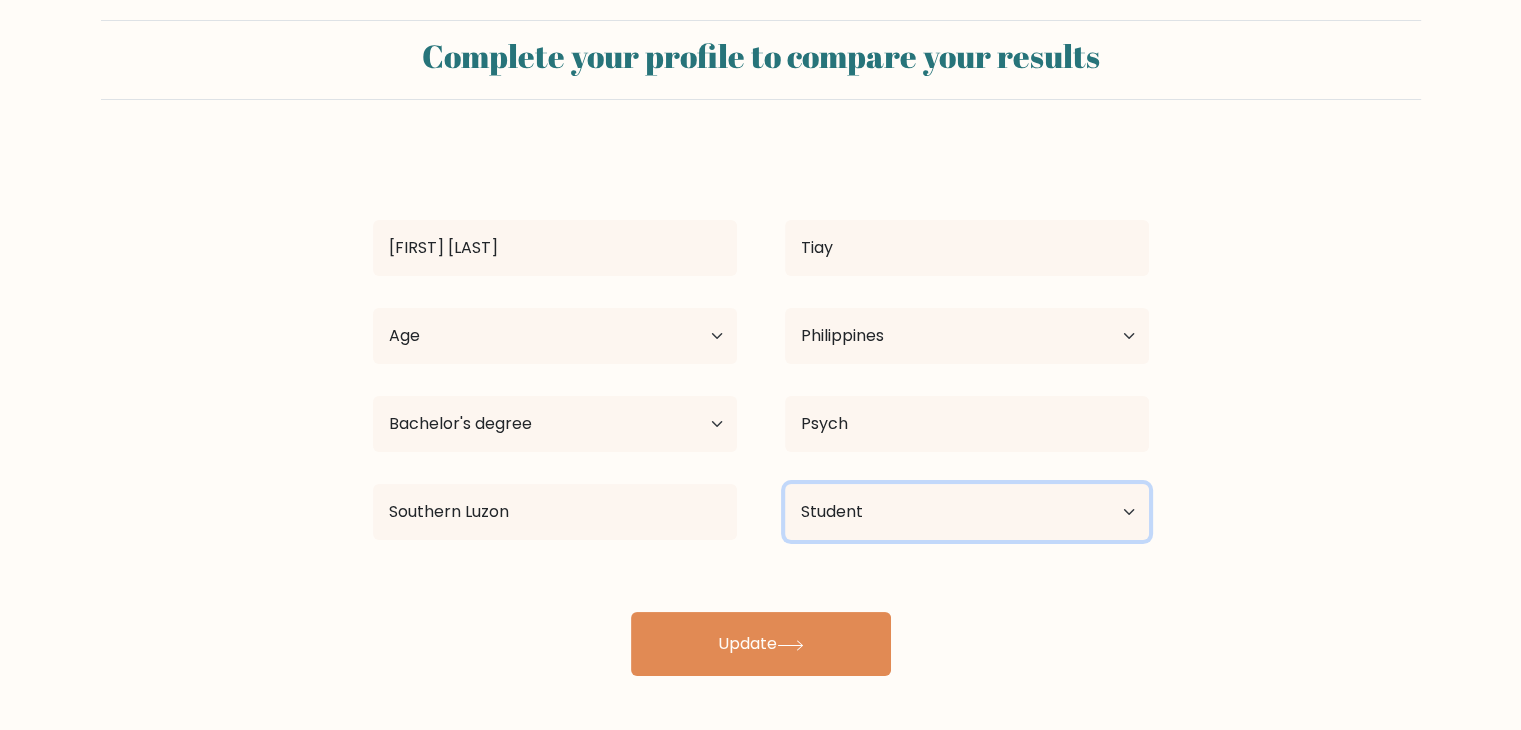 click on "Current employment status
Employed
Student
Retired
Other / prefer not to answer" at bounding box center (967, 512) 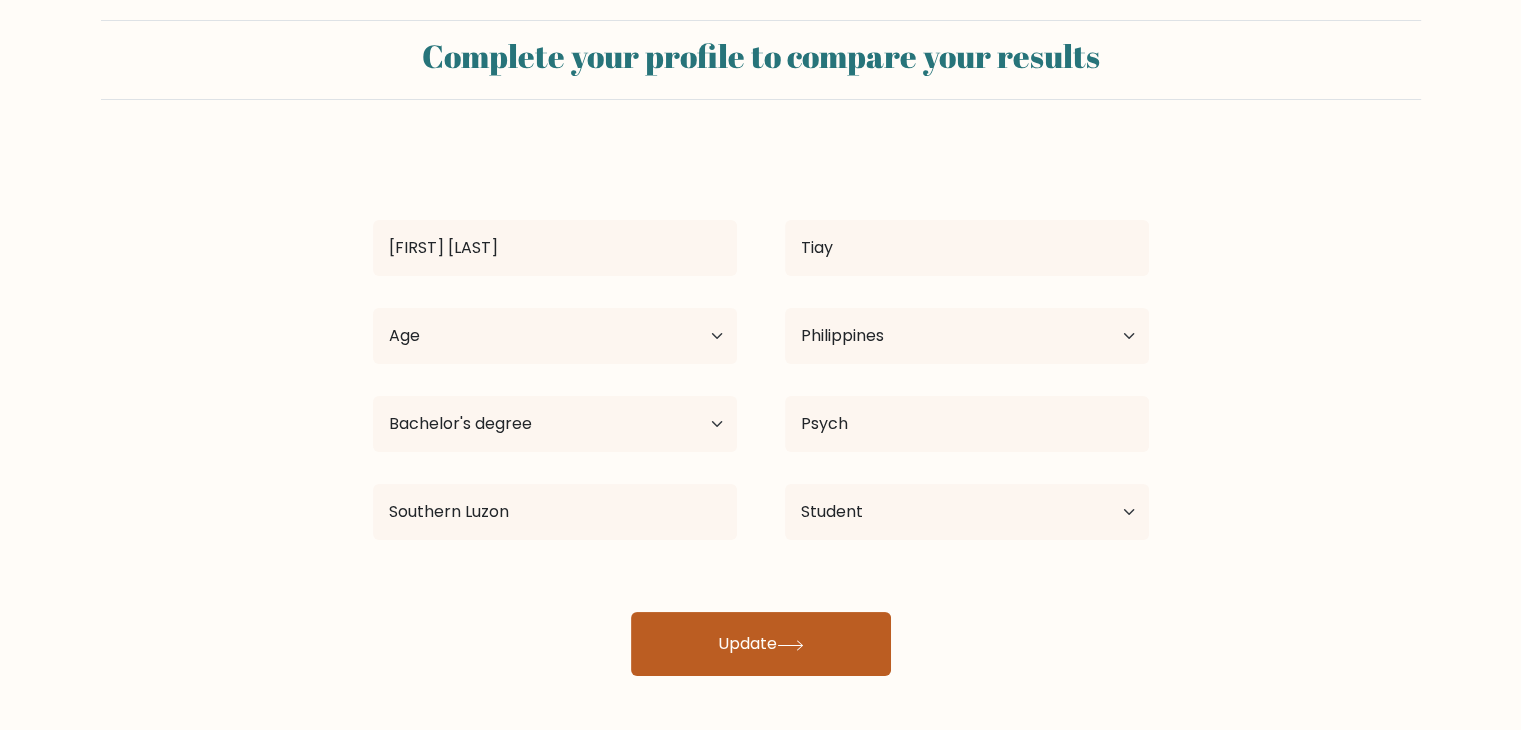 click on "Update" at bounding box center (761, 644) 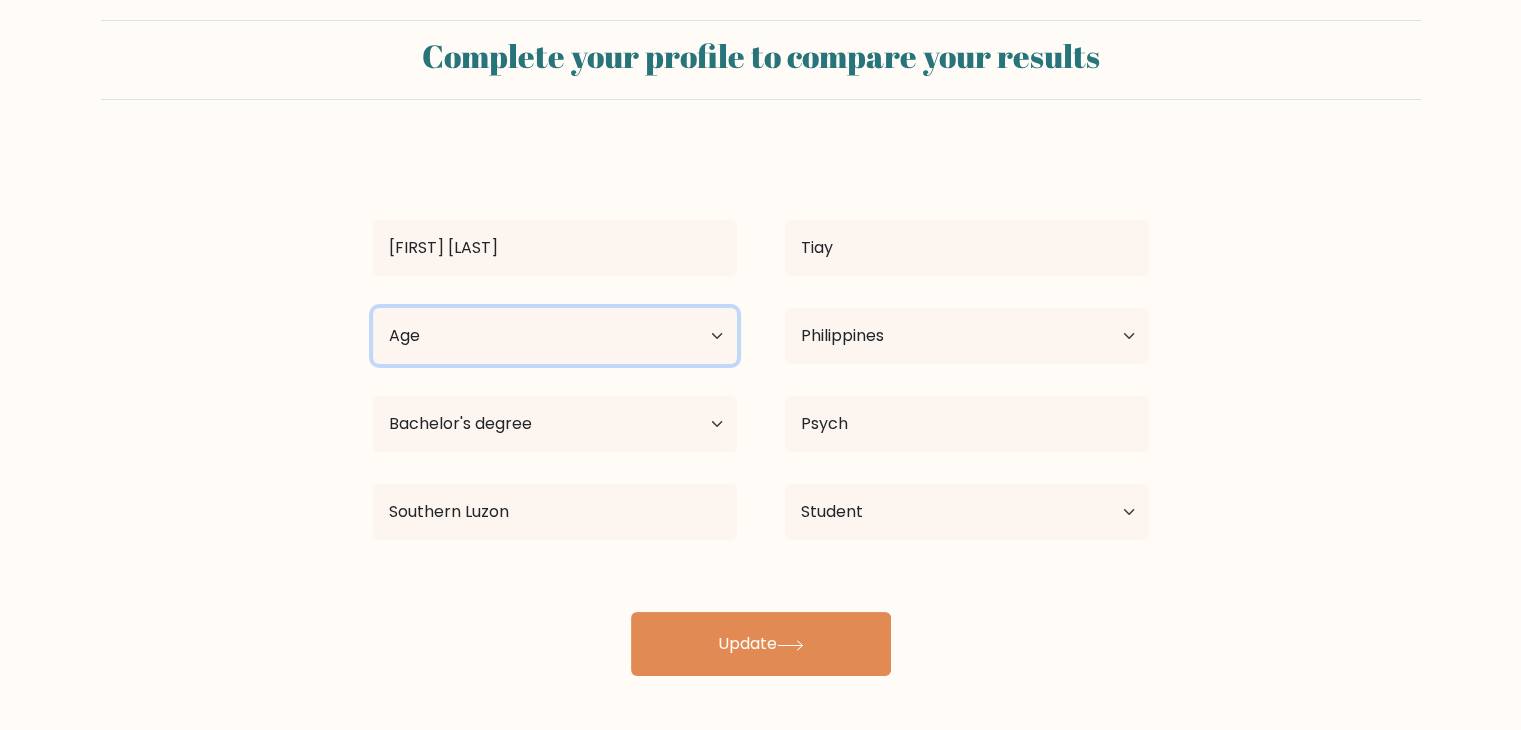 click on "Age
Under 18 years old
18-24 years old
25-34 years old
35-44 years old
45-54 years old
55-64 years old
65 years old and above" at bounding box center [555, 336] 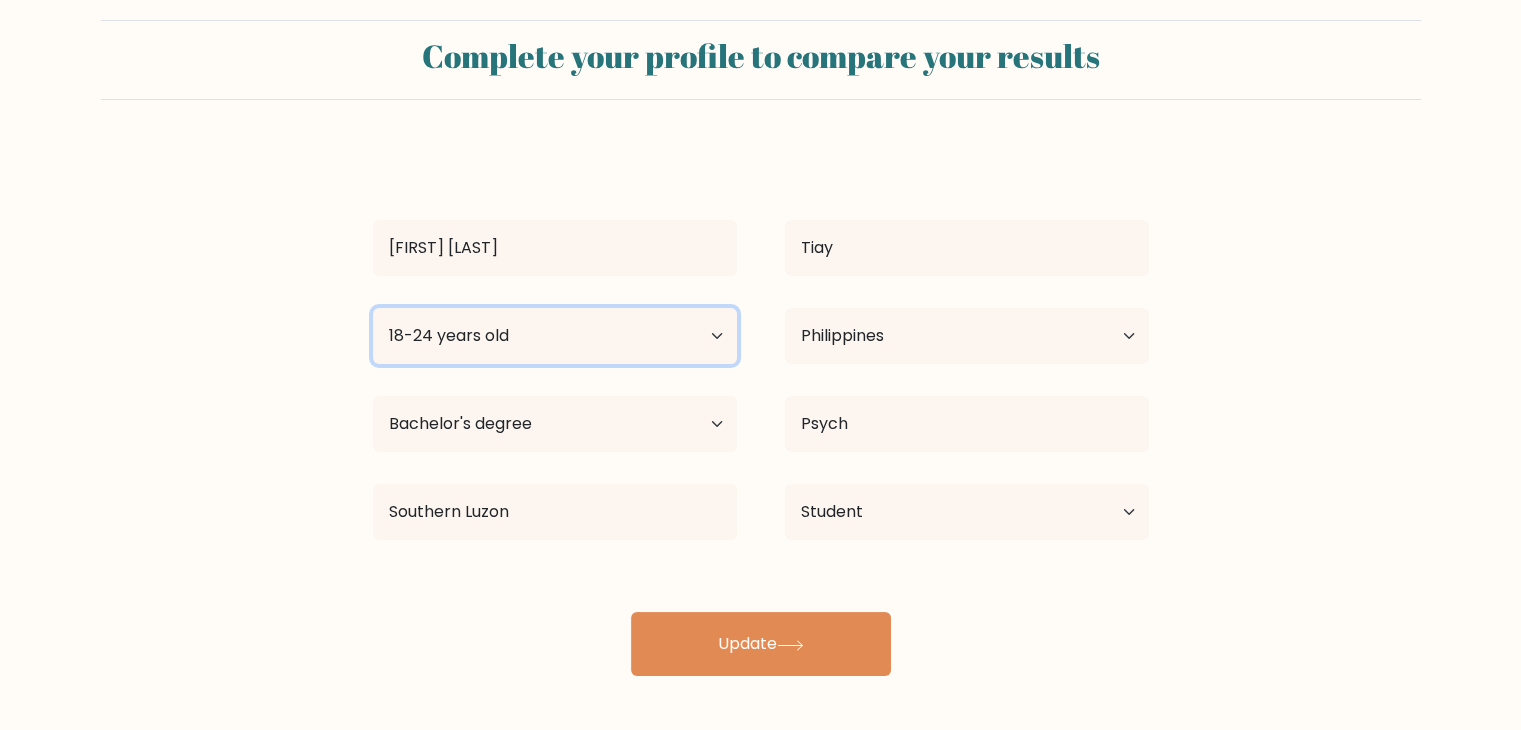 click on "Age
Under 18 years old
18-24 years old
25-34 years old
35-44 years old
45-54 years old
55-64 years old
65 years old and above" at bounding box center [555, 336] 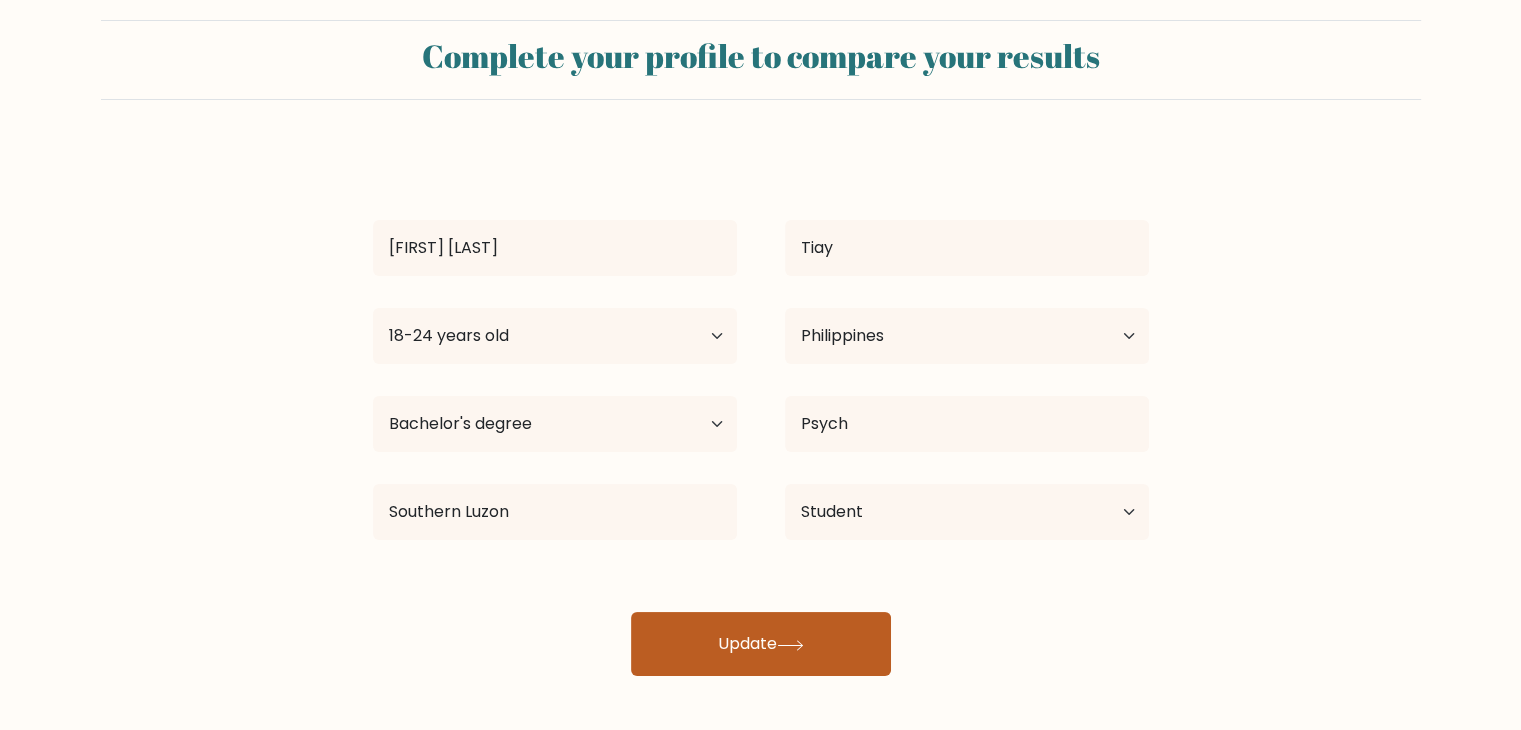 click on "Update" at bounding box center [761, 644] 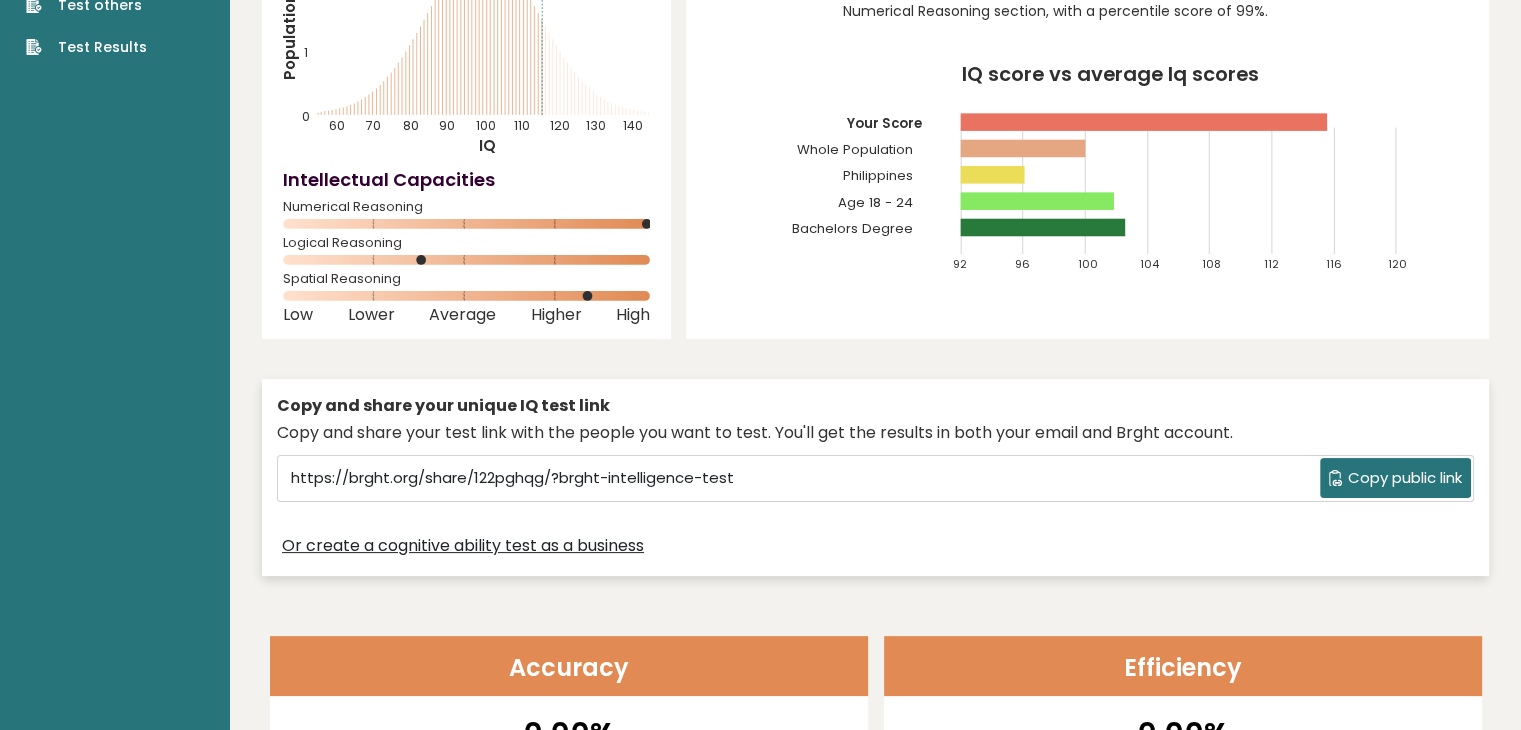 scroll, scrollTop: 0, scrollLeft: 0, axis: both 